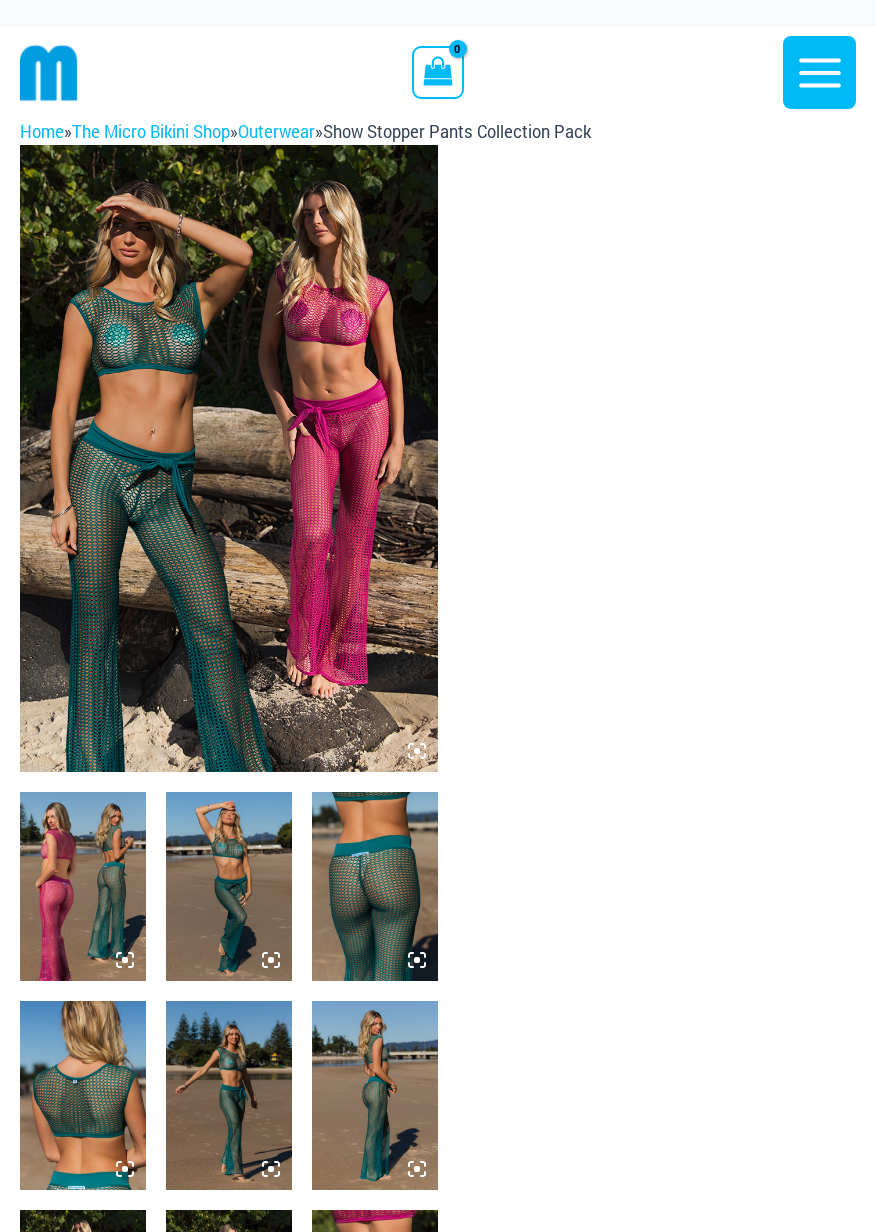 scroll, scrollTop: 0, scrollLeft: 0, axis: both 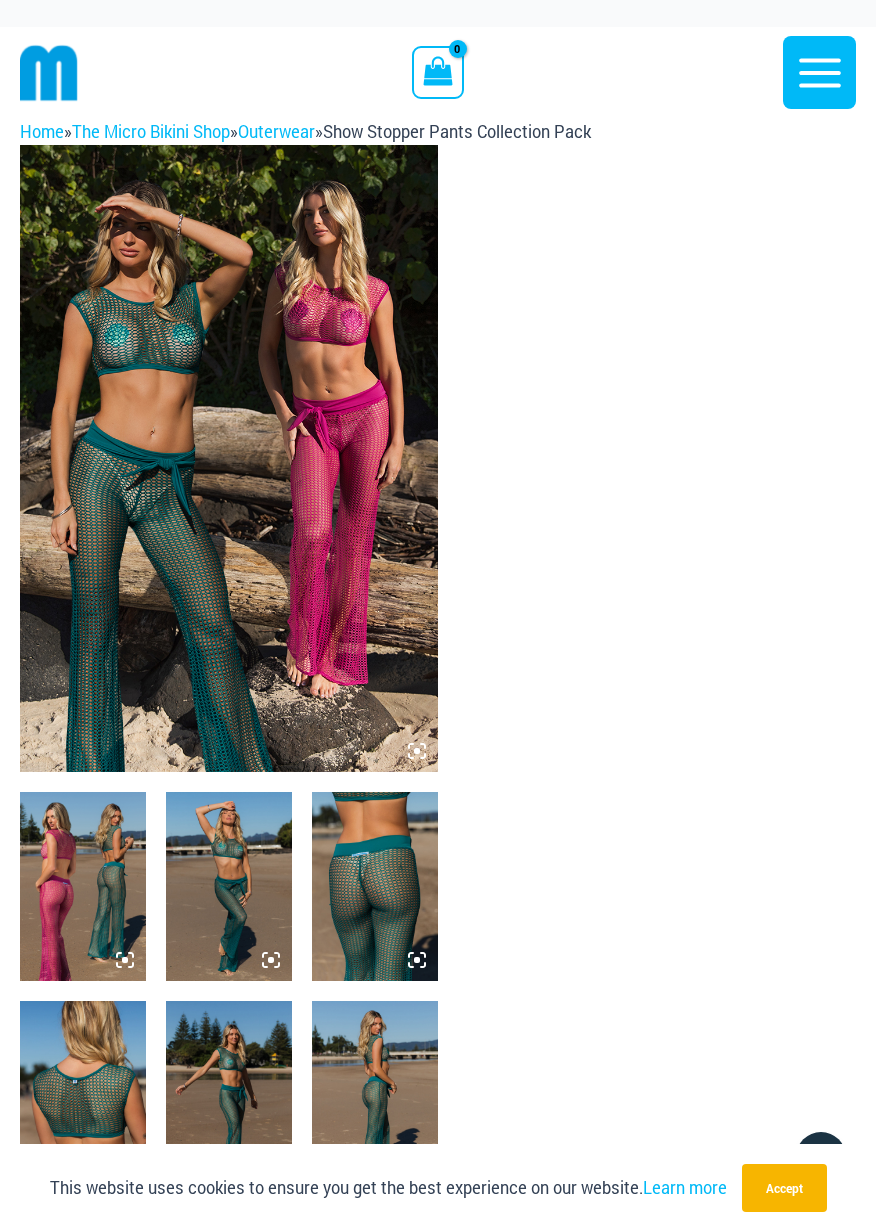 click 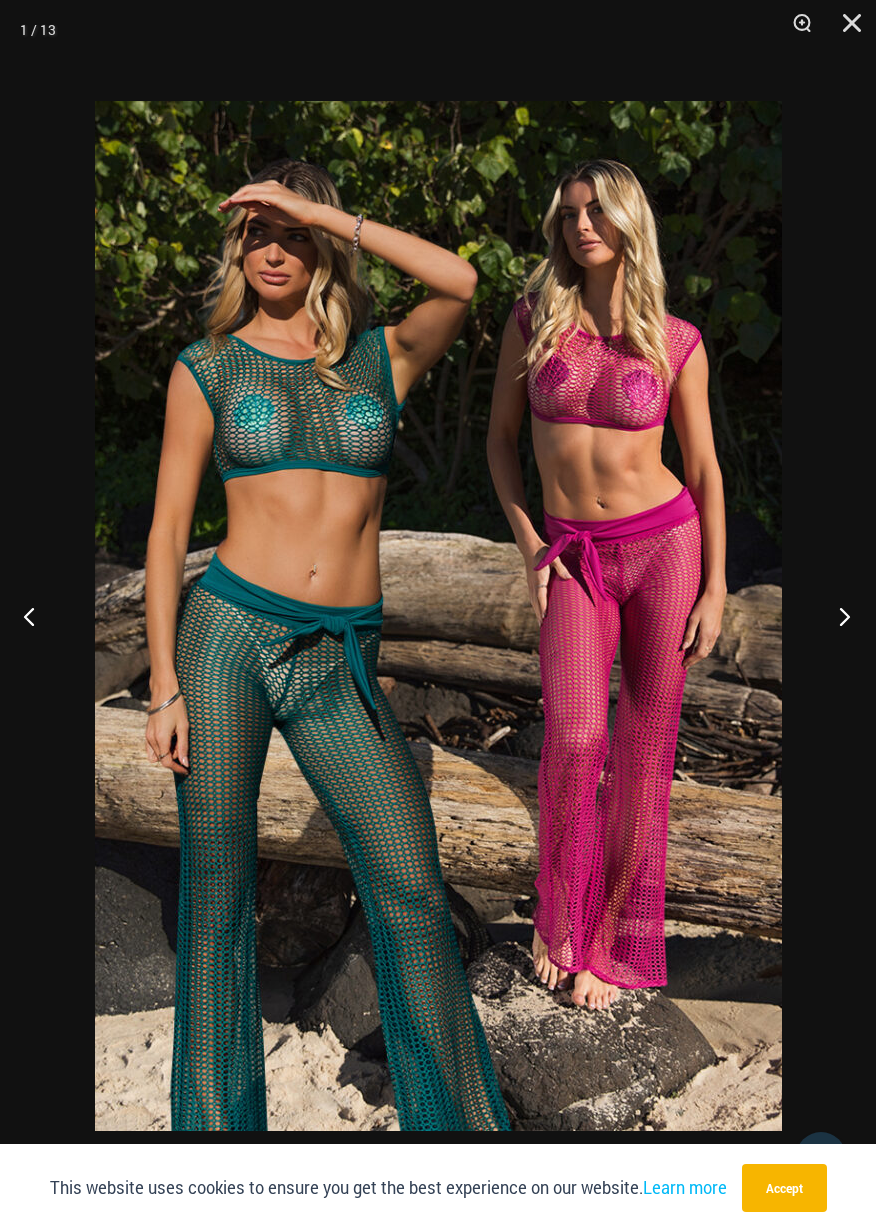 click at bounding box center [838, 616] 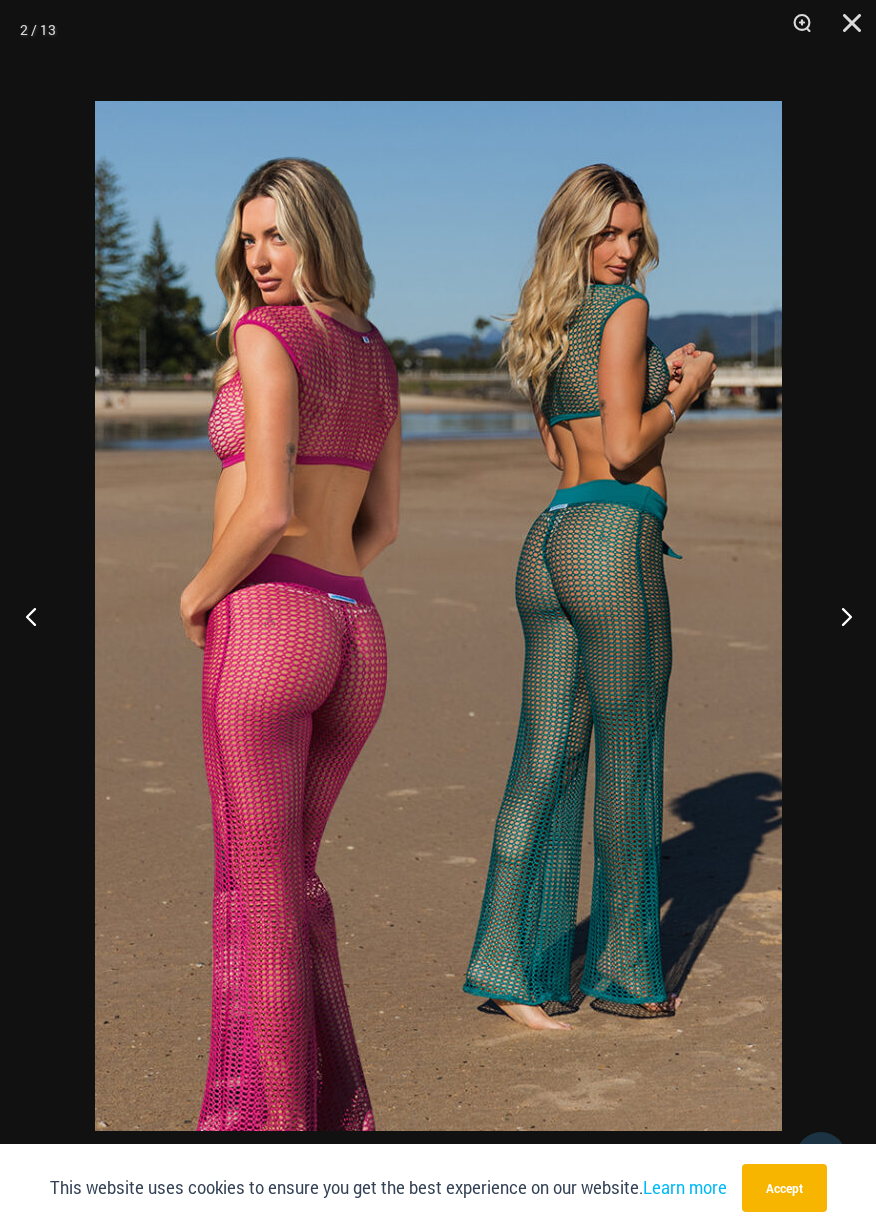 click at bounding box center (37, 616) 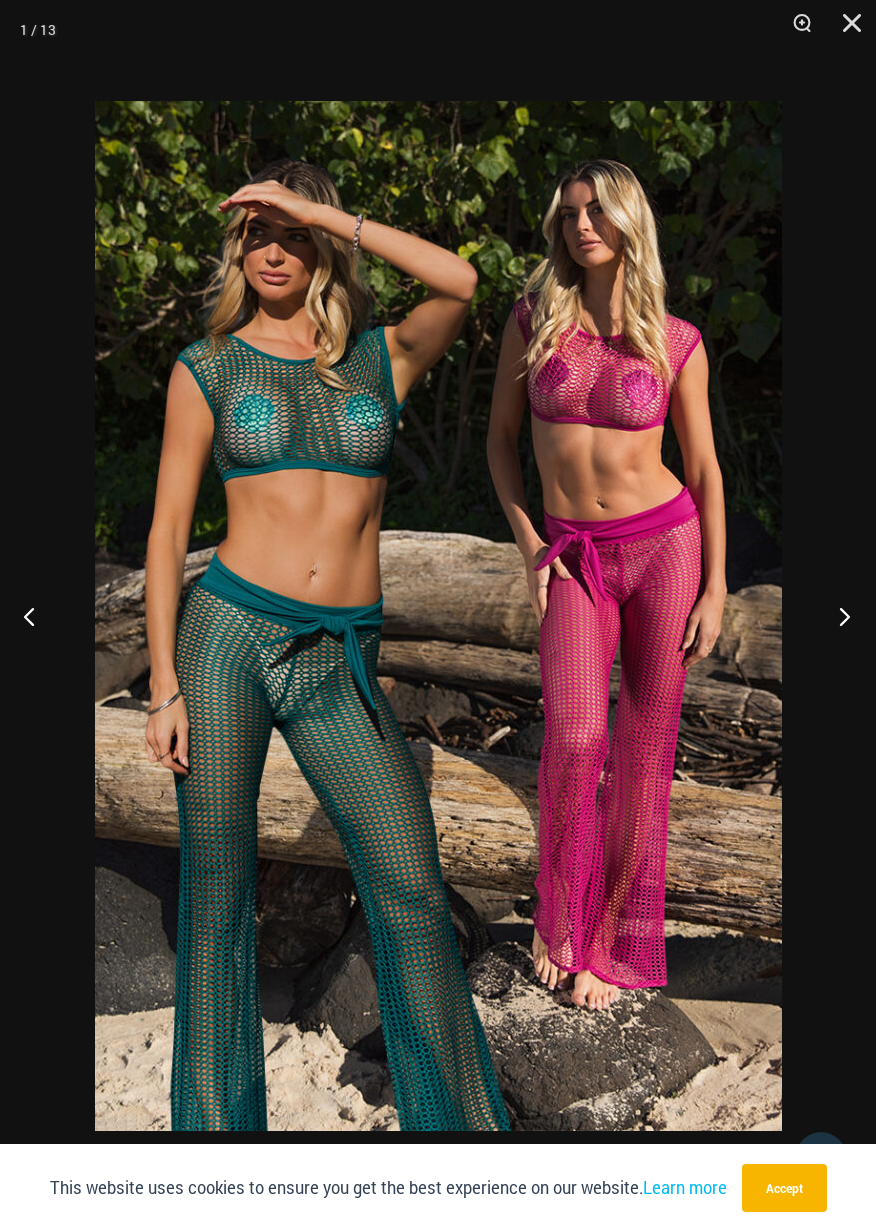 click at bounding box center [838, 616] 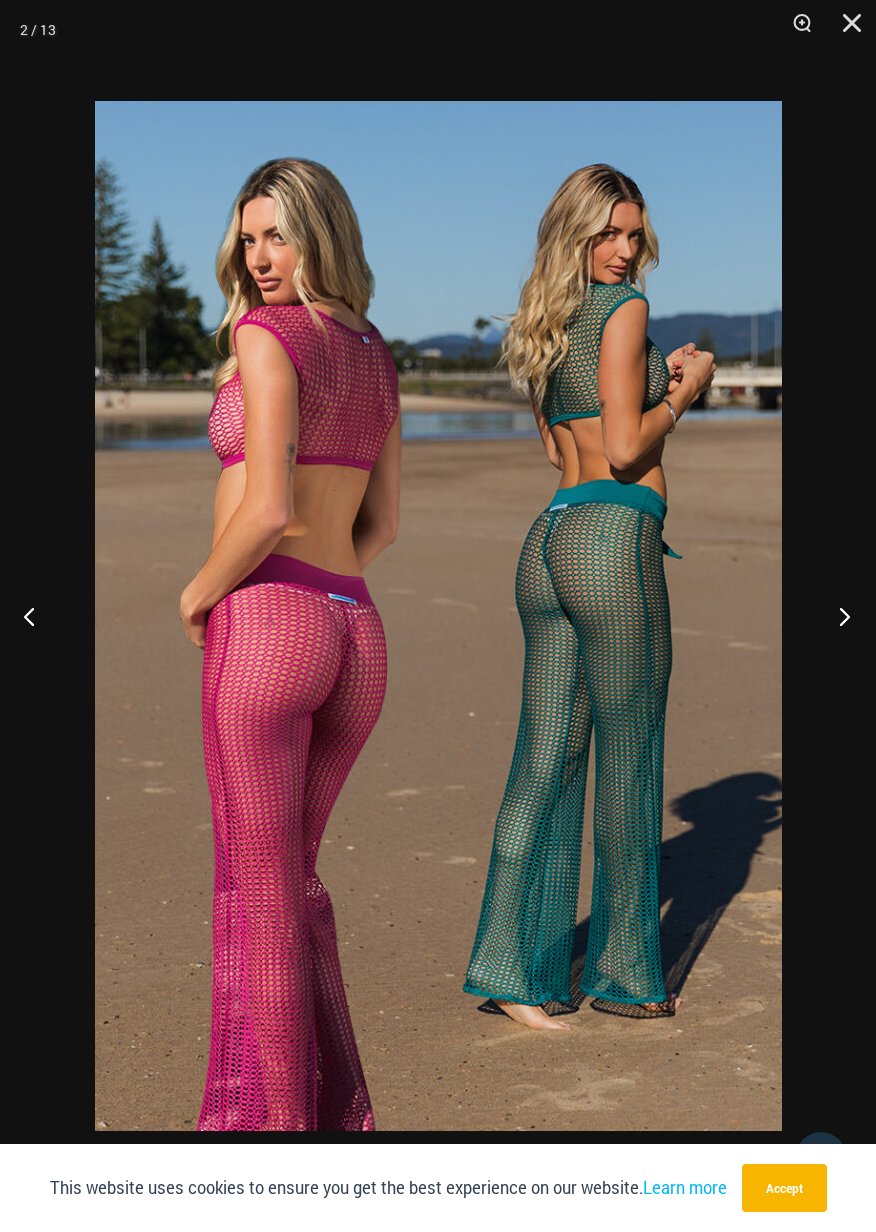click at bounding box center [838, 616] 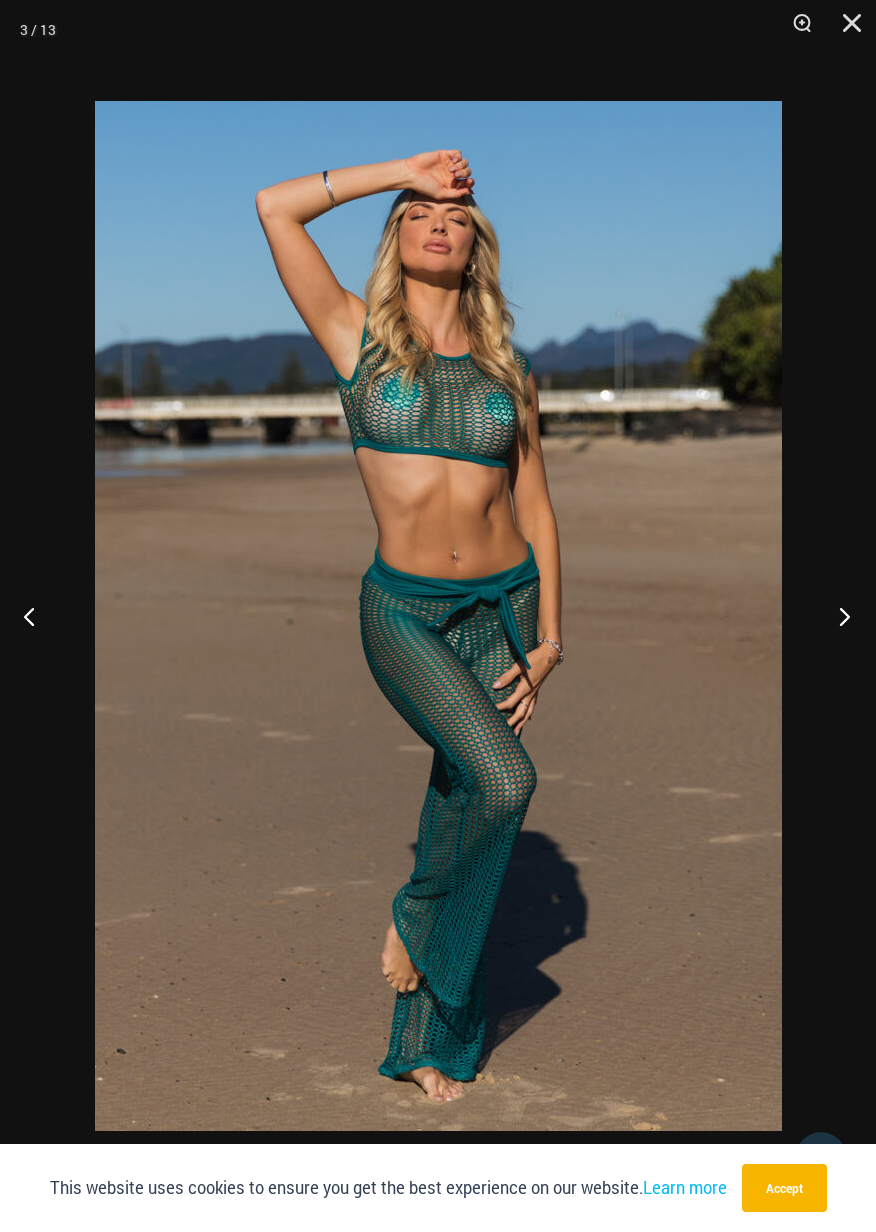 click at bounding box center [838, 616] 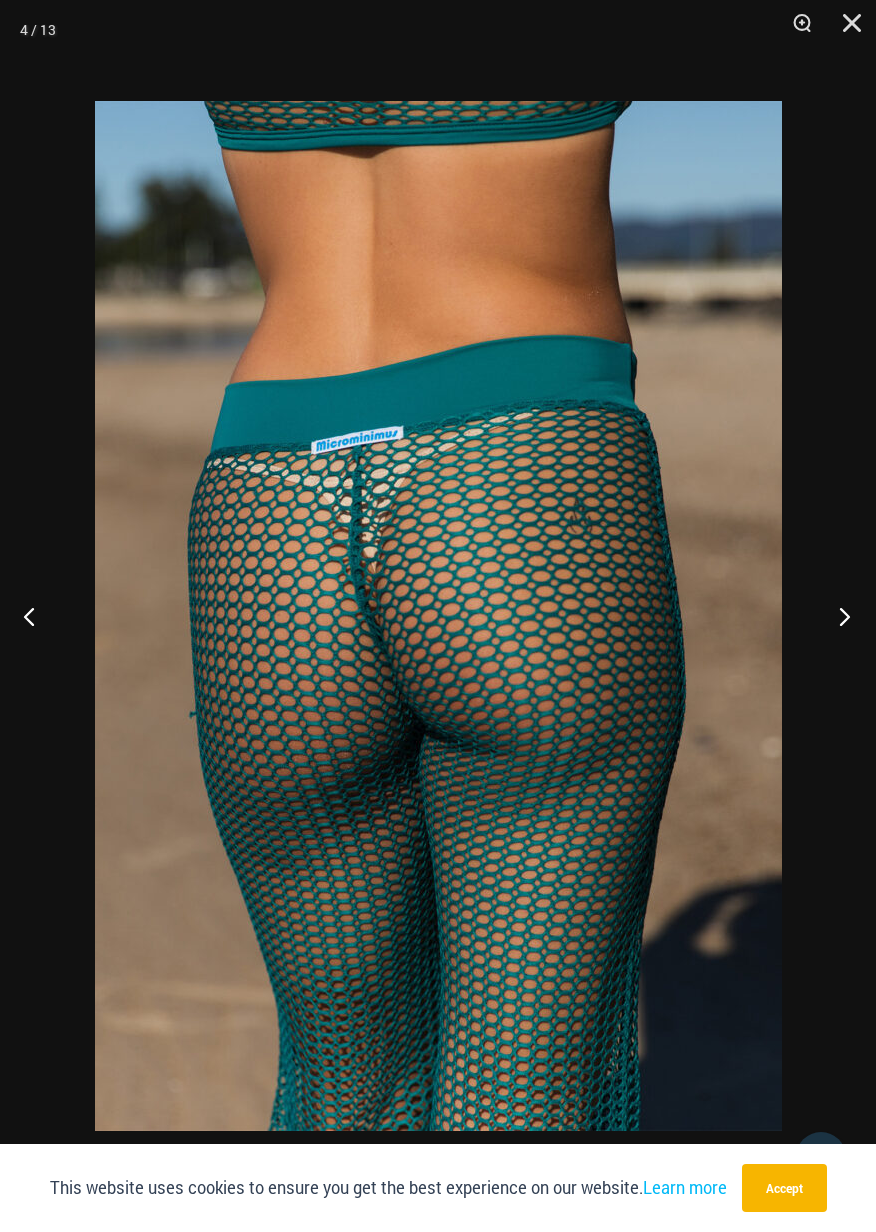 click at bounding box center [838, 616] 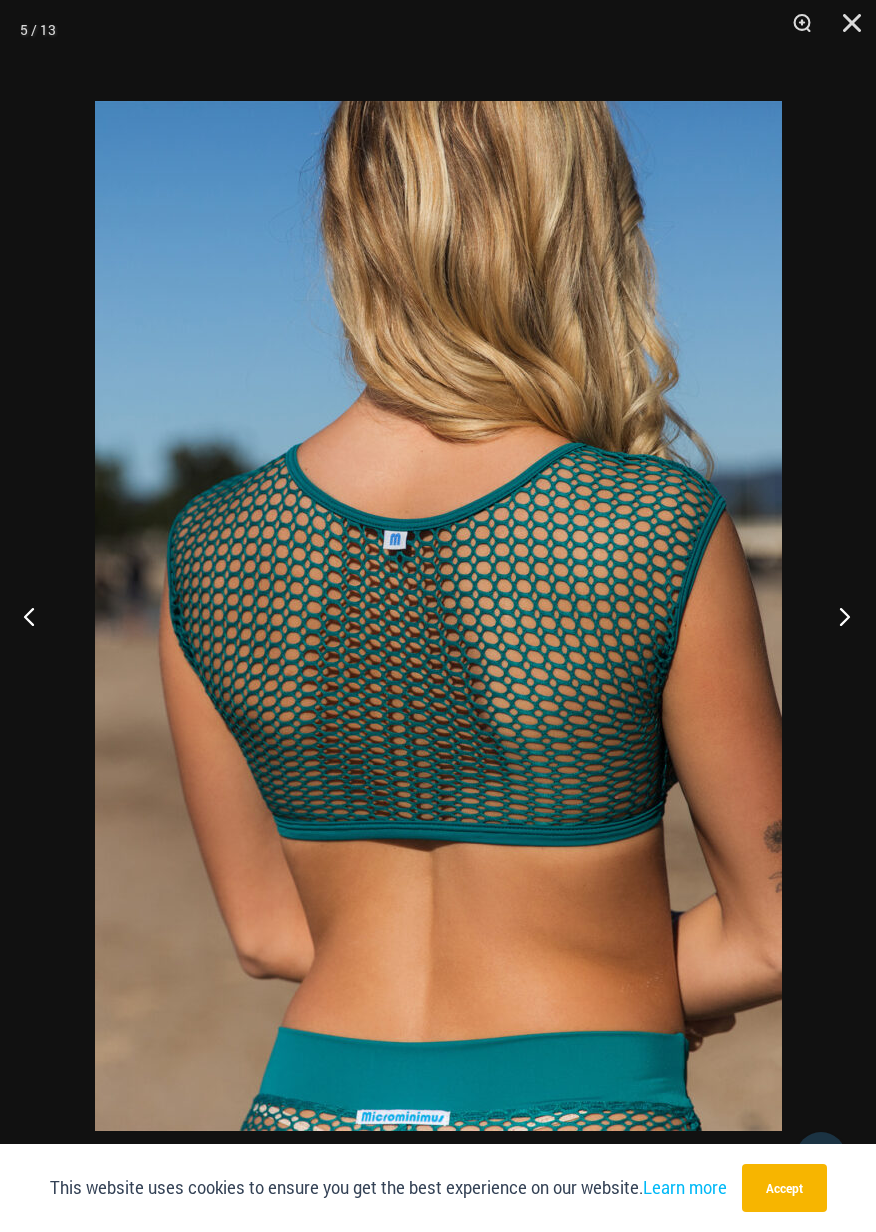 click at bounding box center (838, 616) 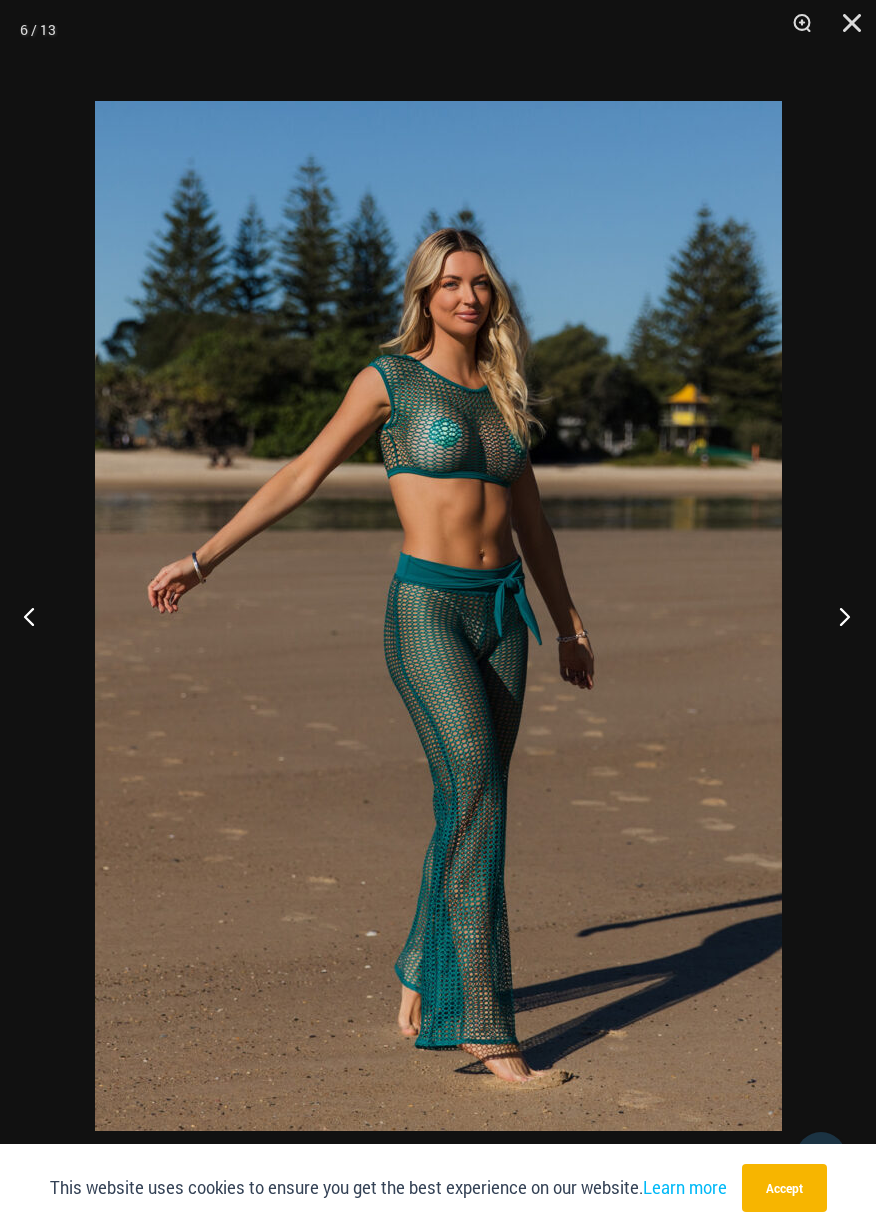 click at bounding box center (838, 616) 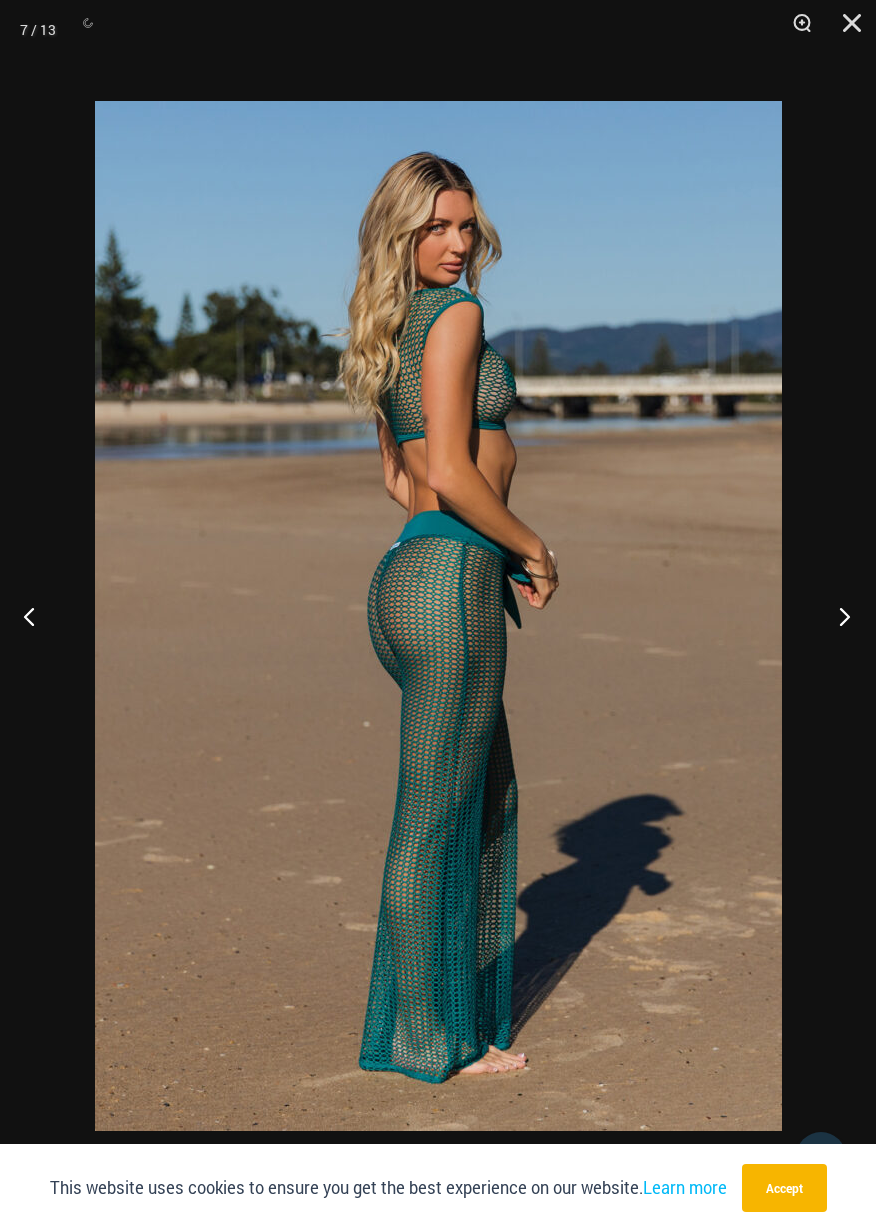 click at bounding box center [838, 616] 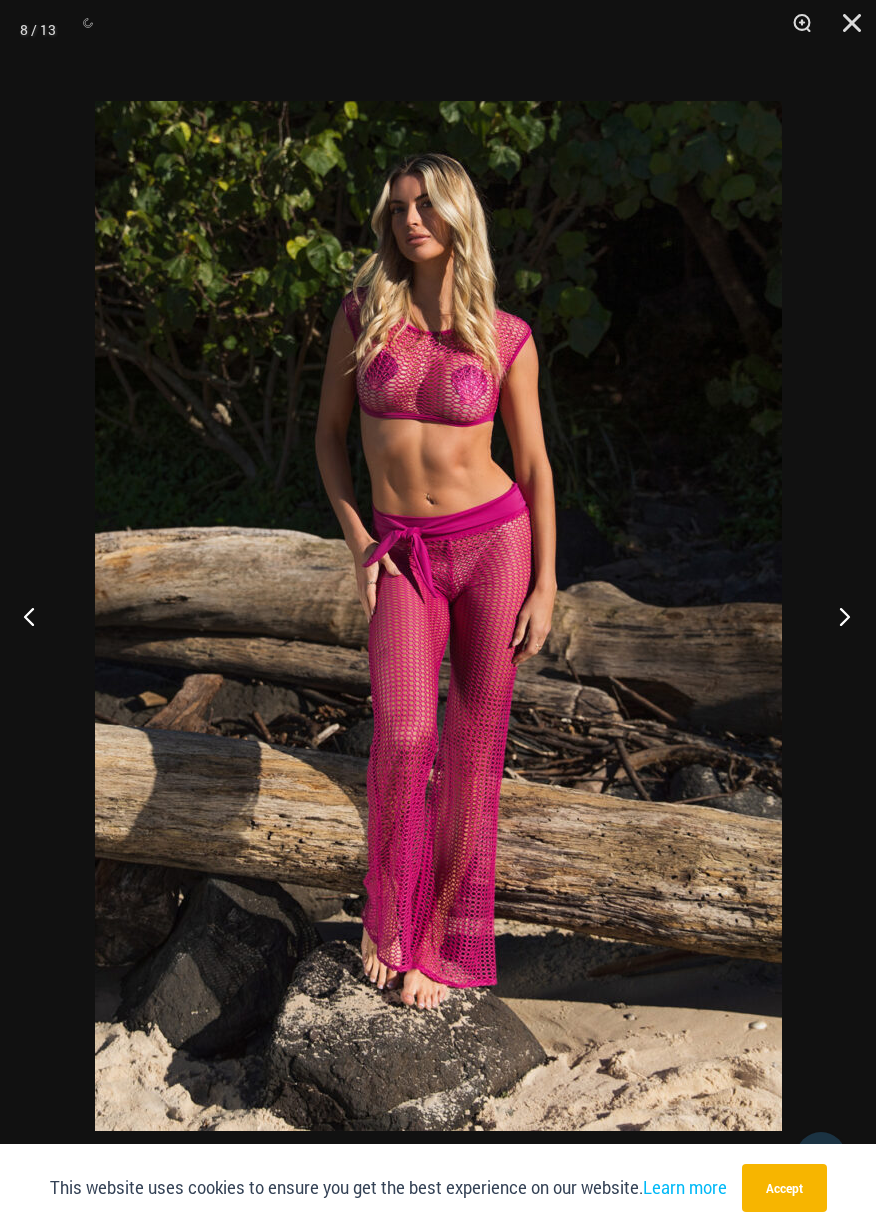 click at bounding box center (838, 616) 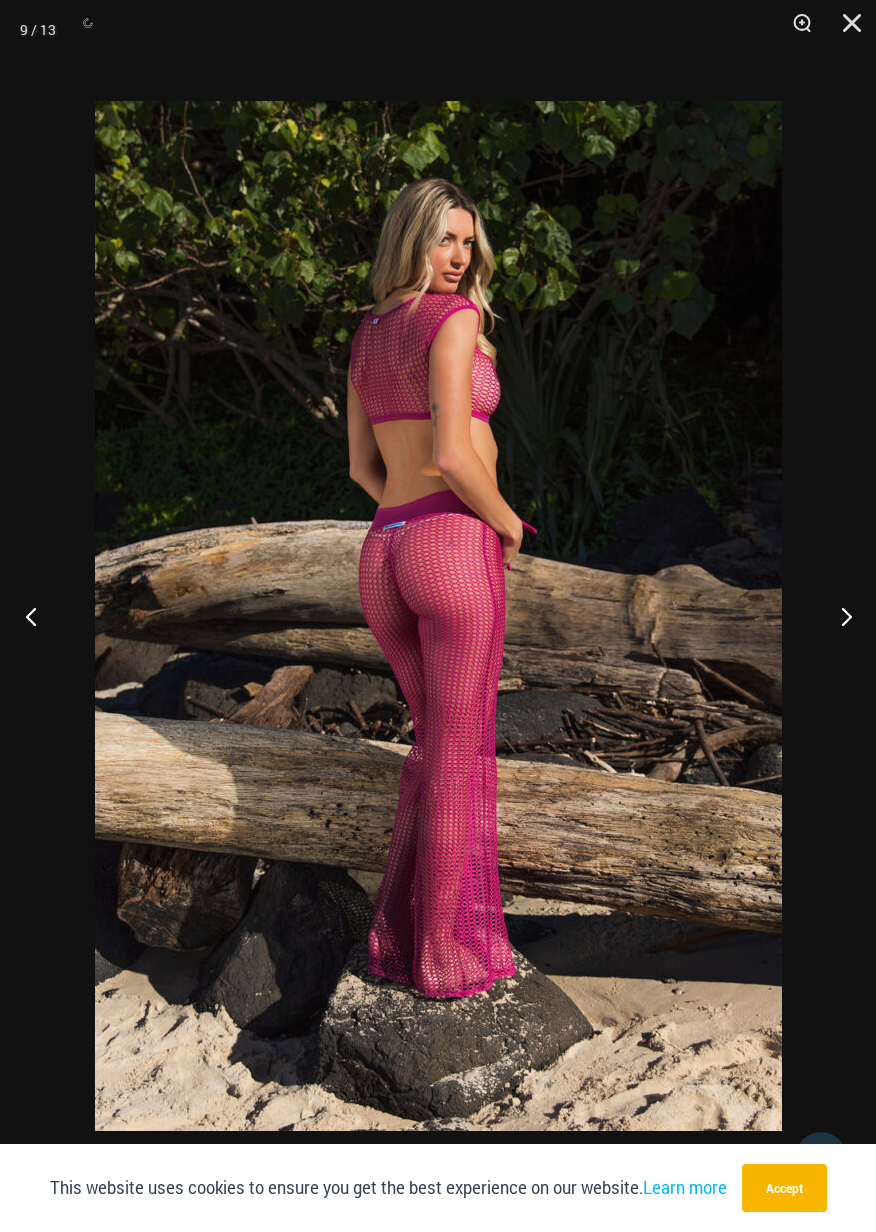 click at bounding box center (37, 616) 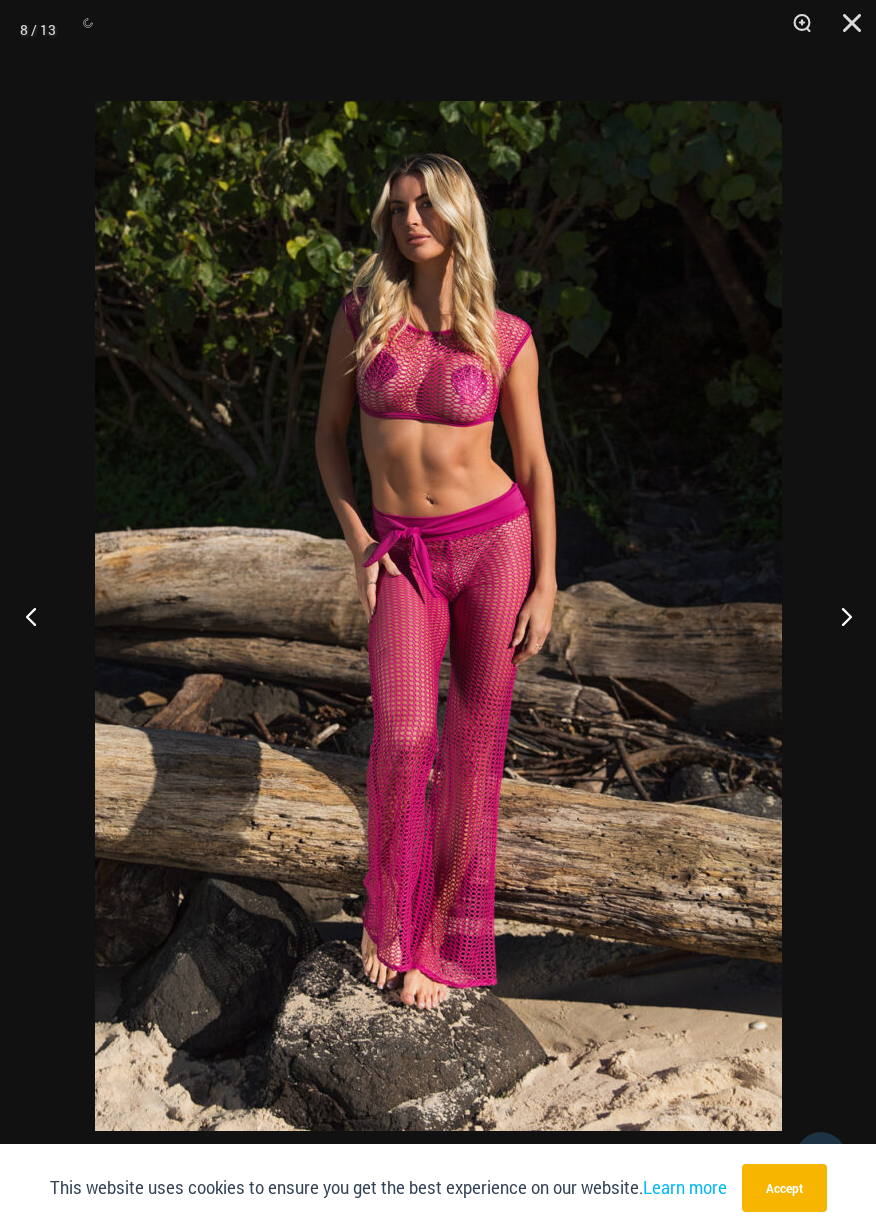 click at bounding box center [37, 616] 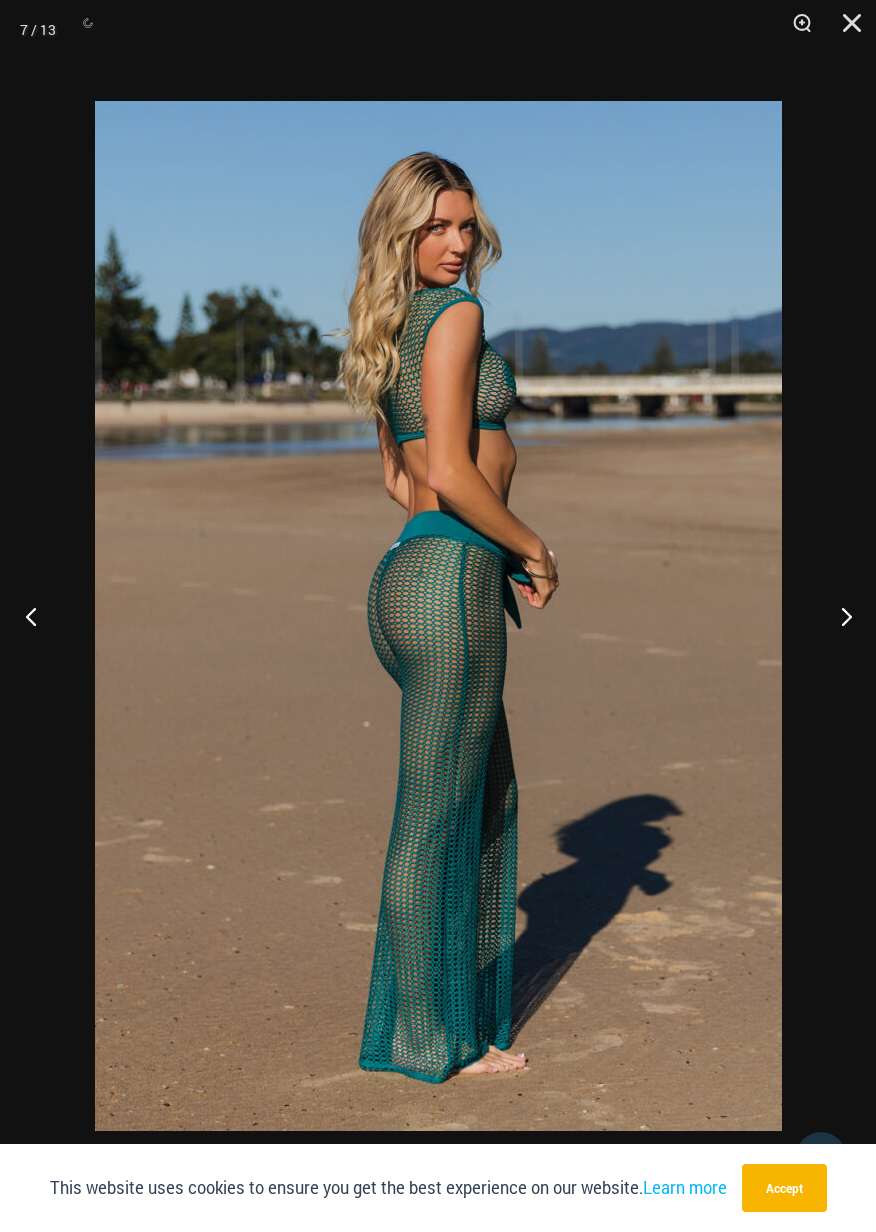 click at bounding box center [37, 616] 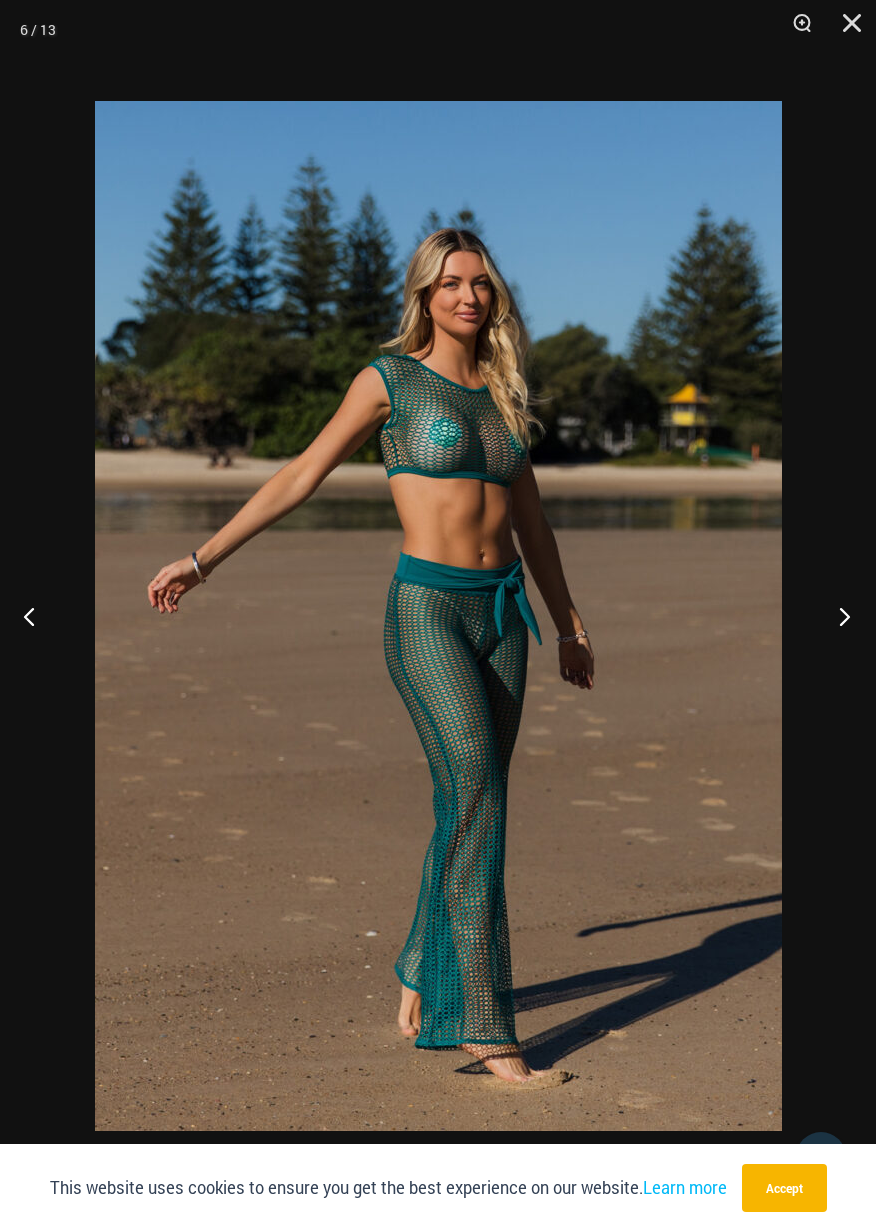 click at bounding box center (838, 616) 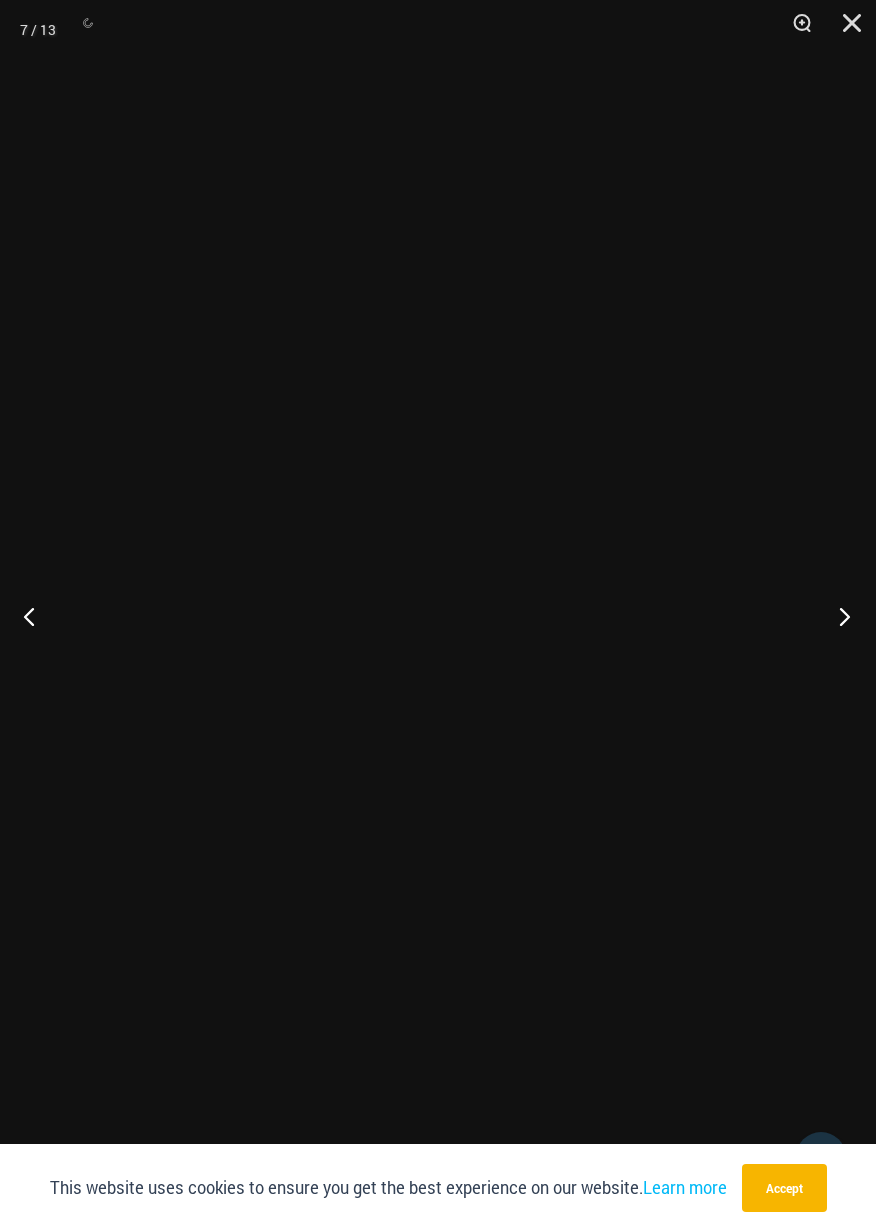 click at bounding box center [838, 616] 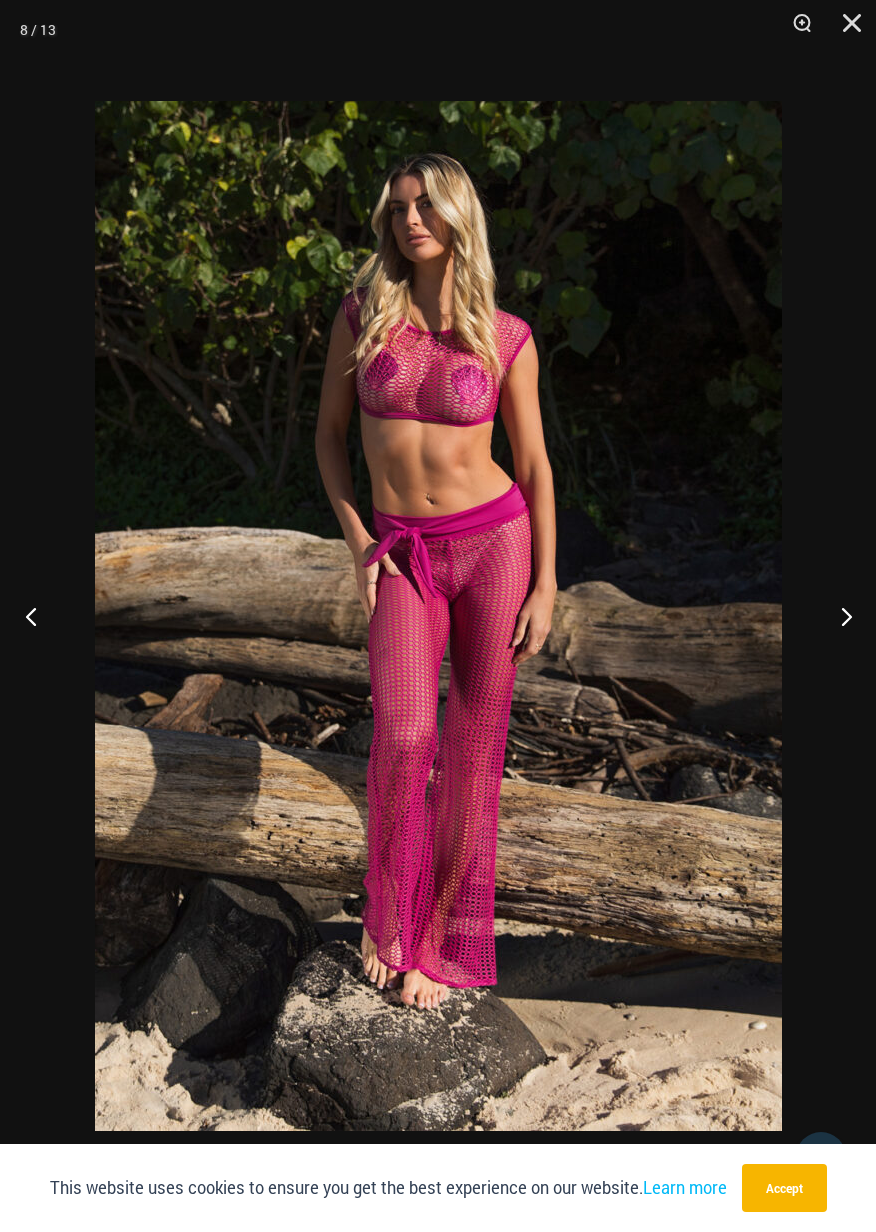 click at bounding box center (37, 616) 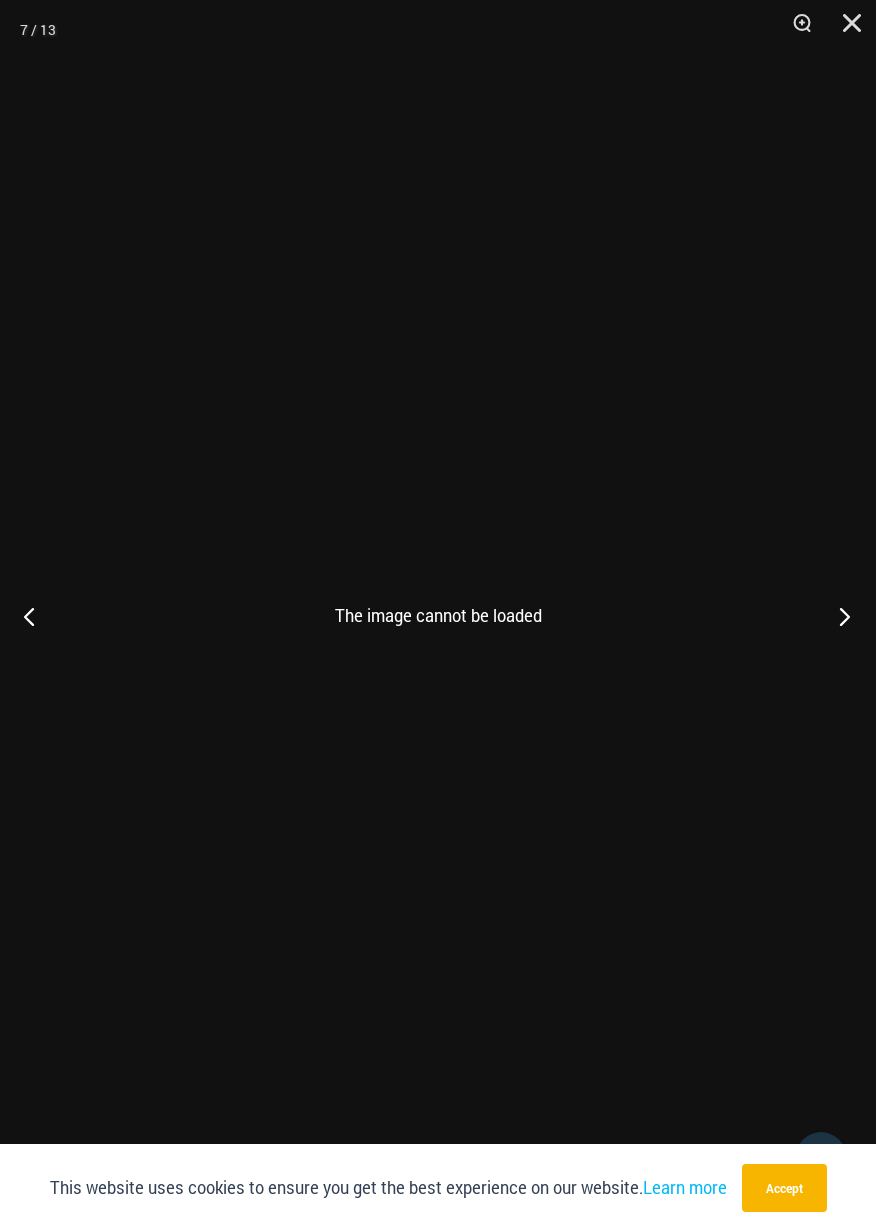 click at bounding box center [838, 616] 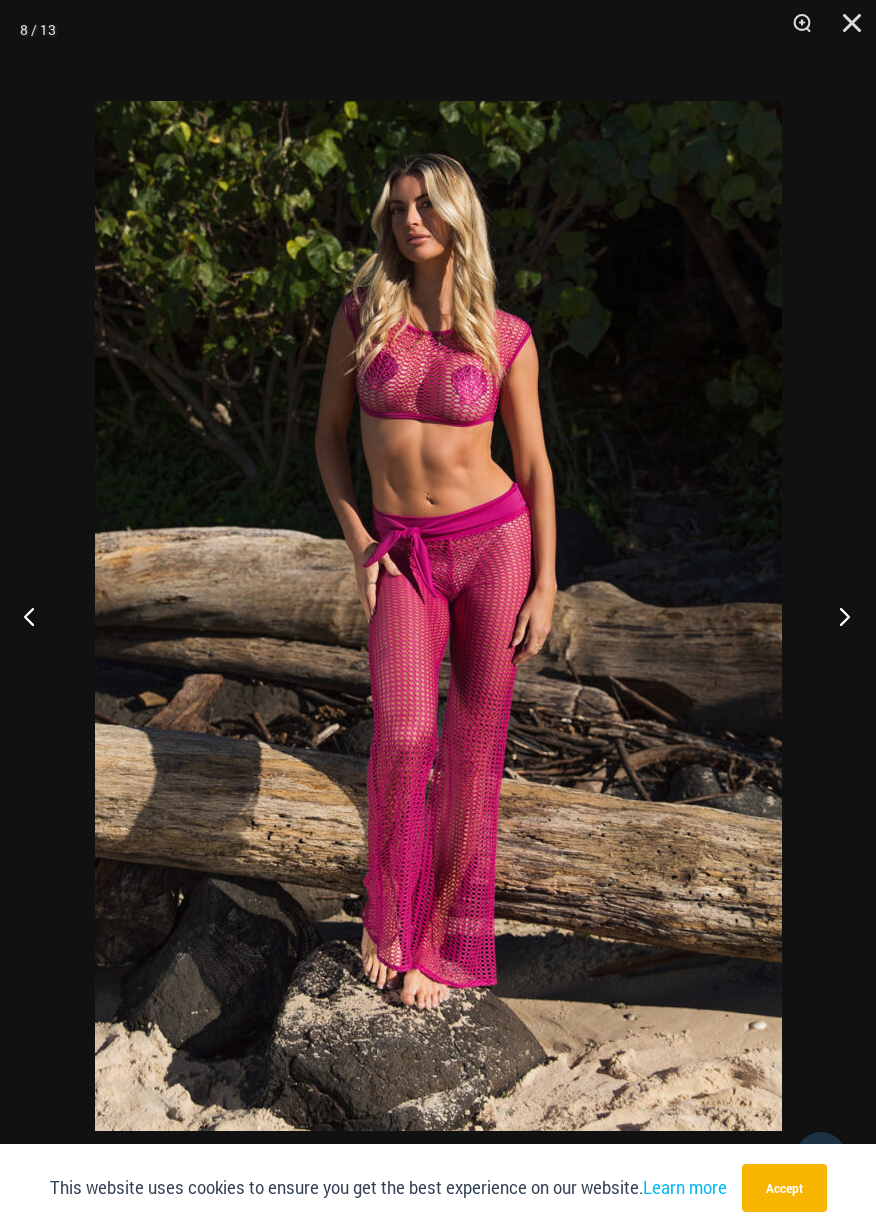 click at bounding box center [838, 616] 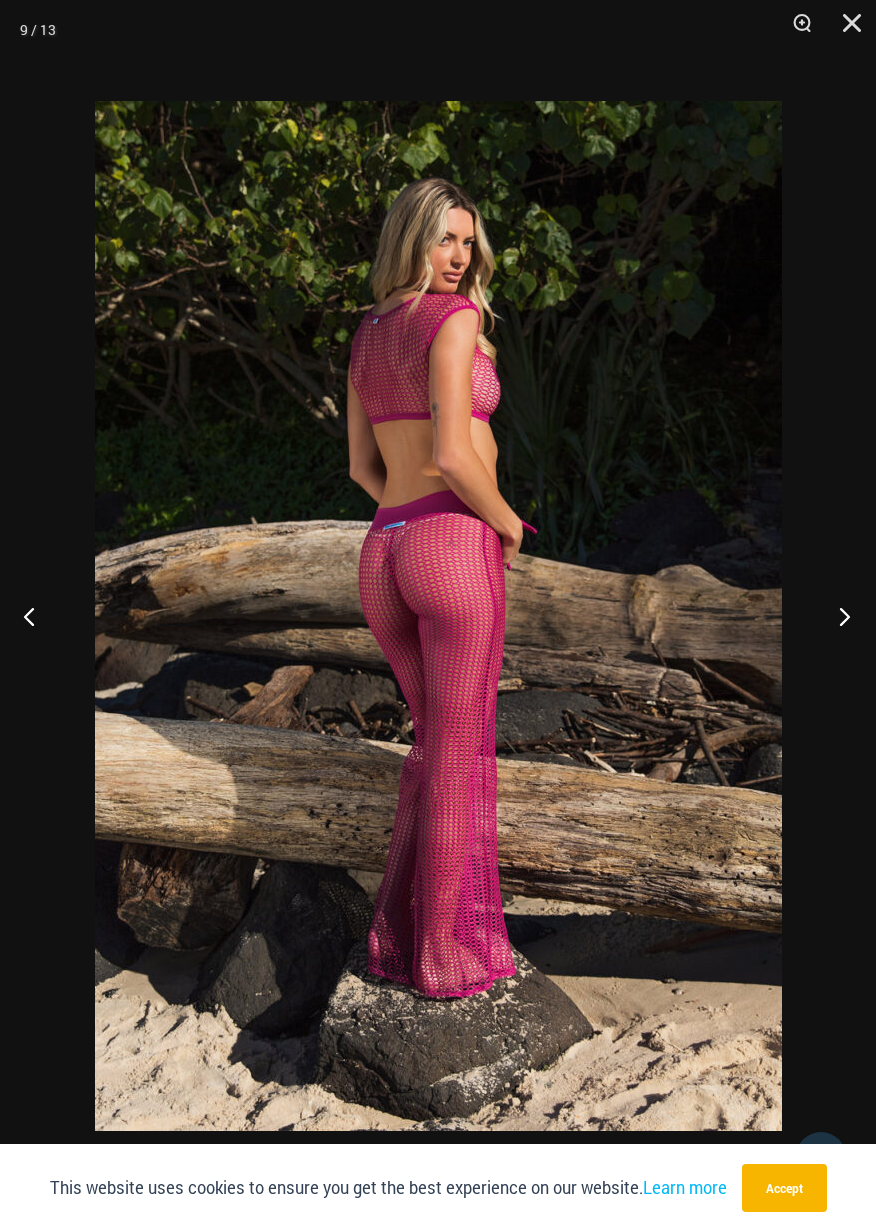 click at bounding box center [838, 616] 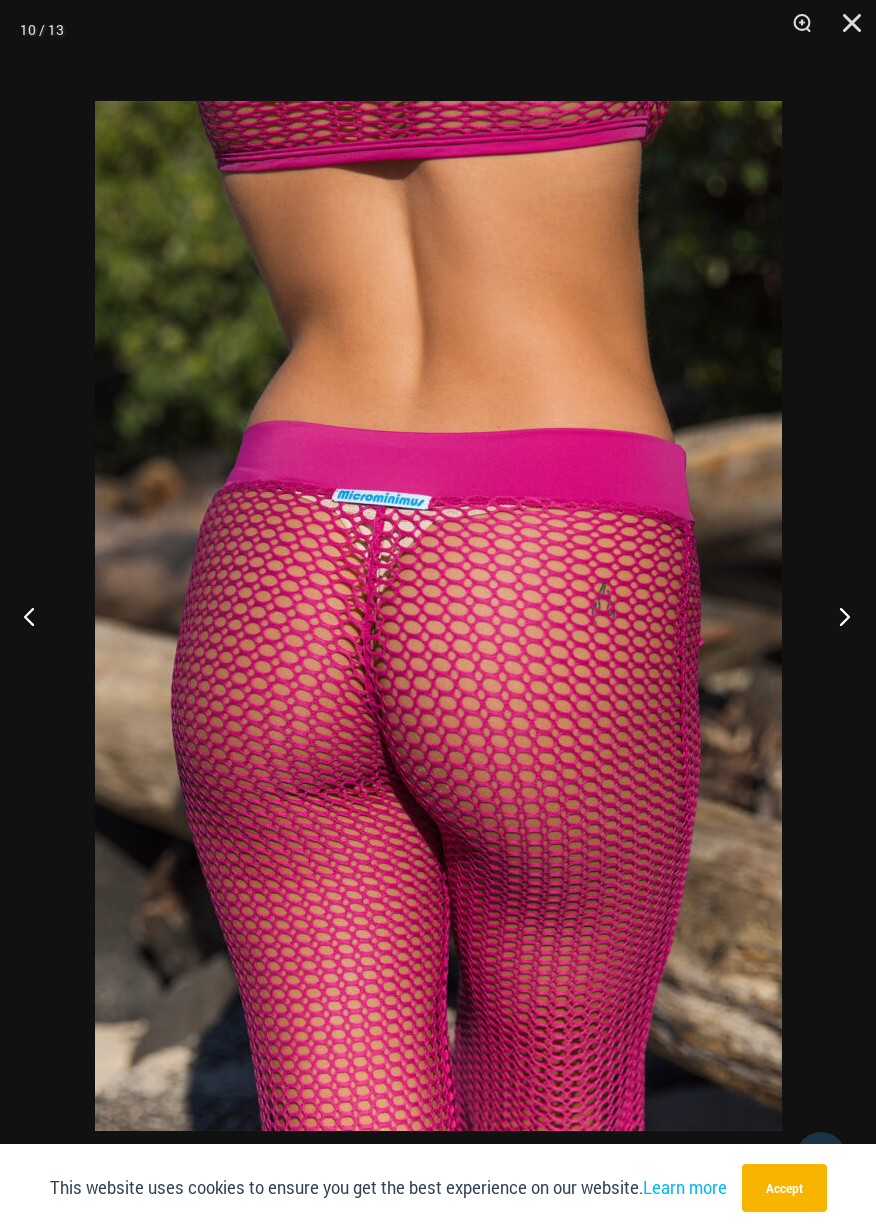 click at bounding box center (838, 616) 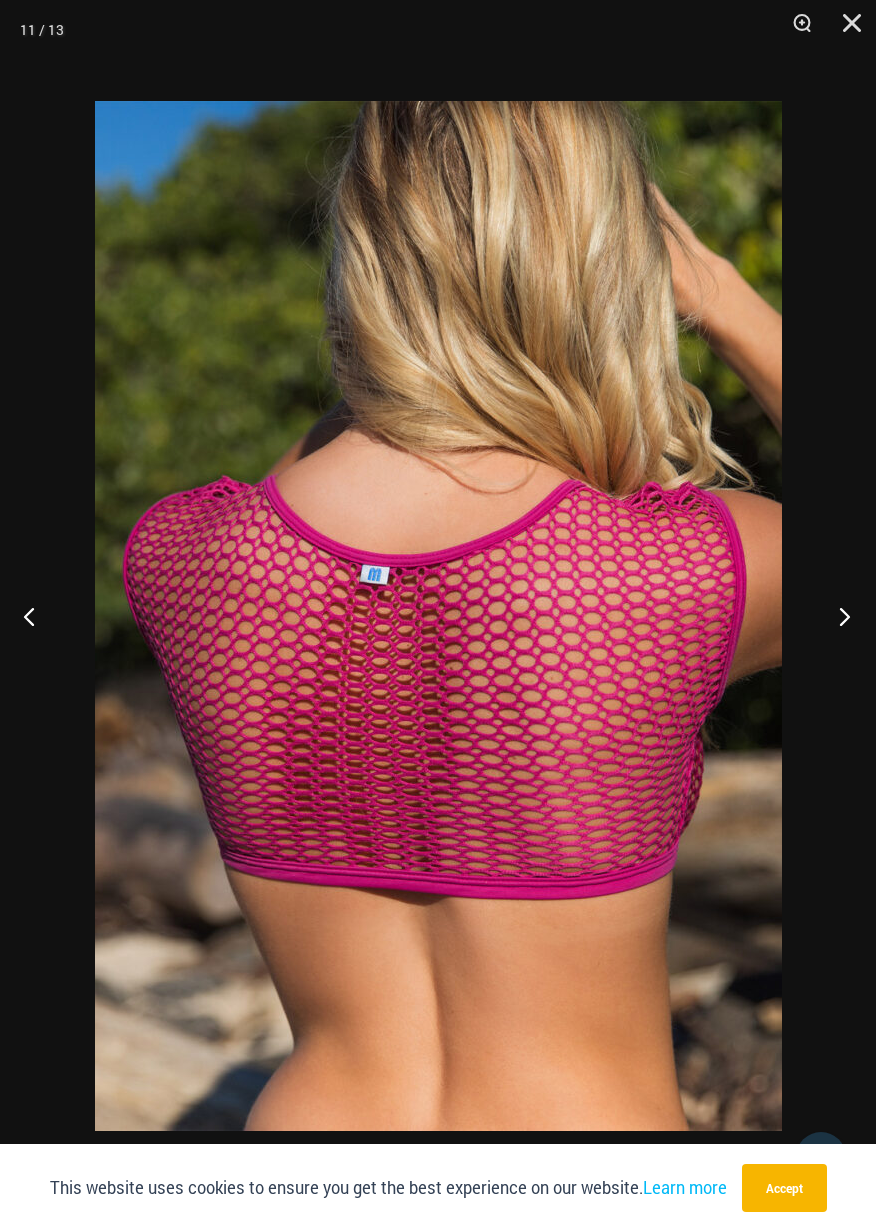click at bounding box center [838, 616] 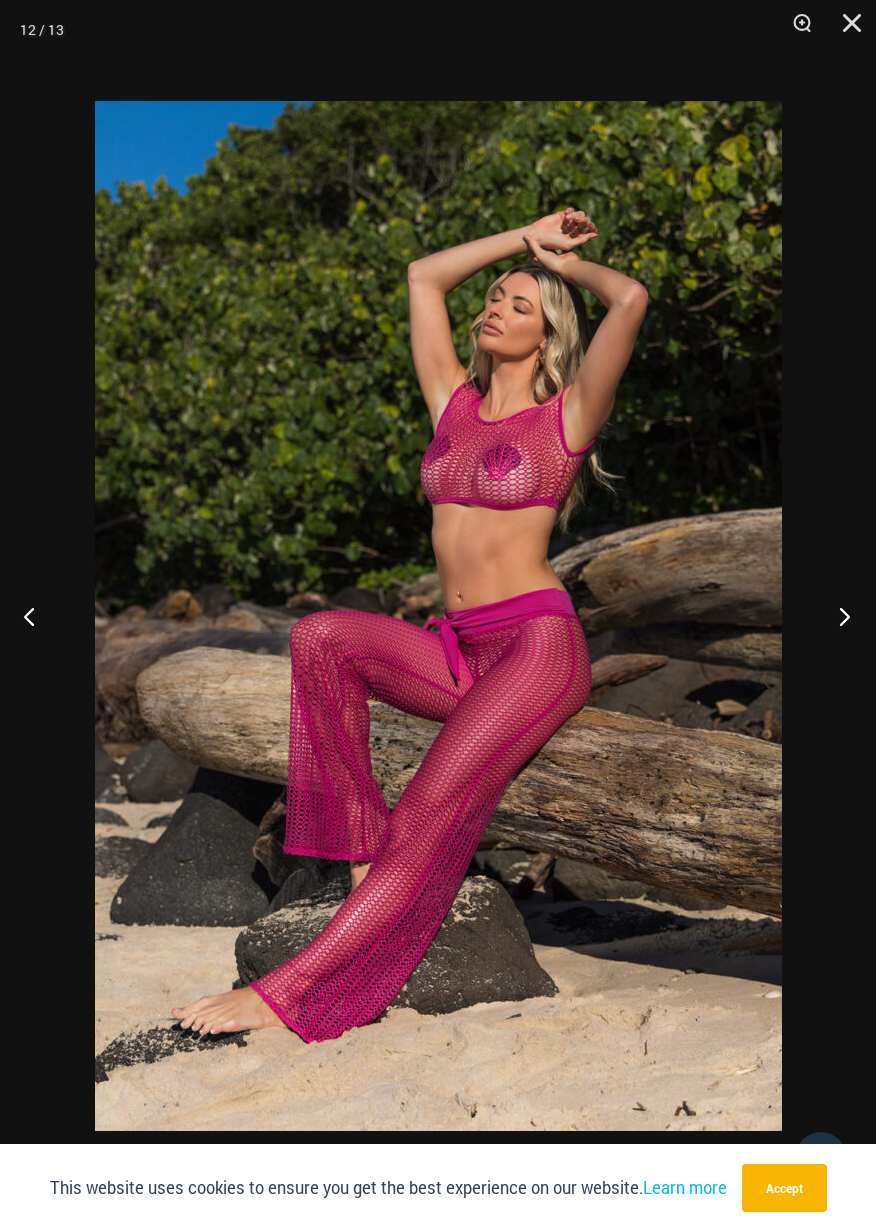 click at bounding box center (838, 616) 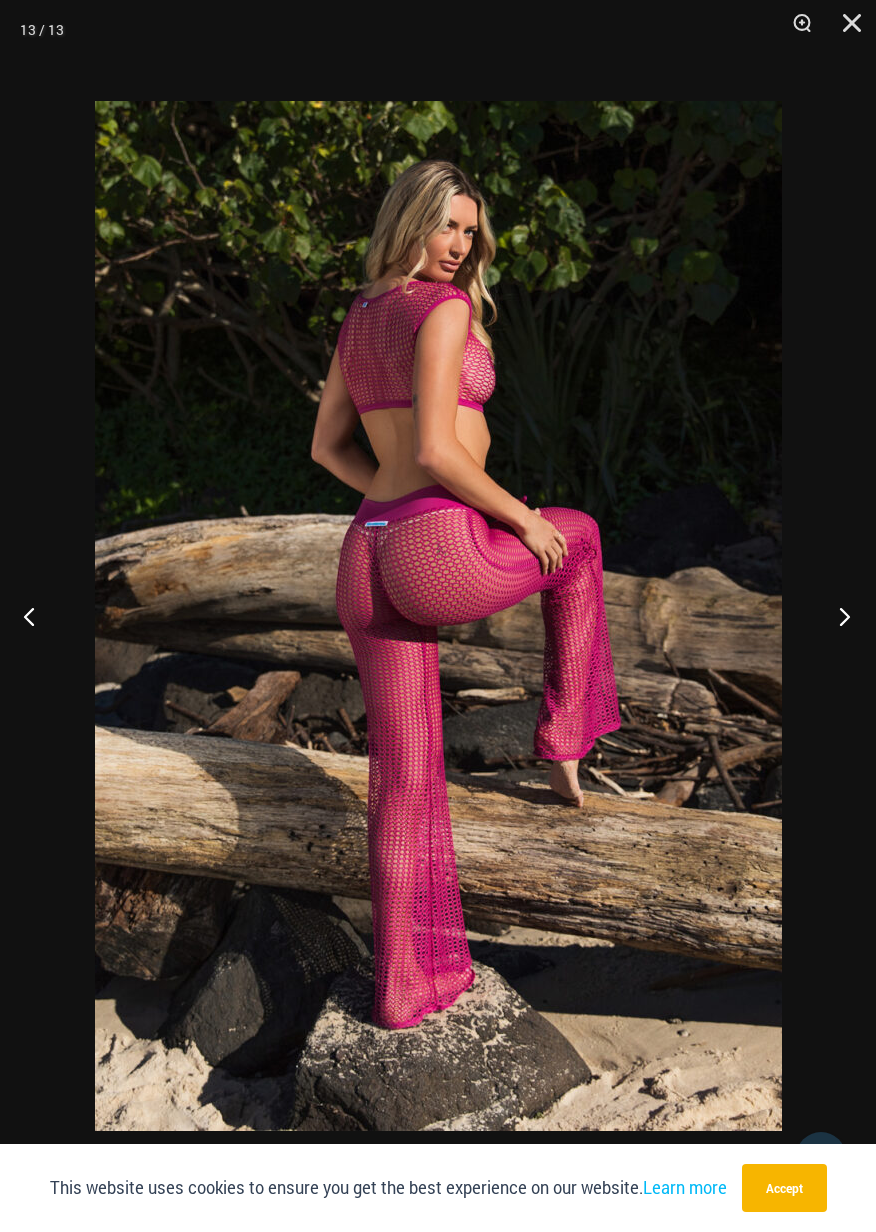 click at bounding box center [838, 616] 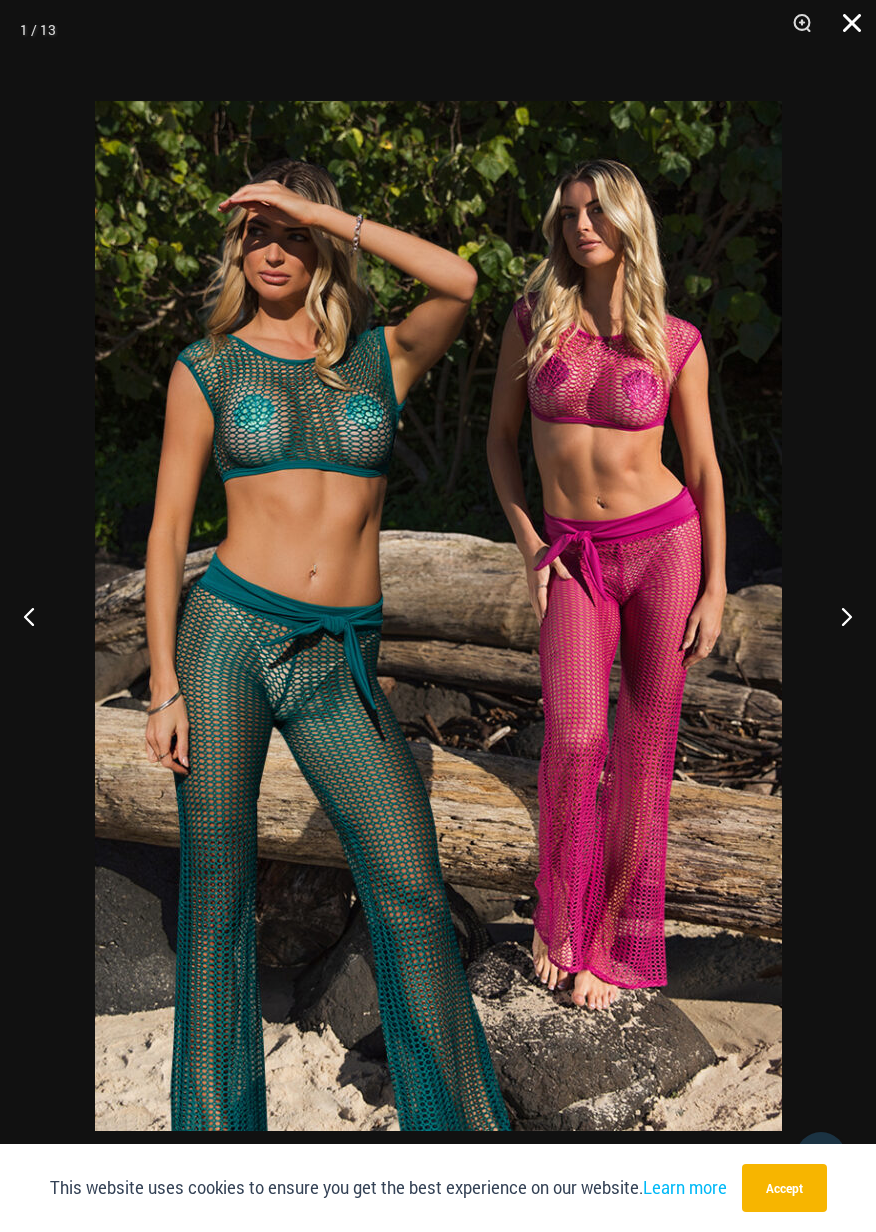 click at bounding box center (845, 30) 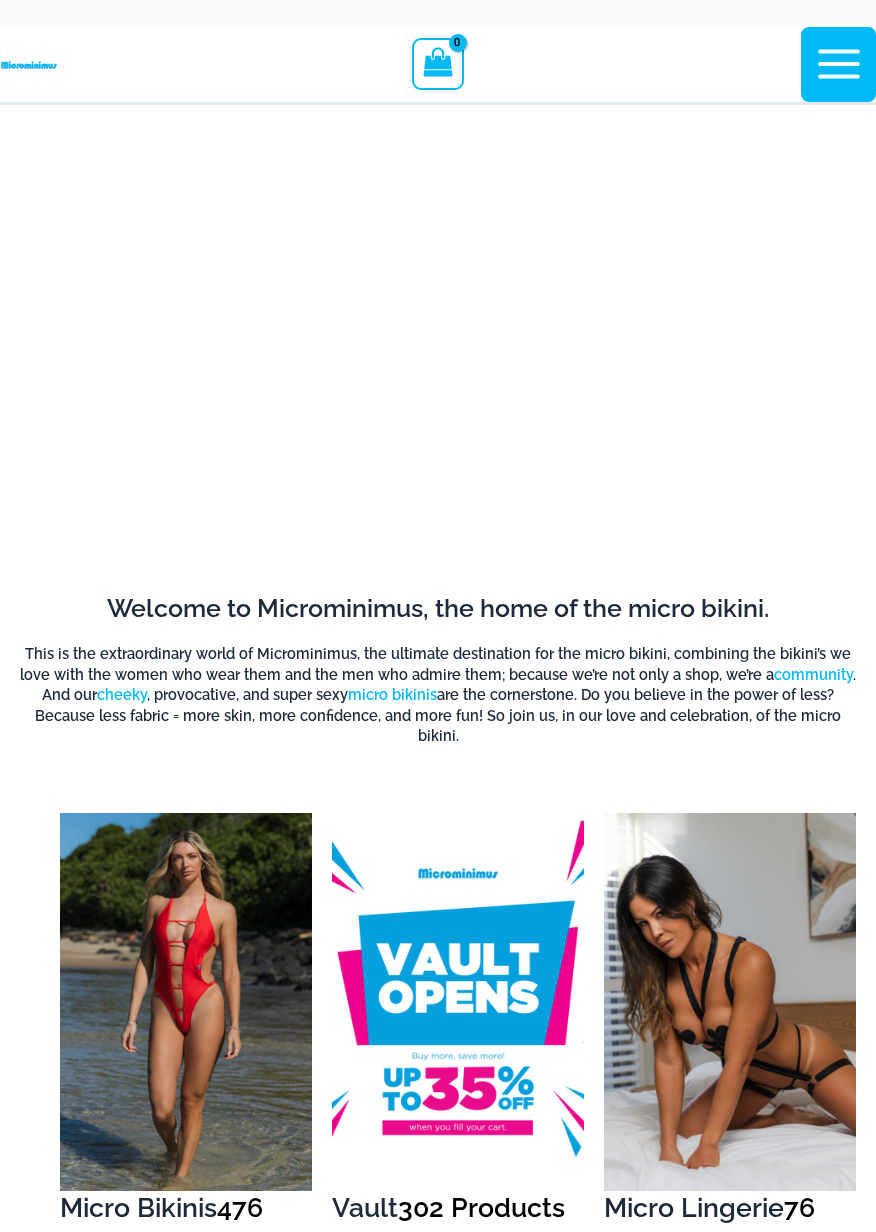 scroll, scrollTop: 0, scrollLeft: 0, axis: both 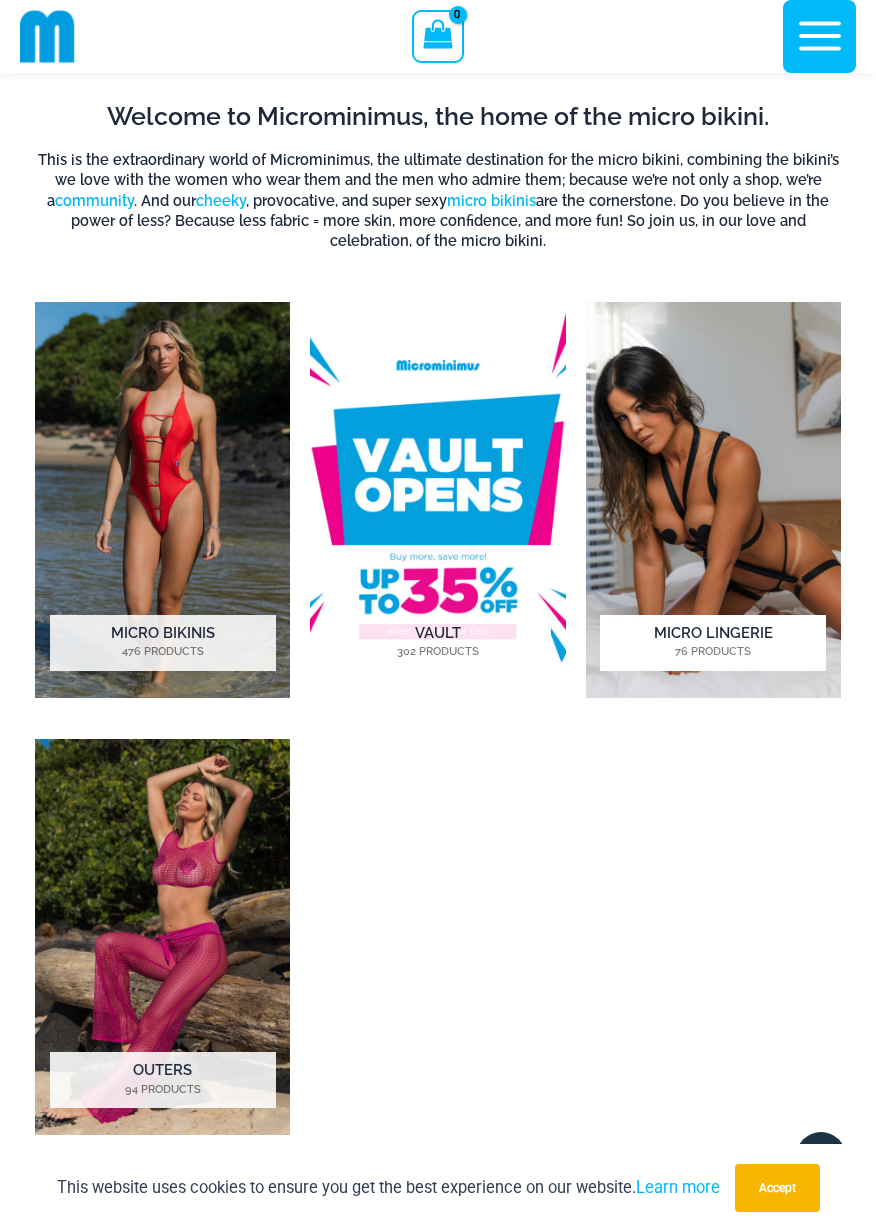 click at bounding box center (713, 500) 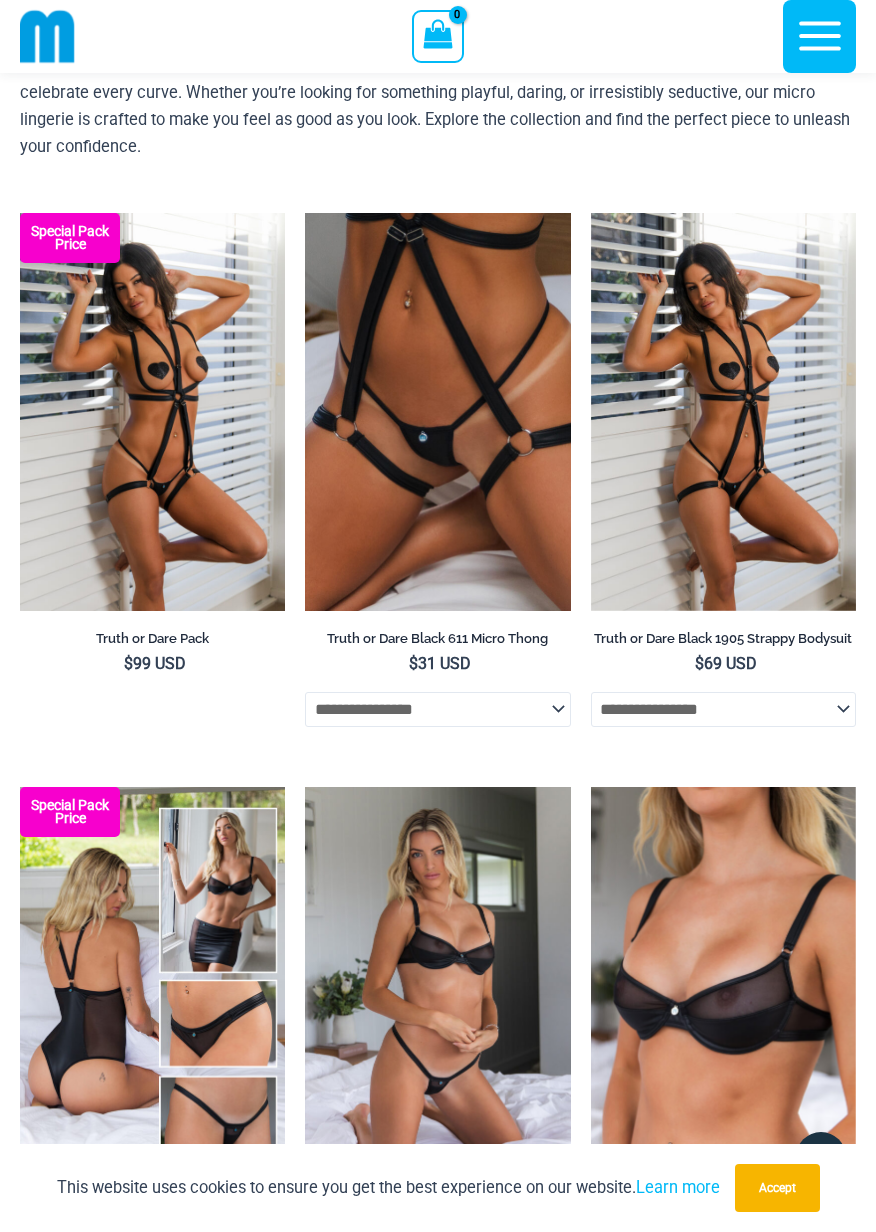 scroll, scrollTop: 160, scrollLeft: 0, axis: vertical 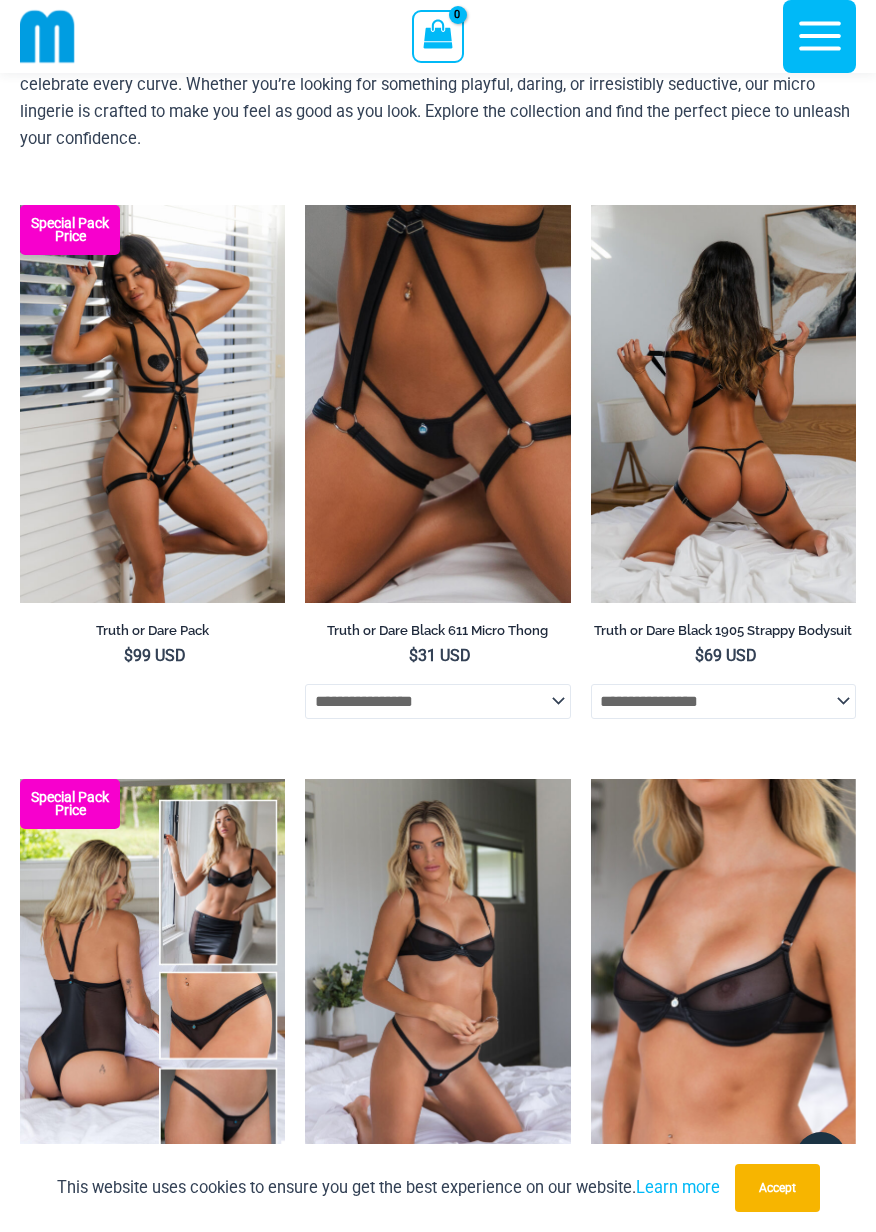 click at bounding box center (723, 404) 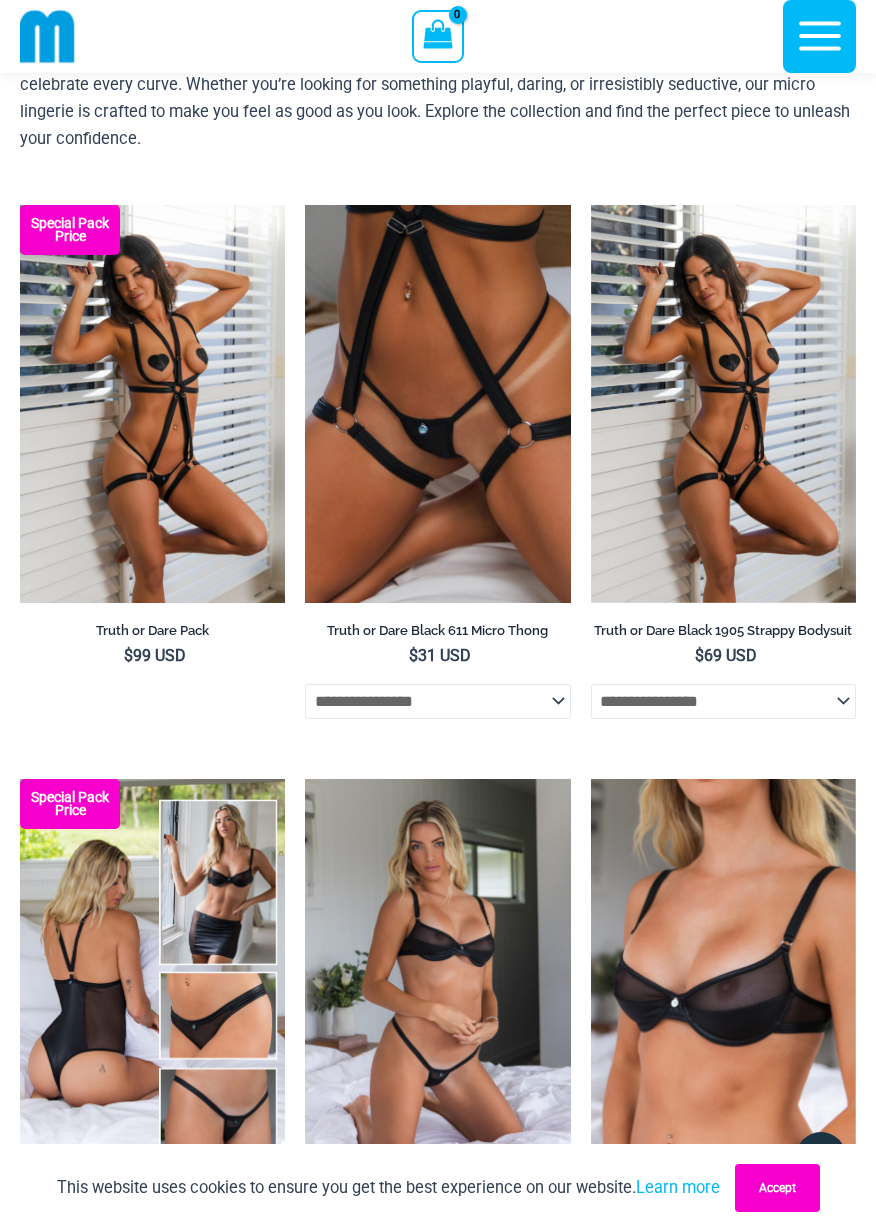 click on "Accept" at bounding box center (777, 1188) 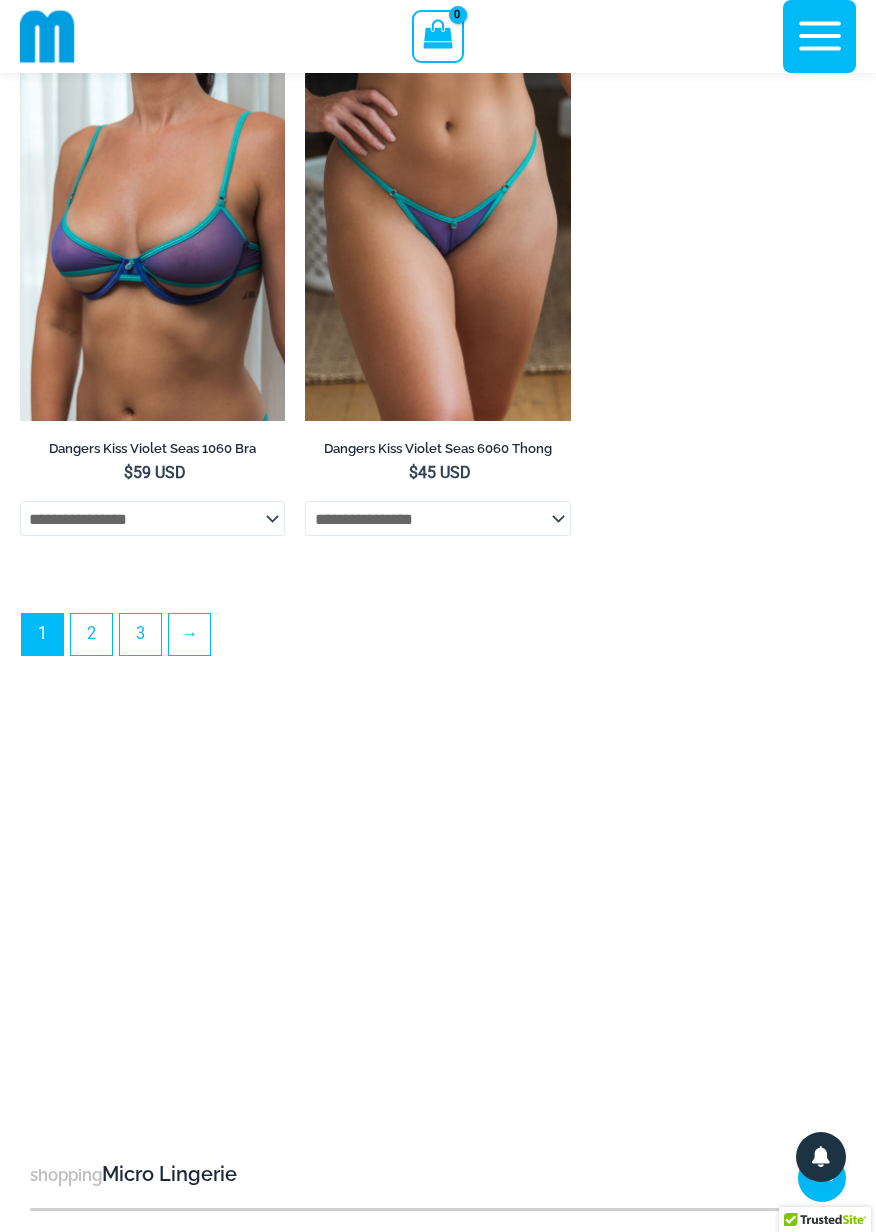 scroll, scrollTop: 6050, scrollLeft: 0, axis: vertical 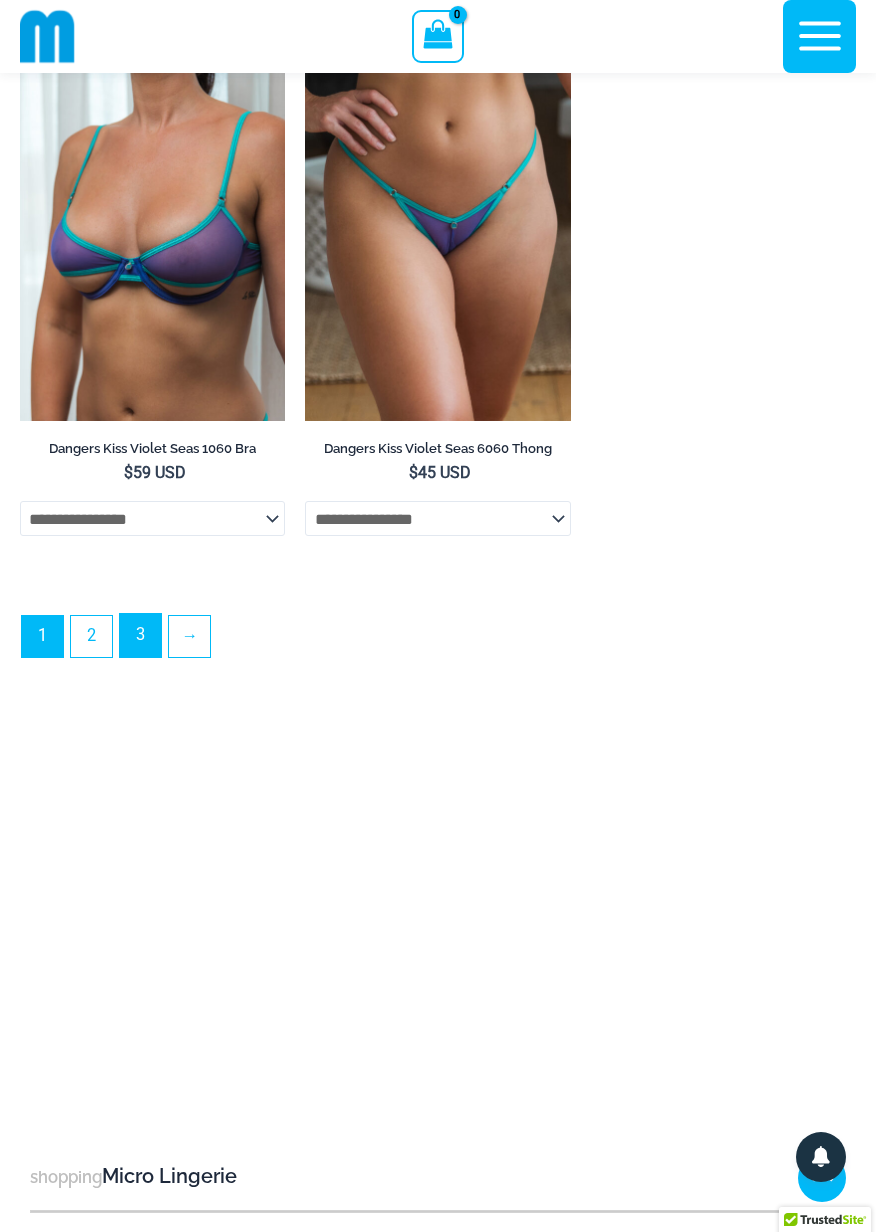 click on "3" at bounding box center [140, 635] 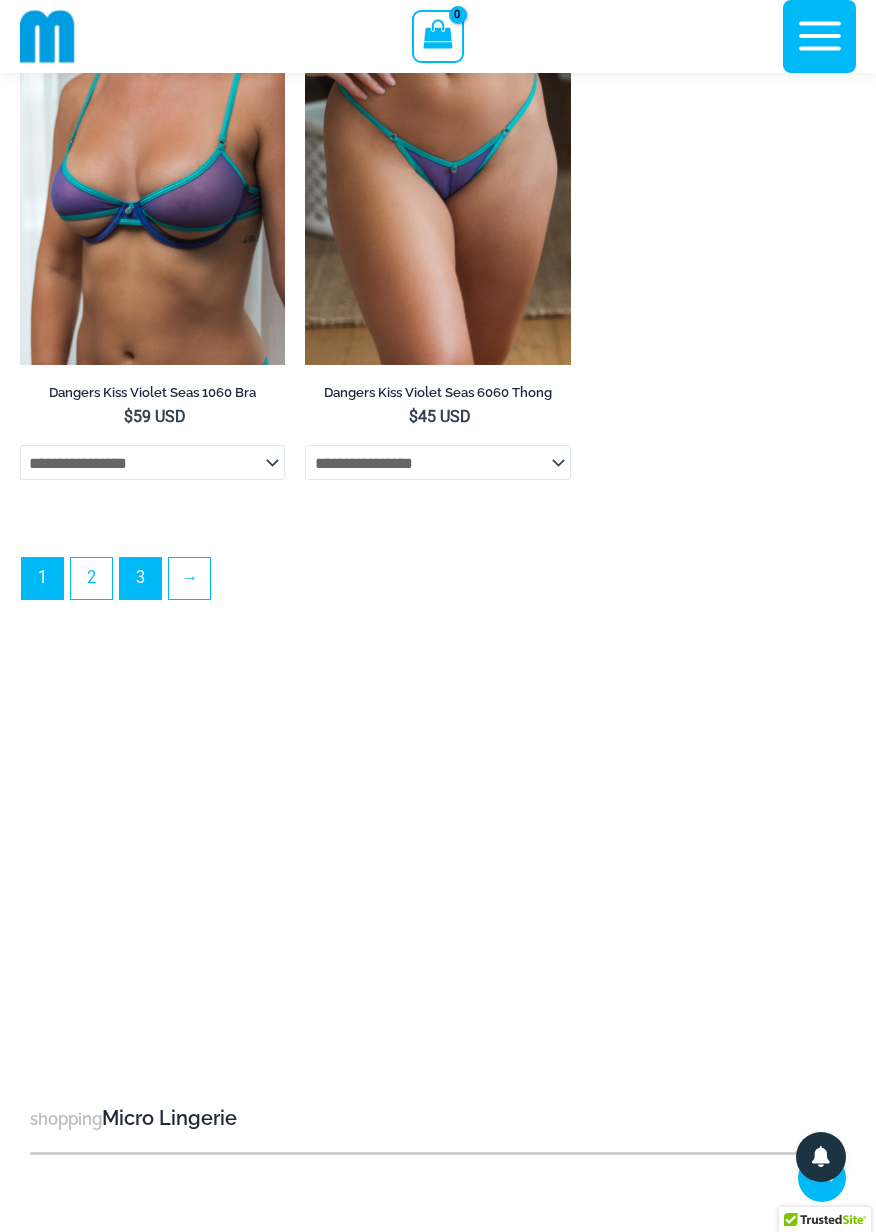 scroll, scrollTop: 6145, scrollLeft: 0, axis: vertical 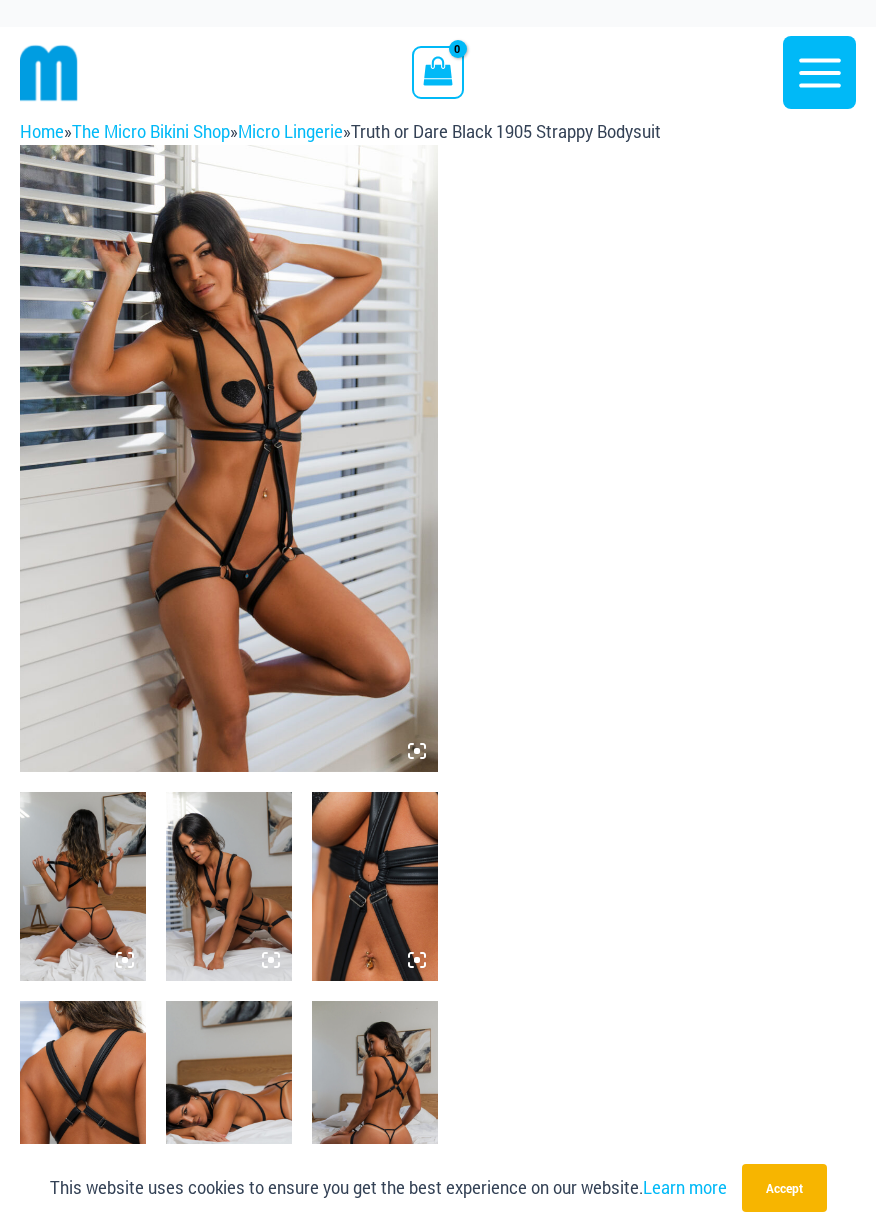 click 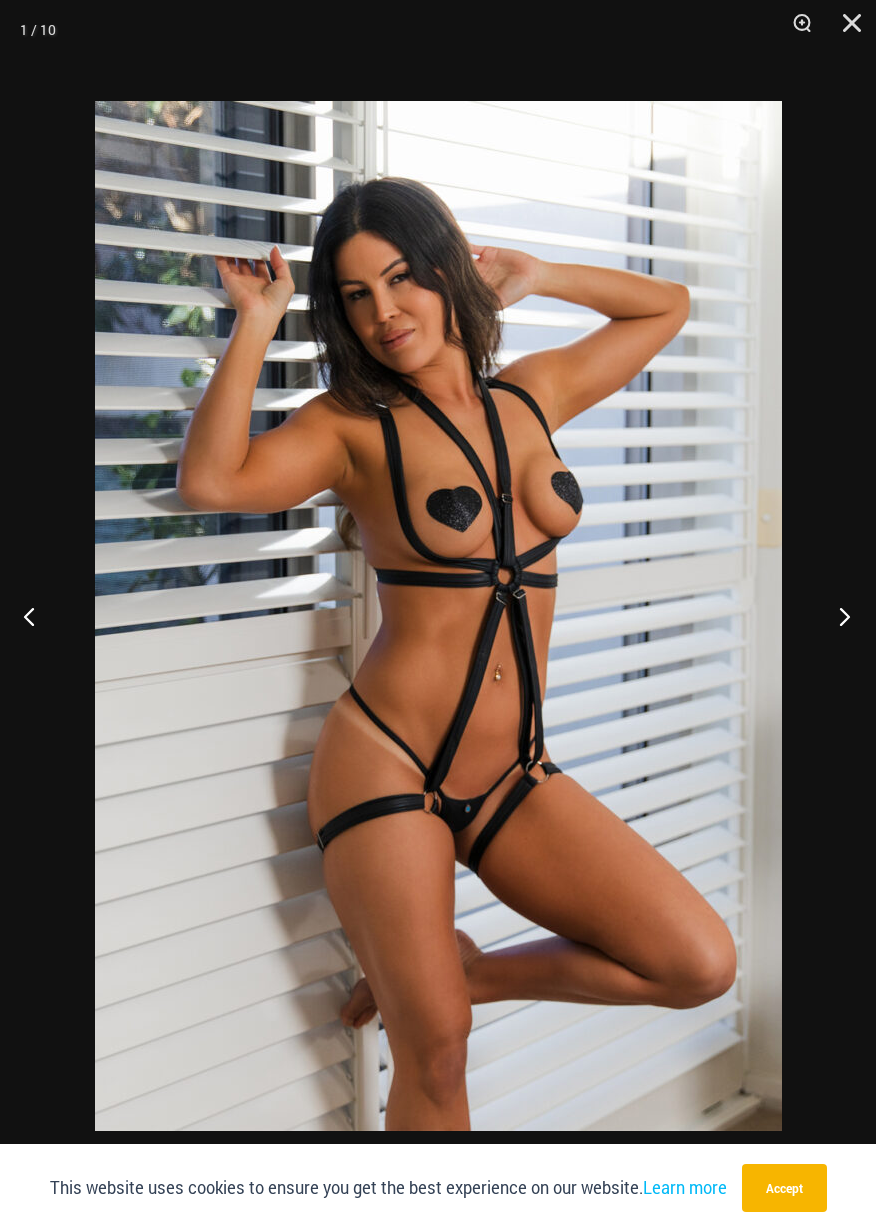 click at bounding box center [838, 616] 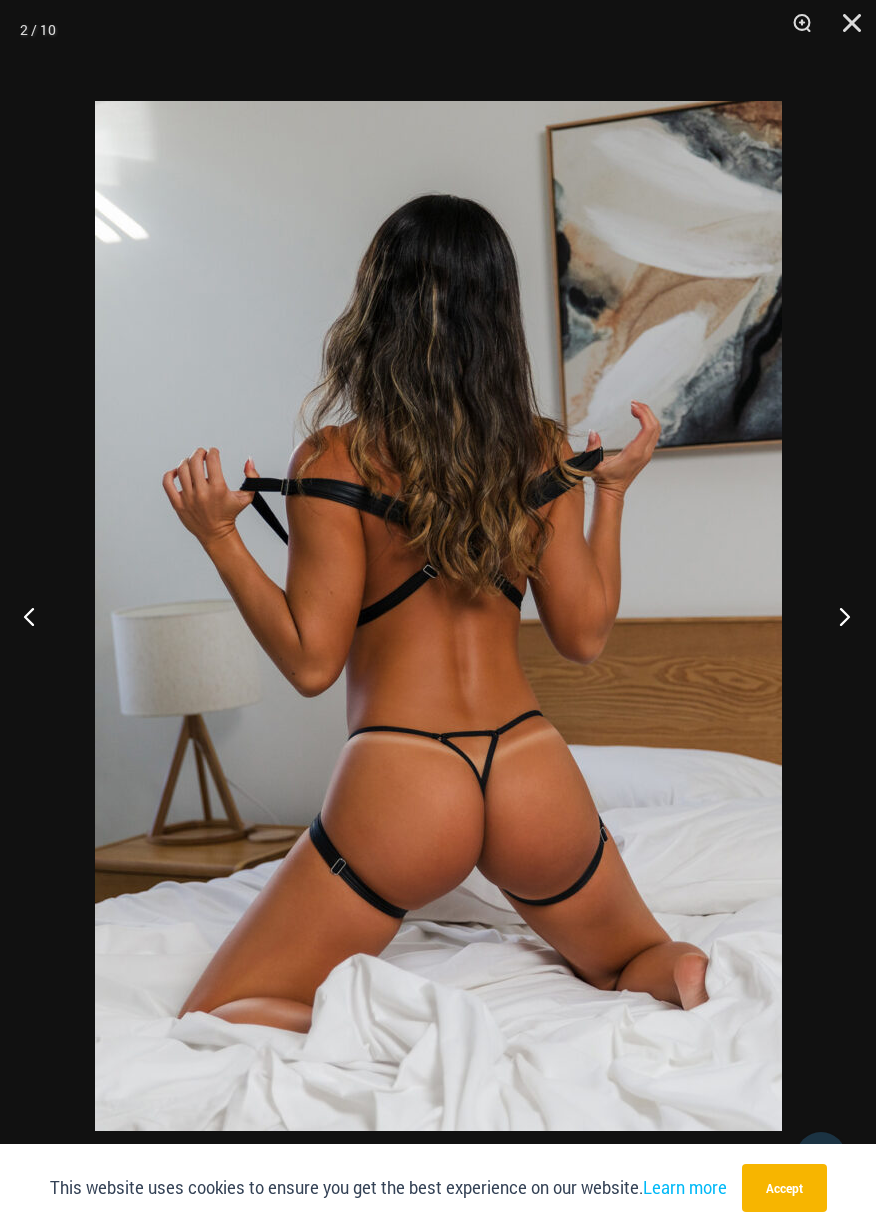 click at bounding box center (838, 616) 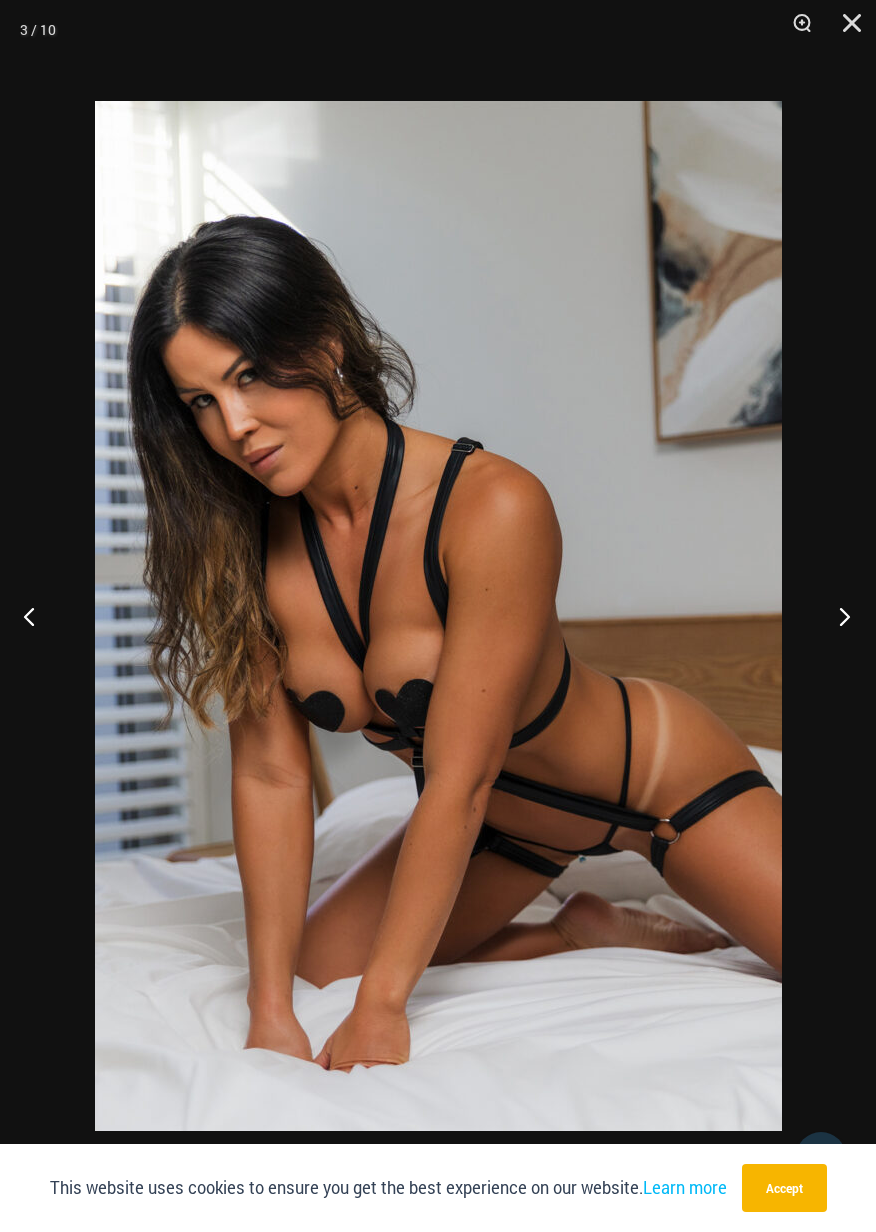 click at bounding box center [838, 616] 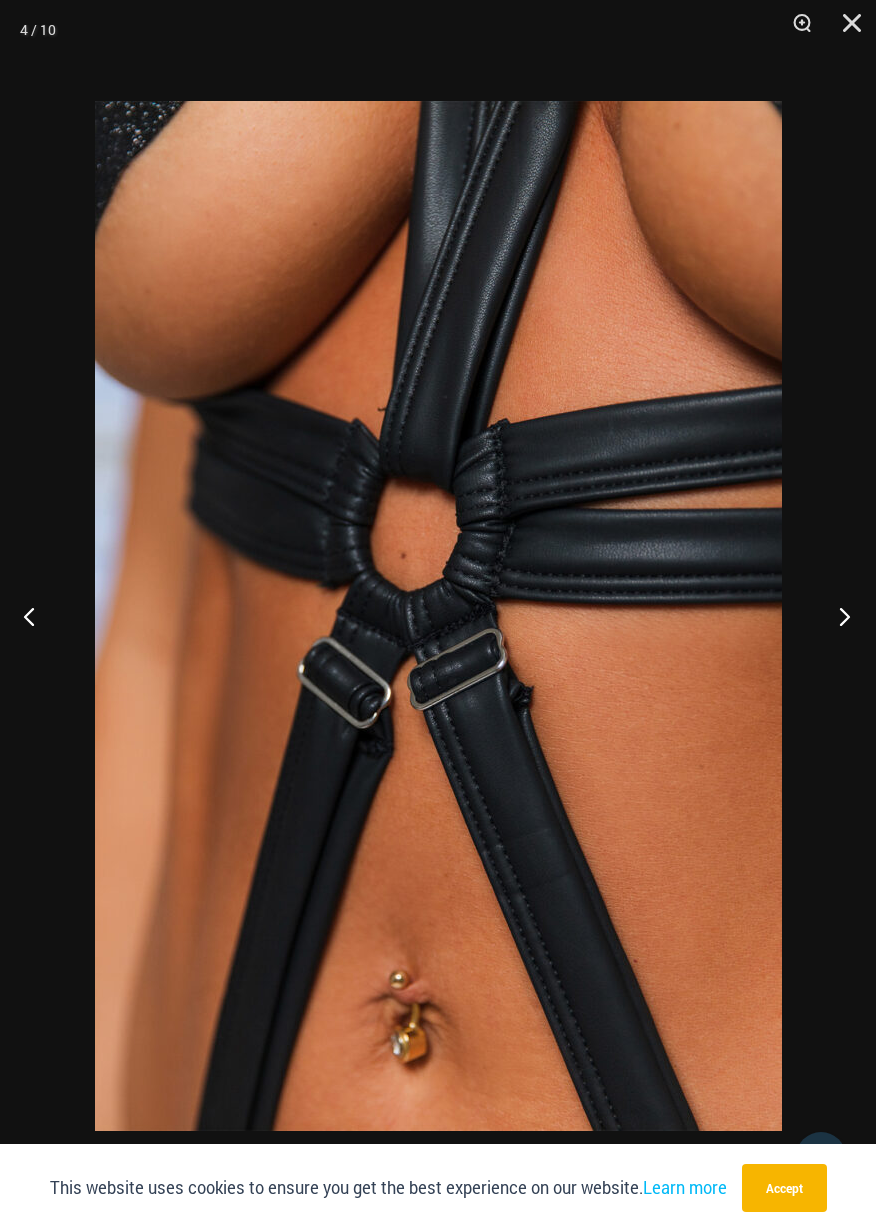 click at bounding box center [838, 616] 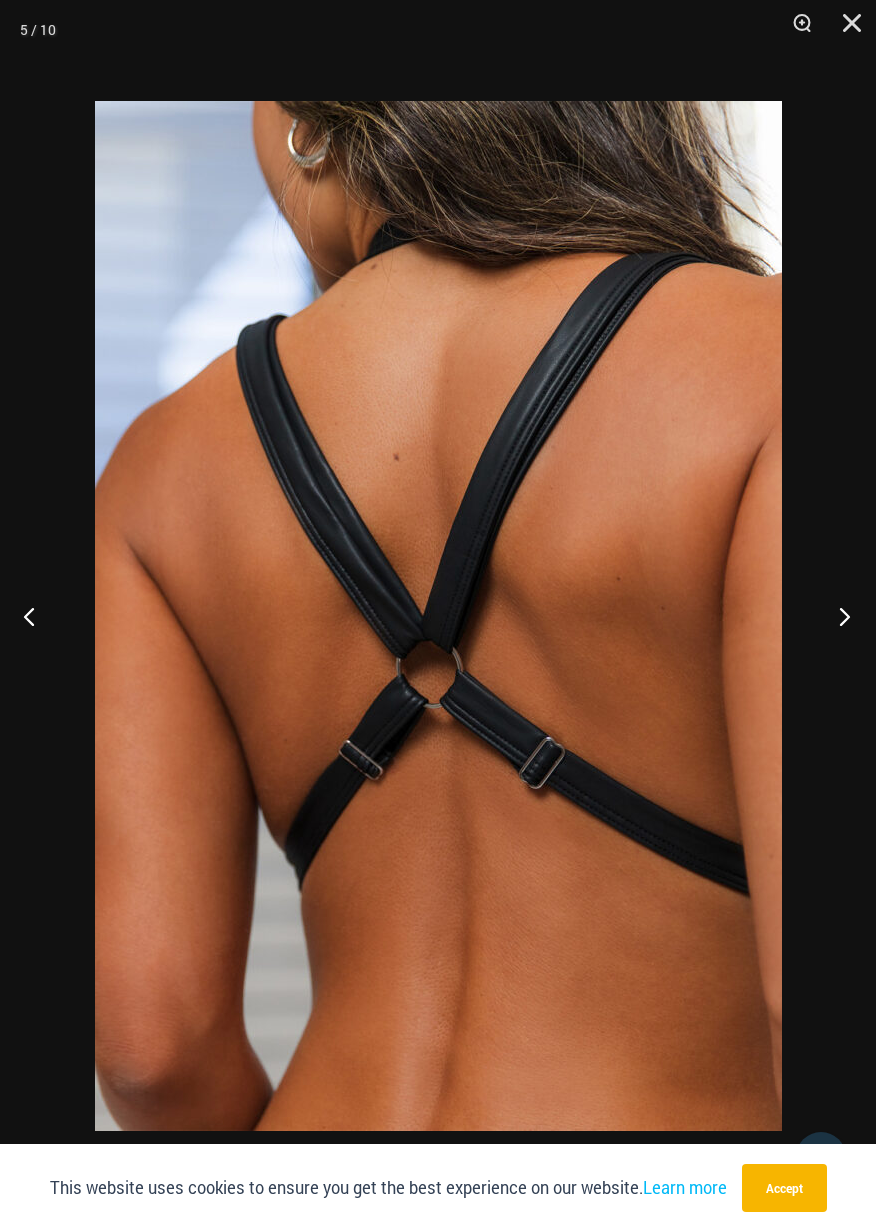 click at bounding box center [838, 616] 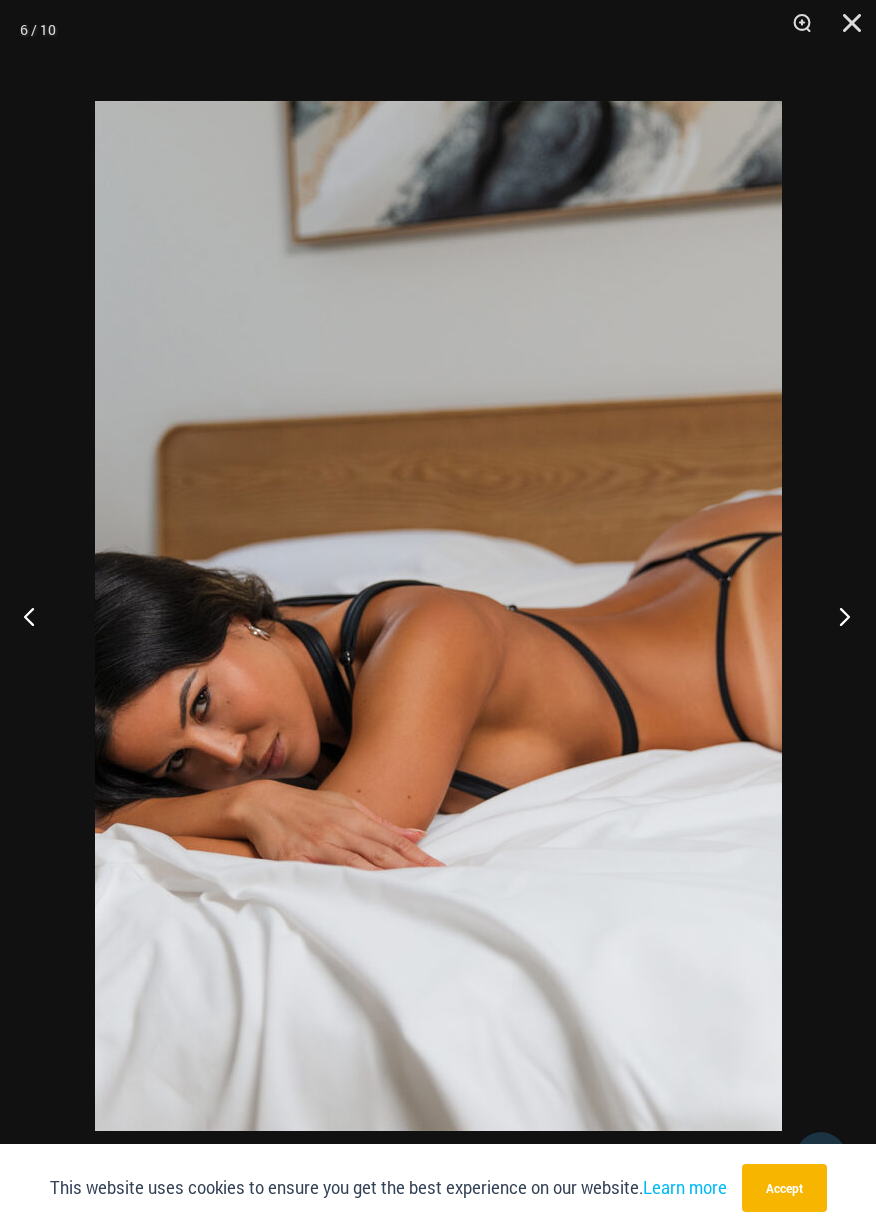 click at bounding box center [838, 616] 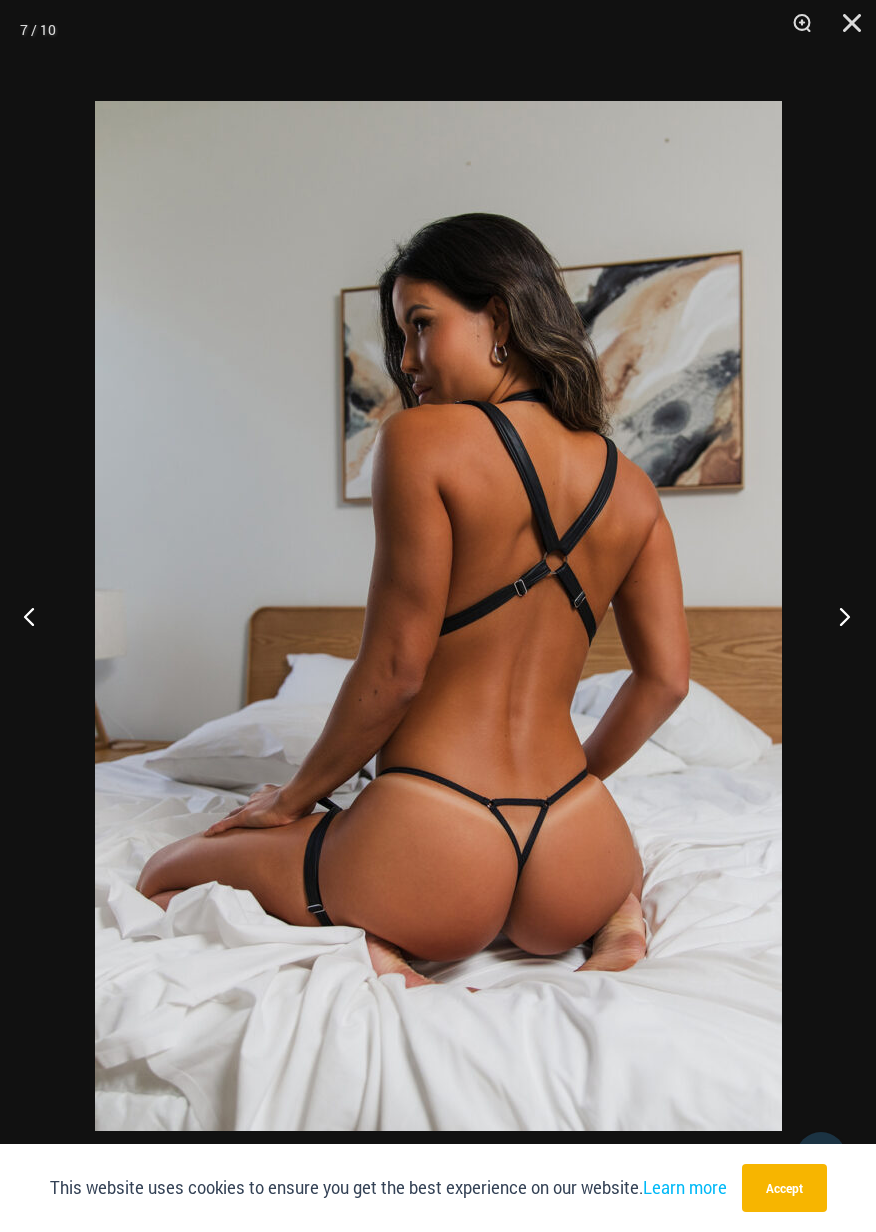 click at bounding box center (838, 616) 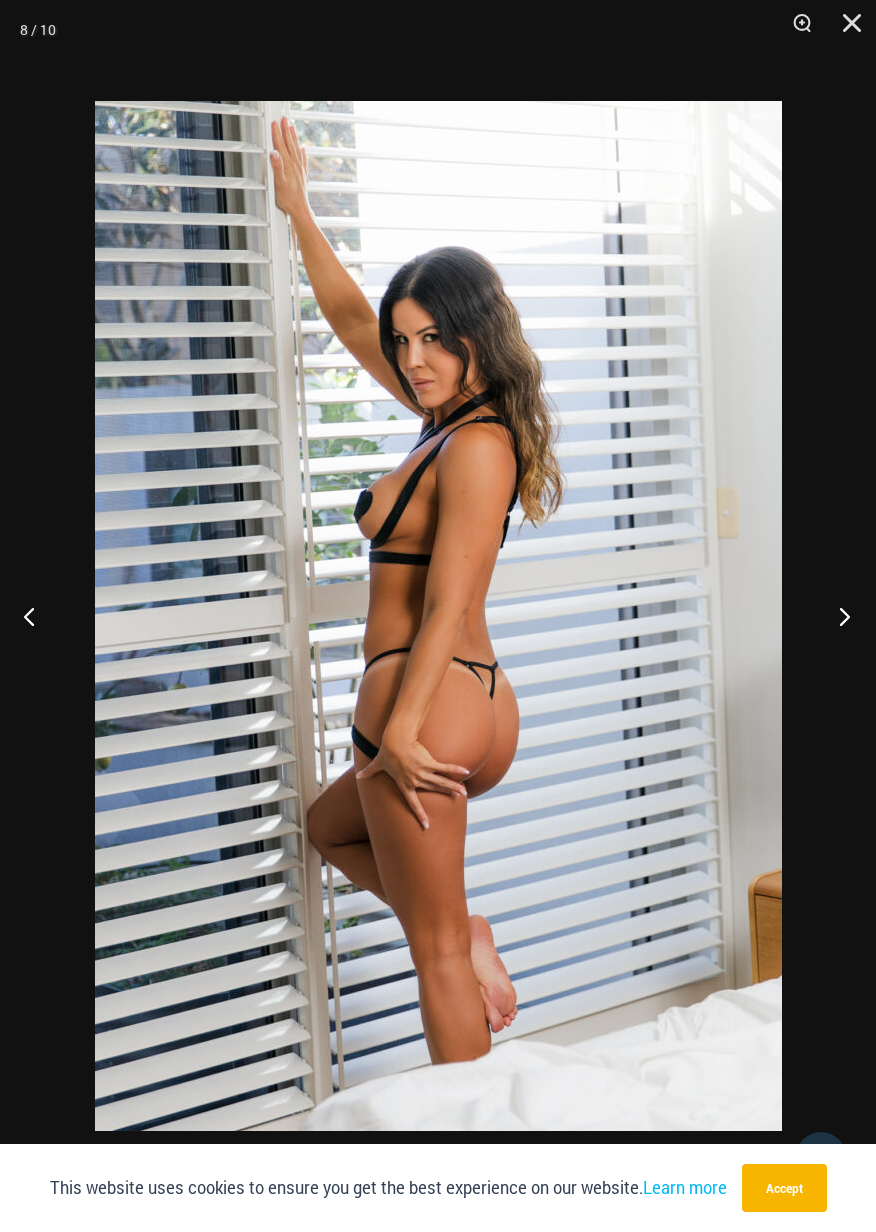 click at bounding box center [838, 616] 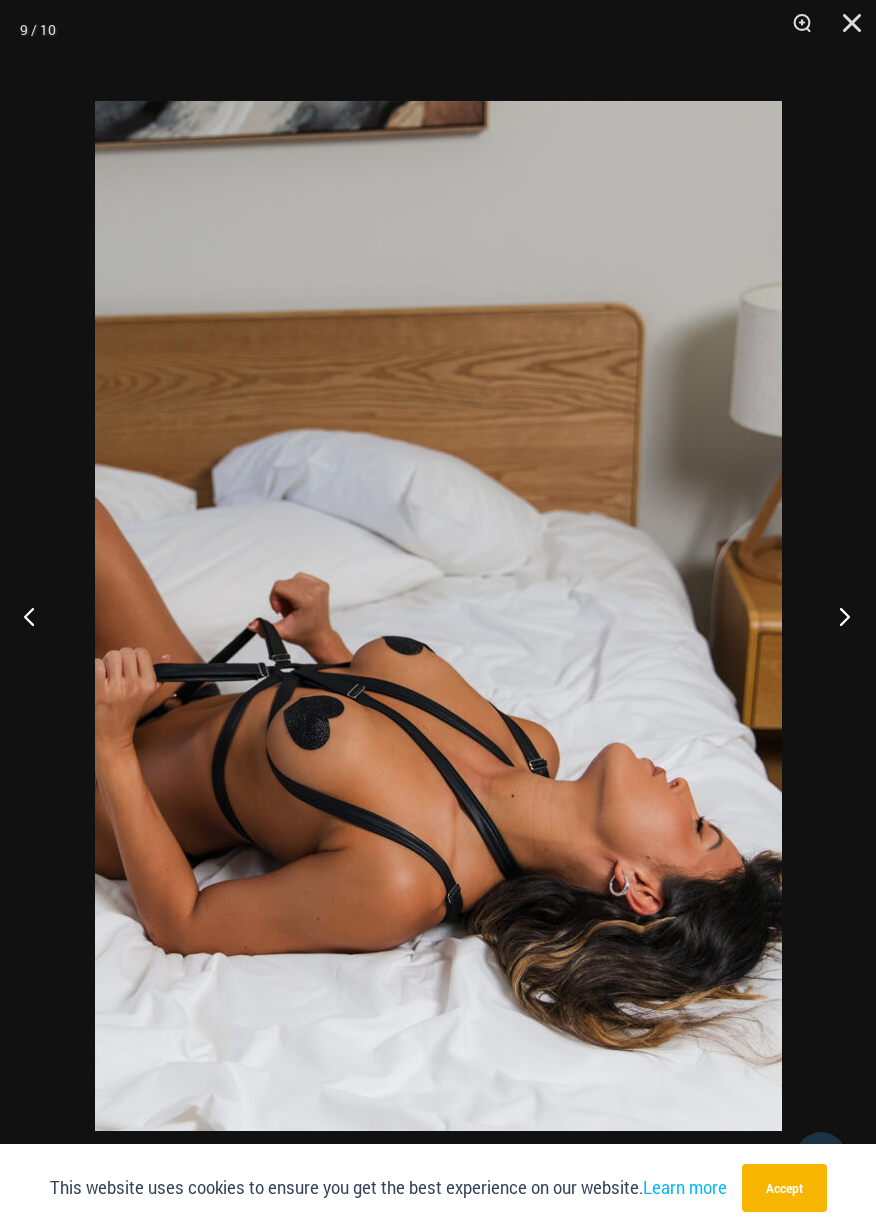 click at bounding box center [838, 616] 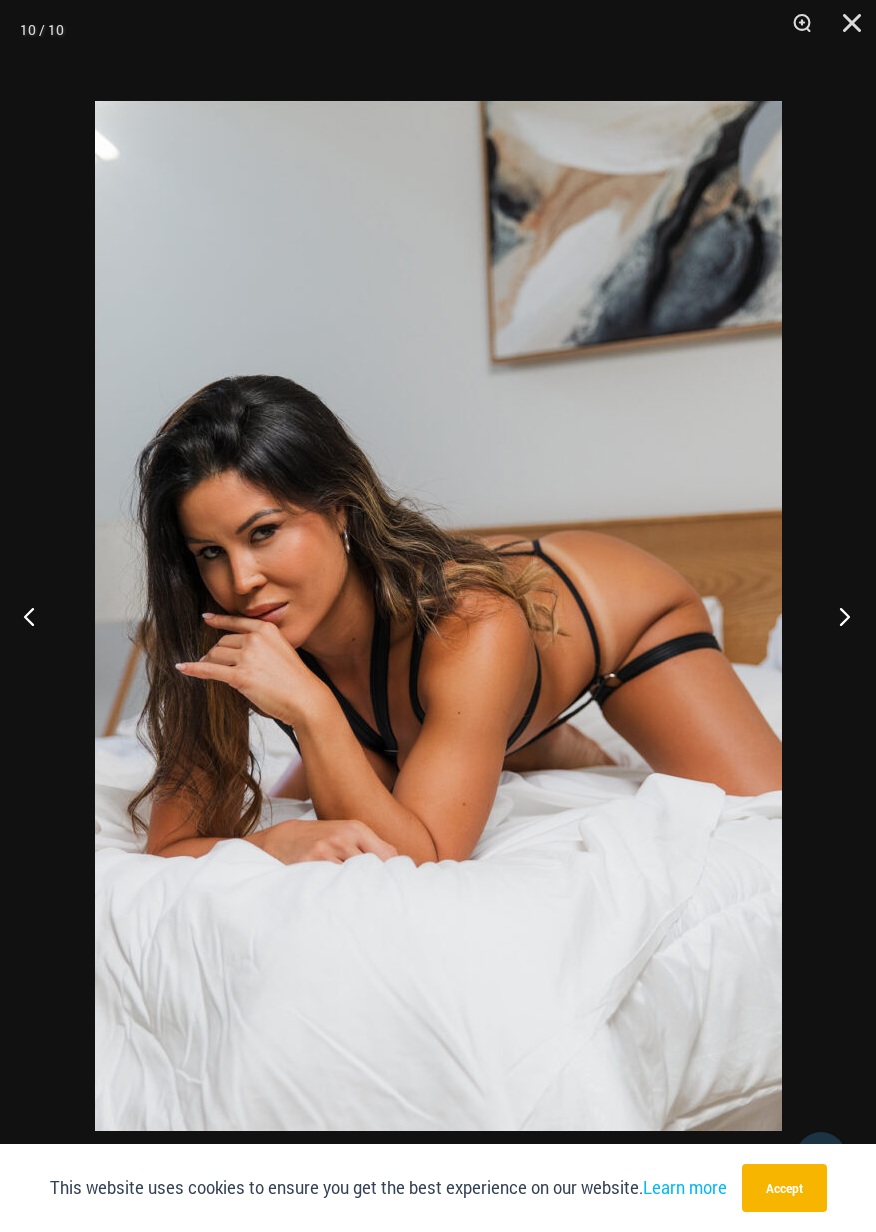 click at bounding box center (838, 616) 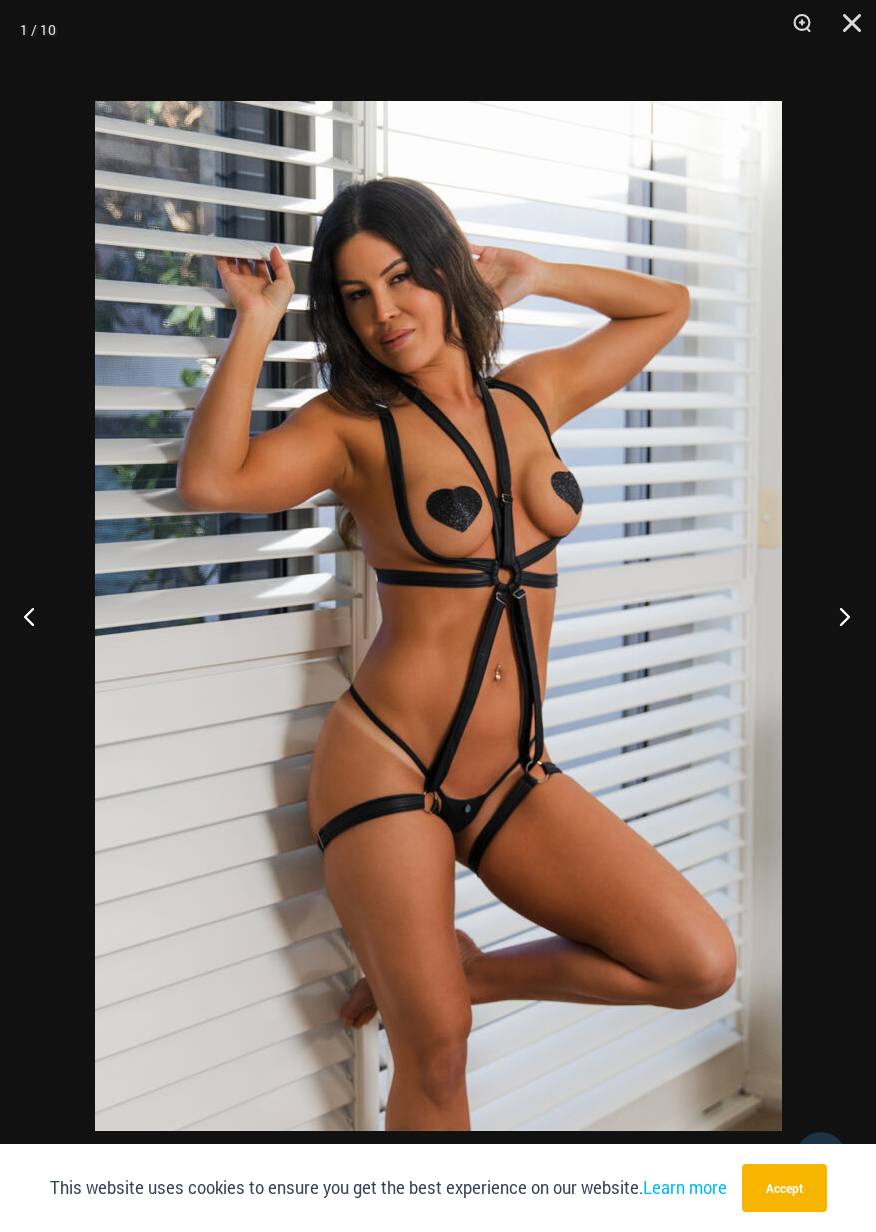 click at bounding box center (838, 616) 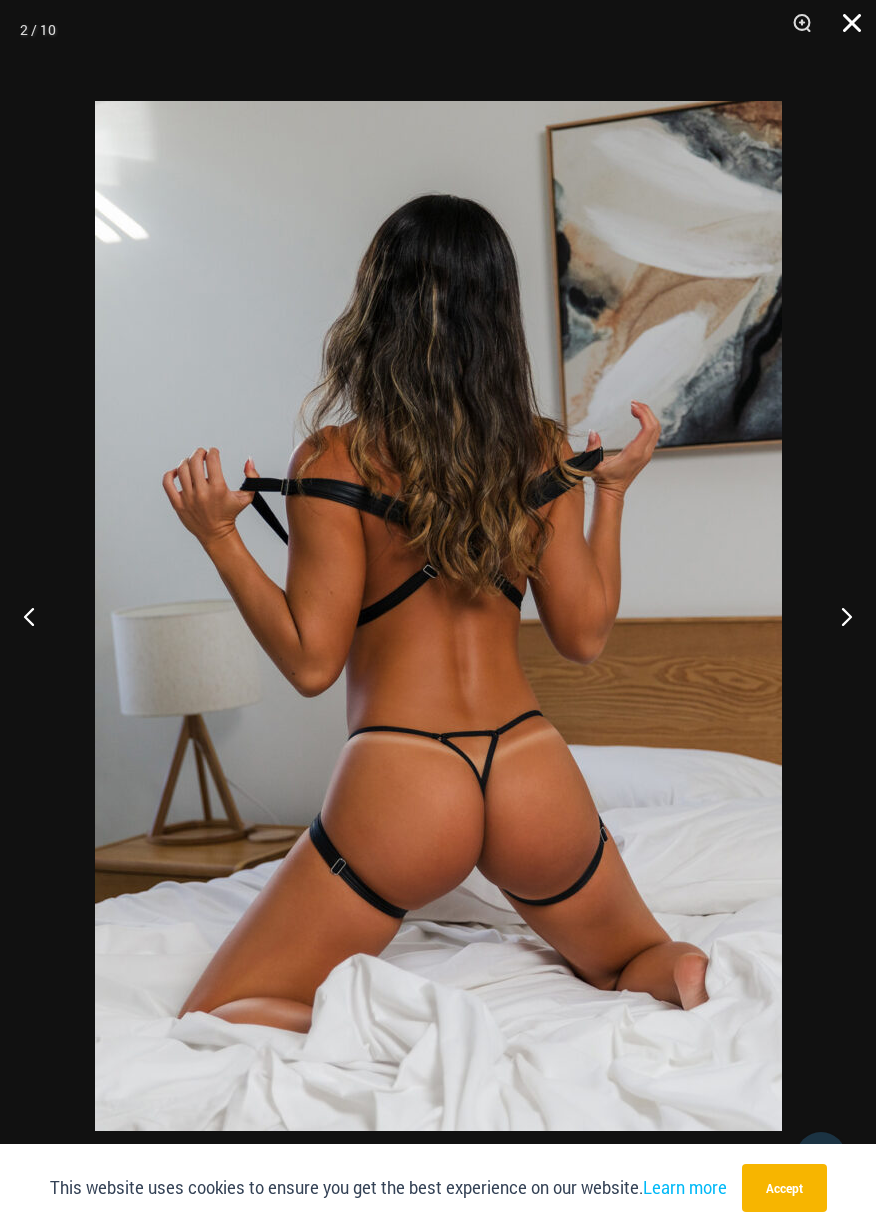 click at bounding box center (845, 30) 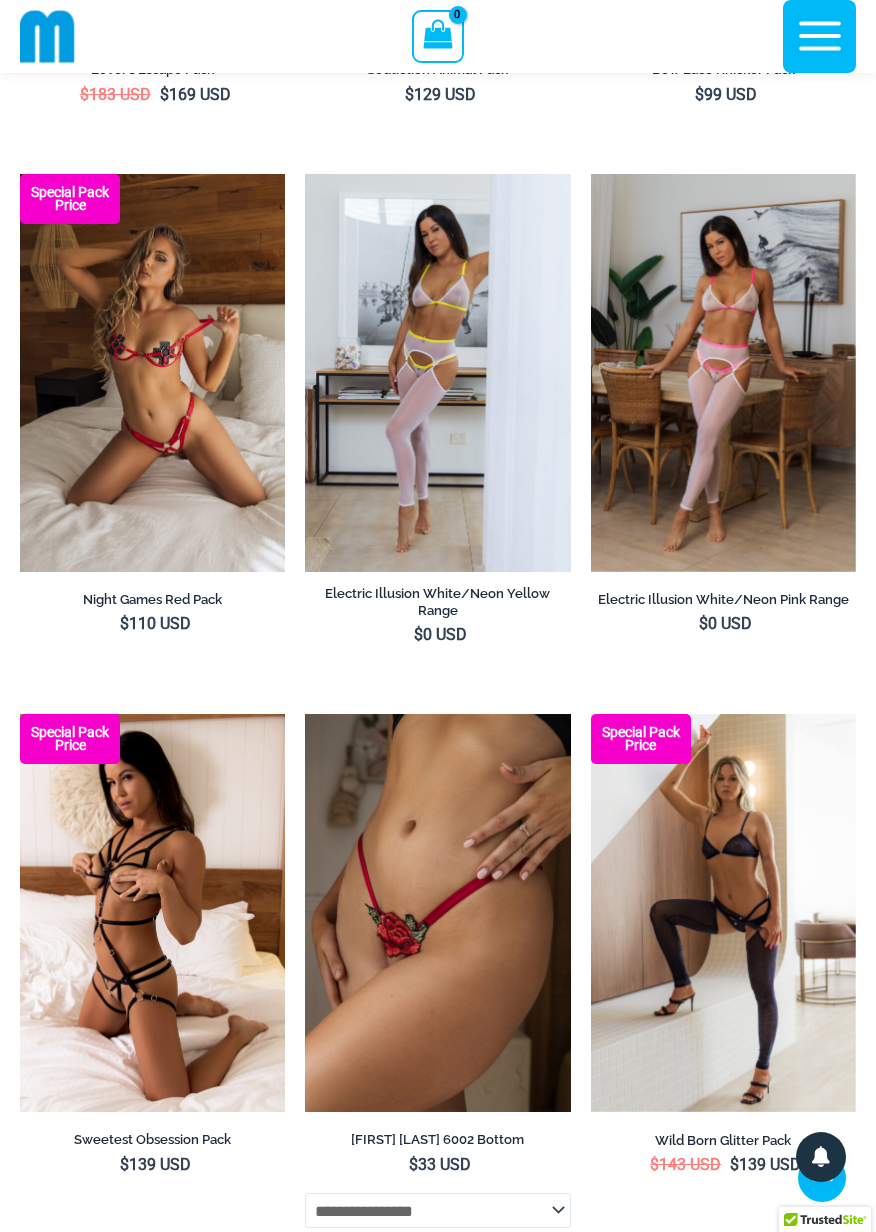 scroll, scrollTop: 577, scrollLeft: 0, axis: vertical 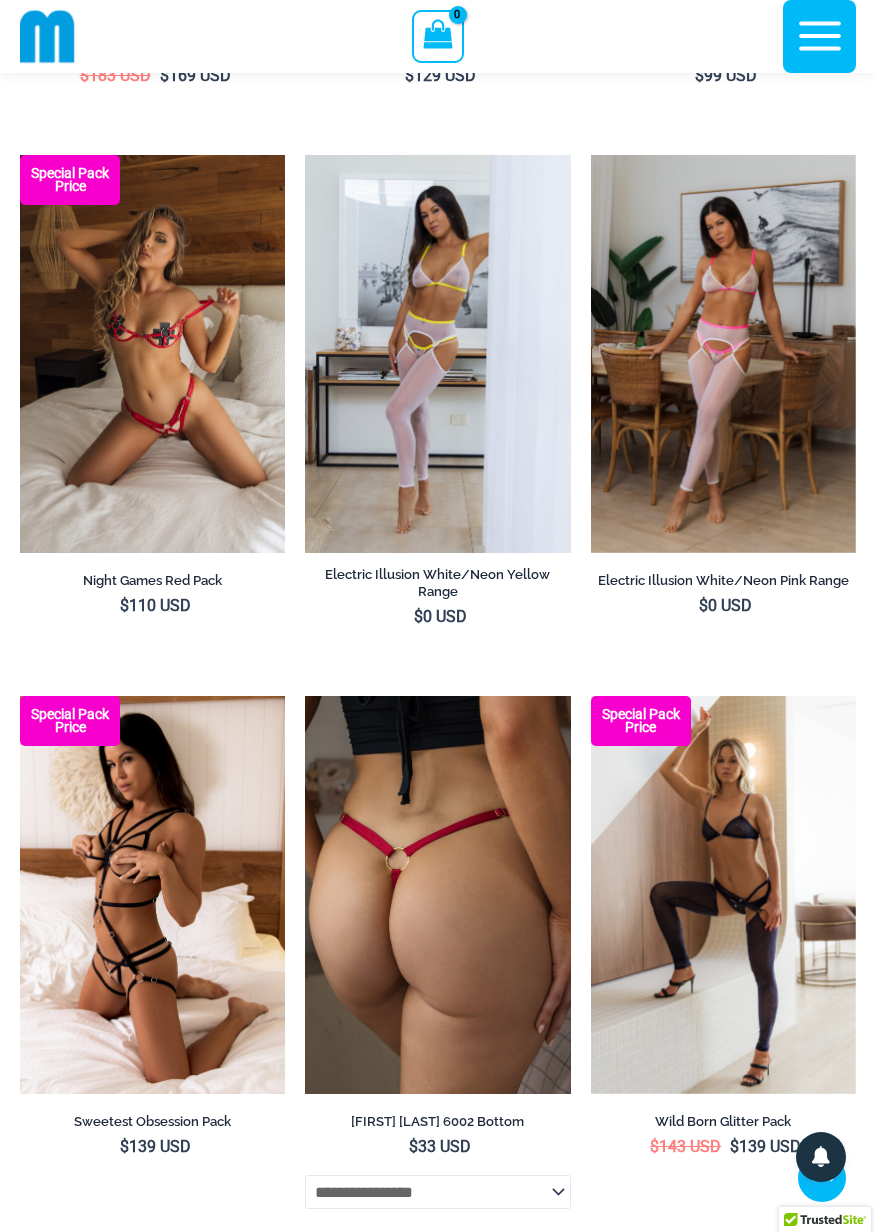click at bounding box center (437, 895) 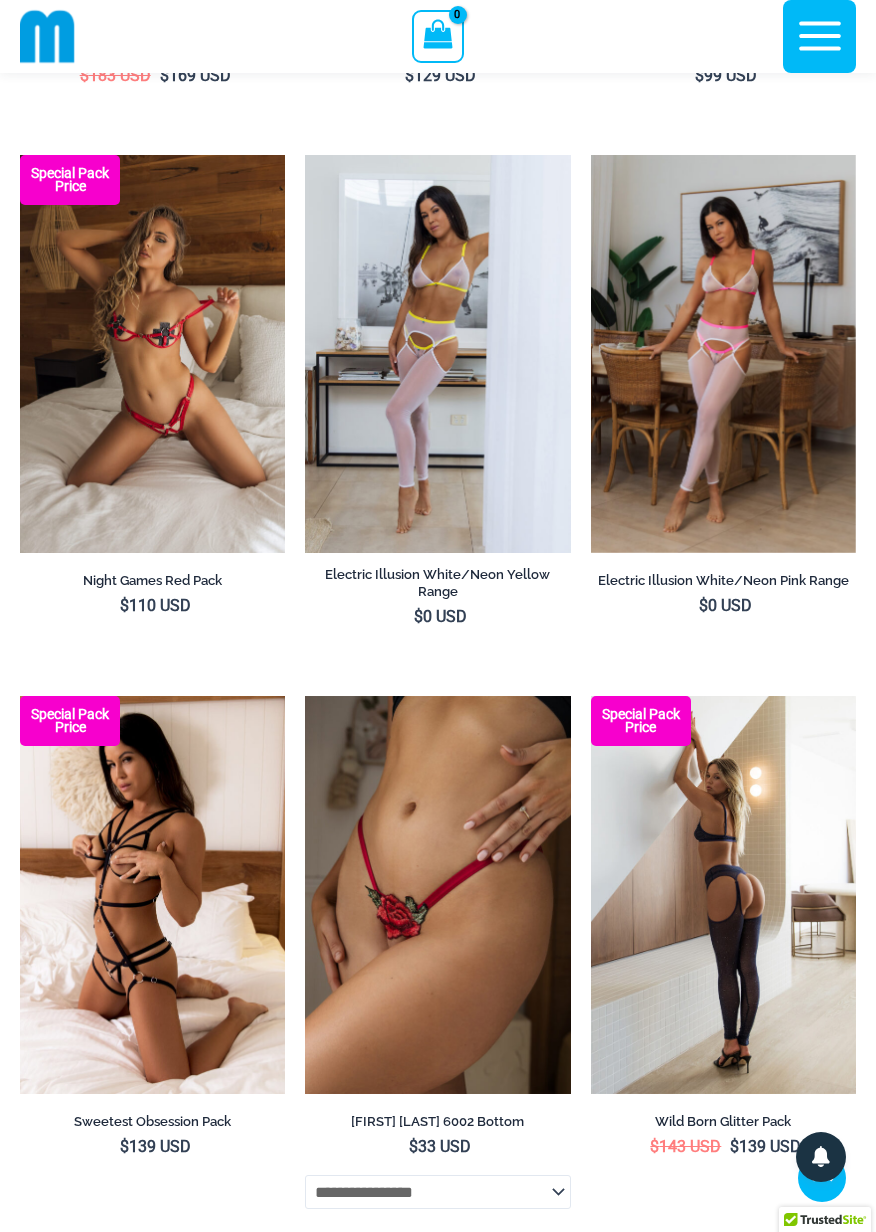 click at bounding box center (723, 895) 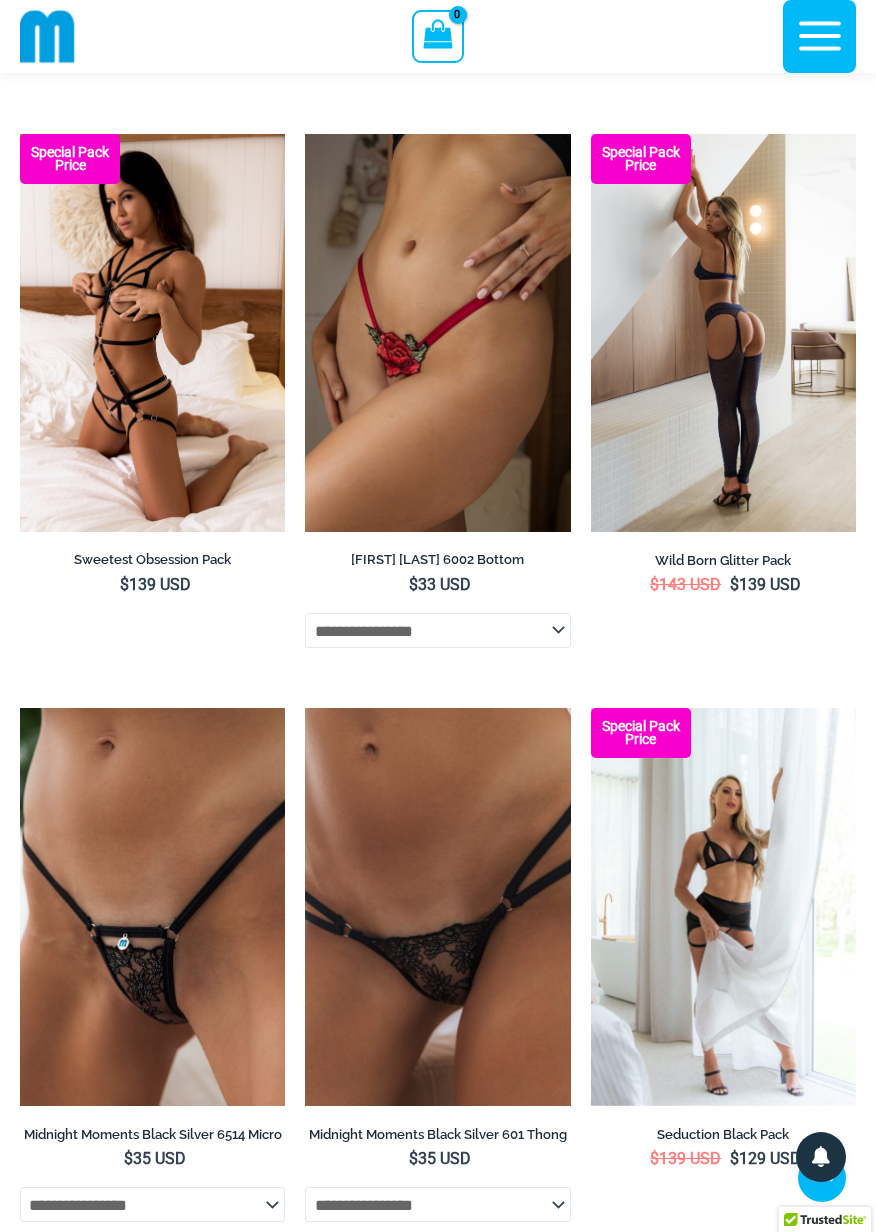 scroll, scrollTop: 1138, scrollLeft: 0, axis: vertical 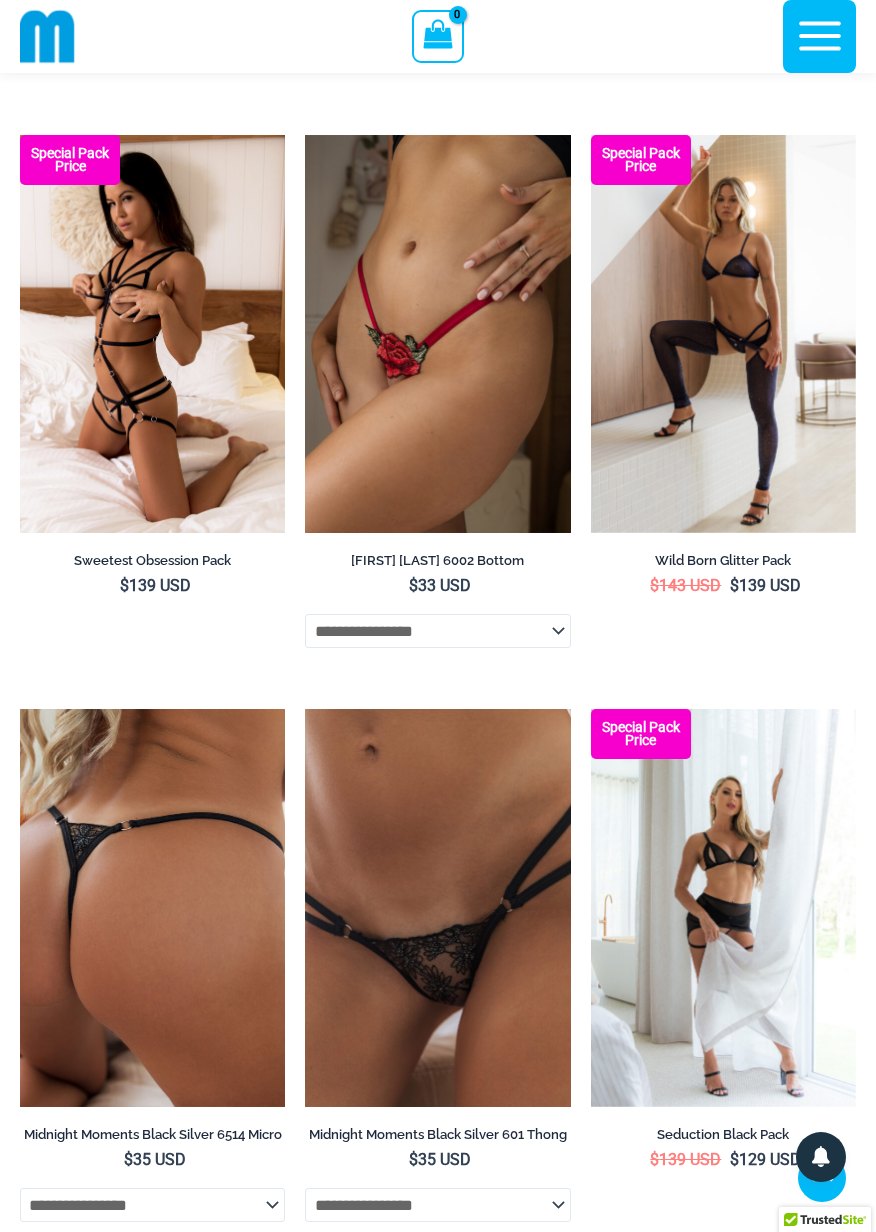 click at bounding box center (152, 908) 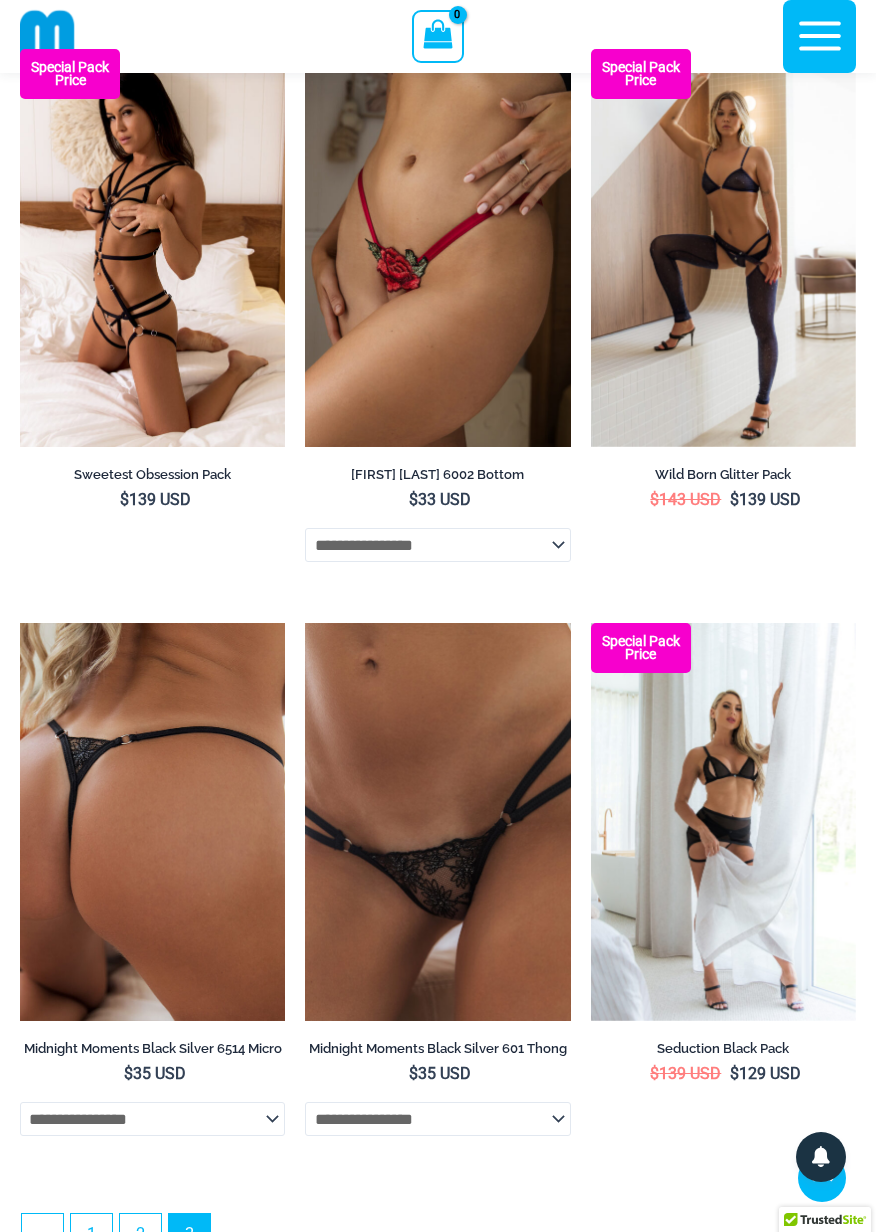 scroll, scrollTop: 1232, scrollLeft: 0, axis: vertical 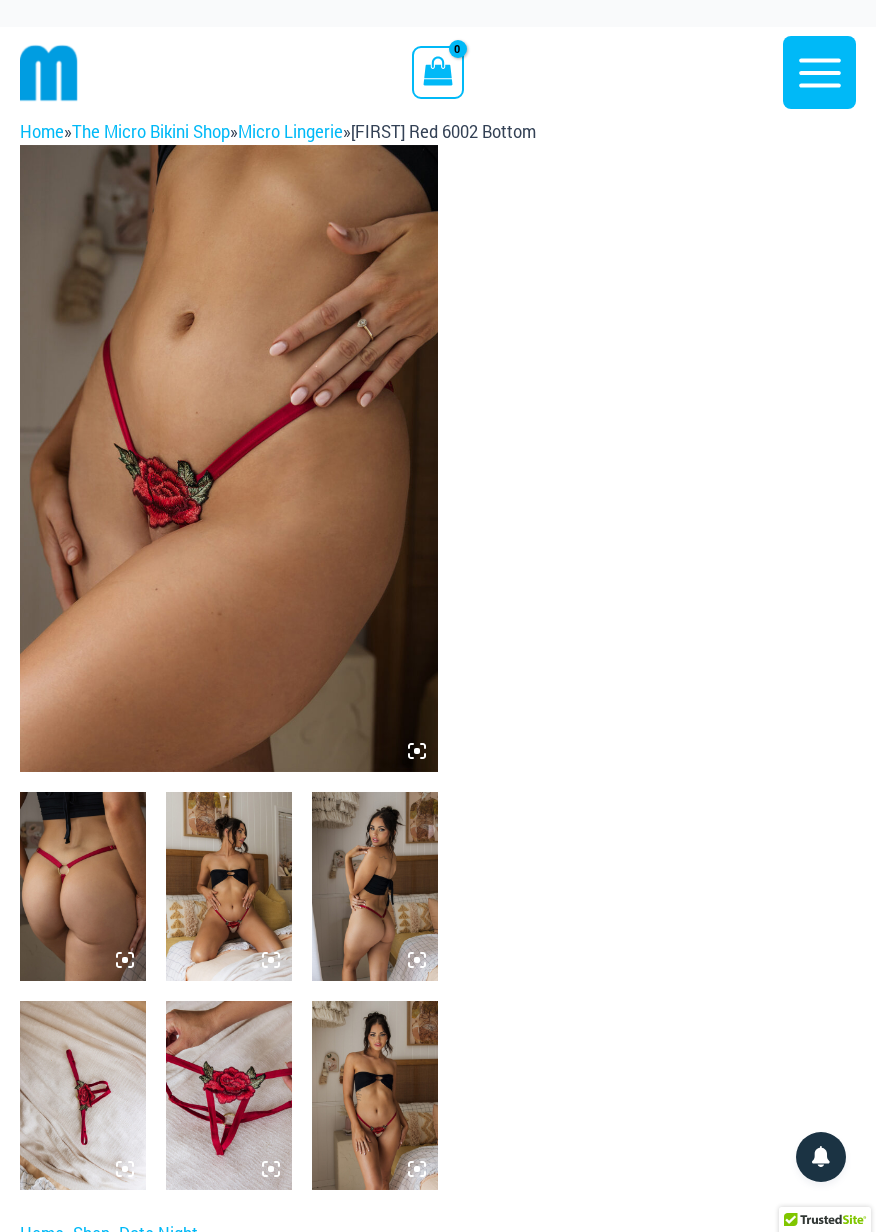 click 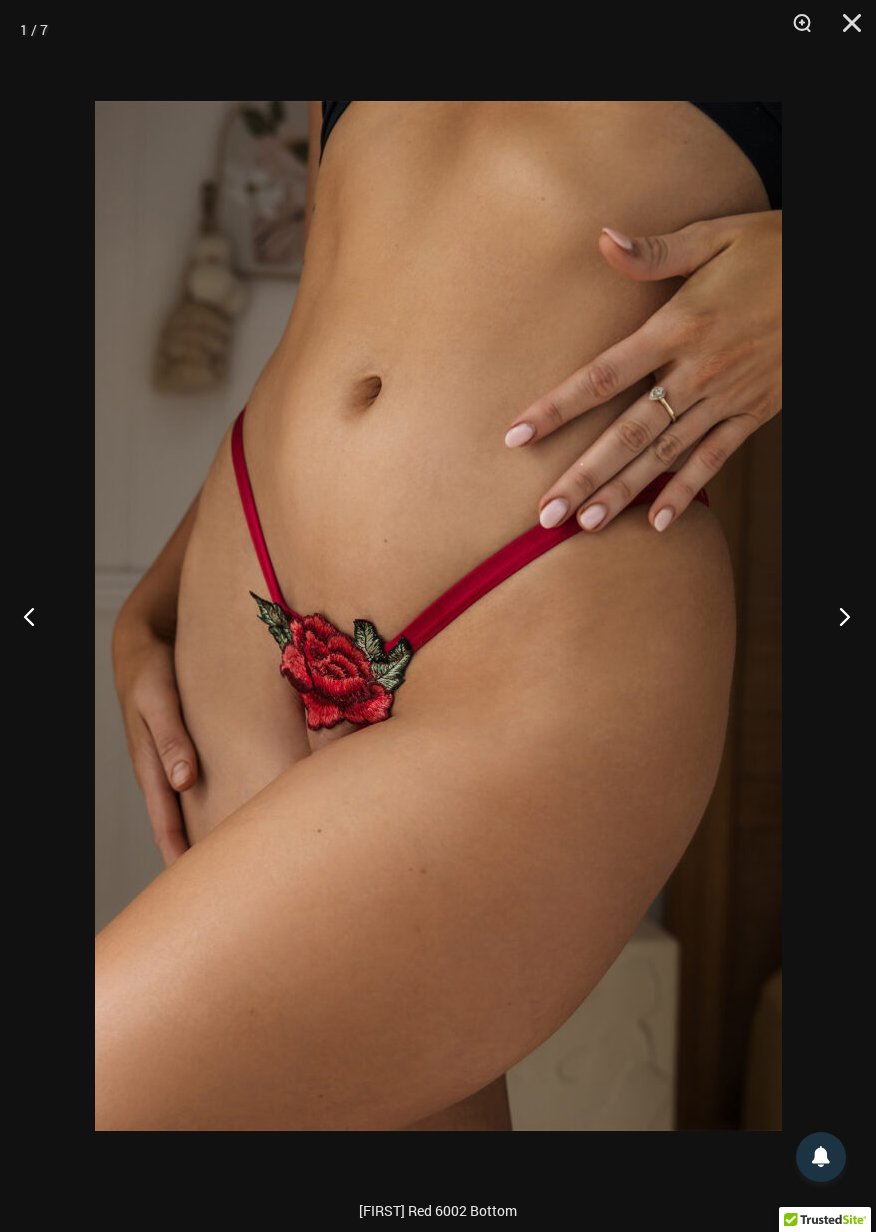 click at bounding box center [838, 616] 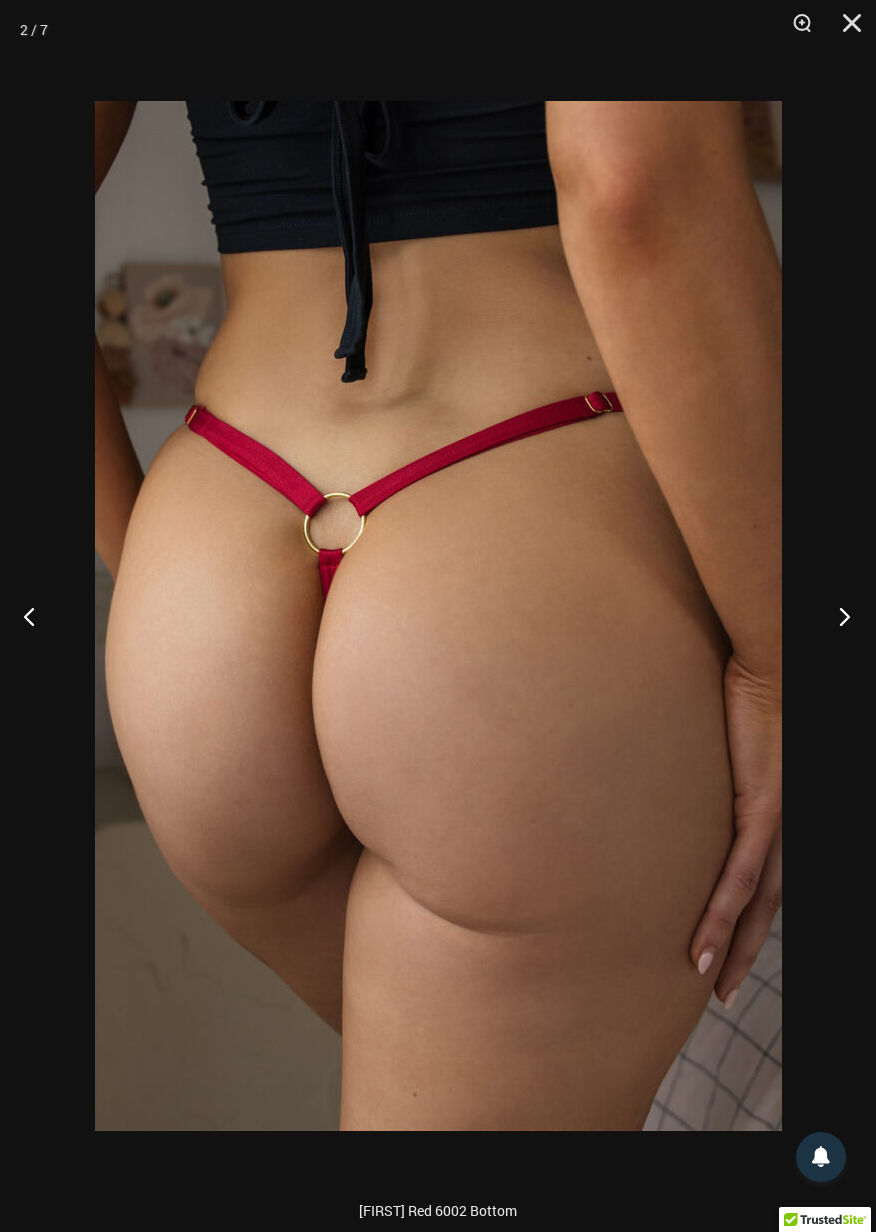 click at bounding box center [838, 616] 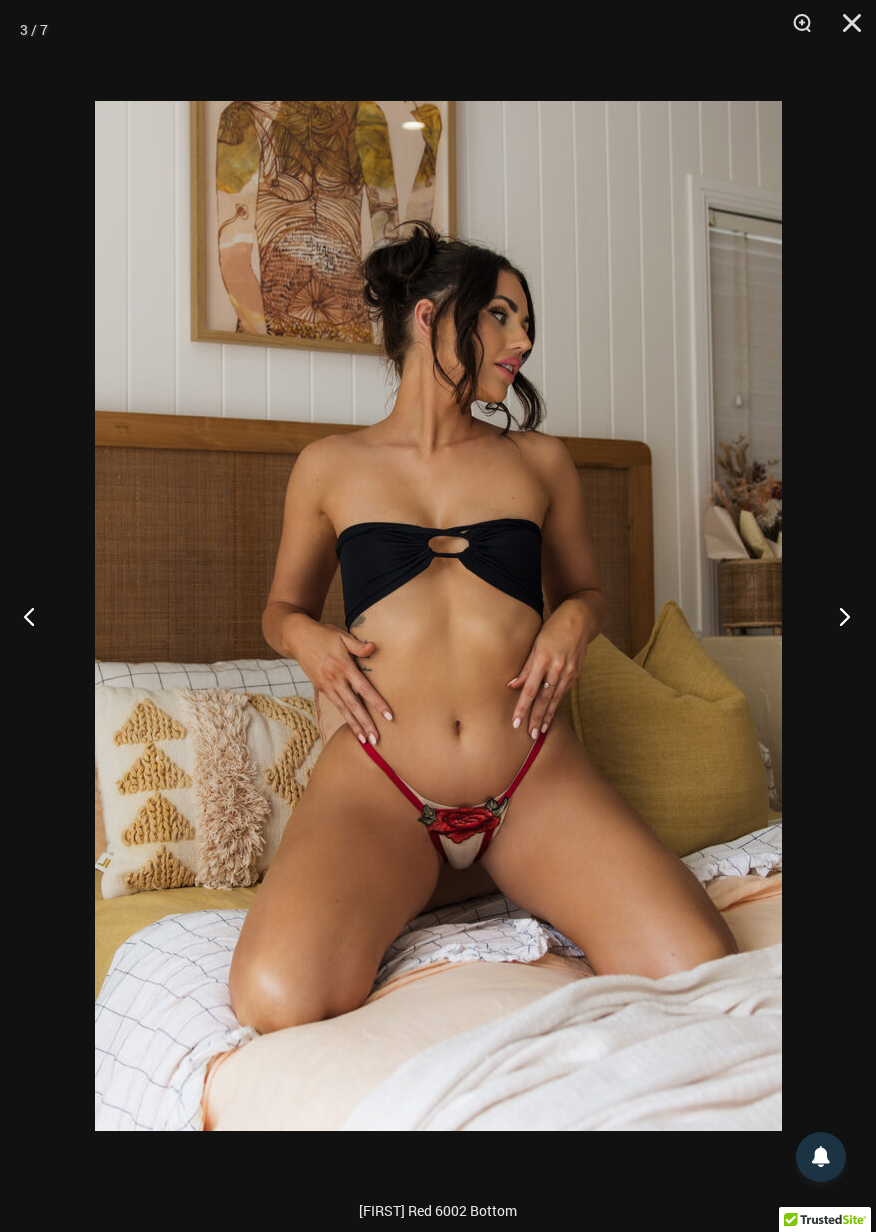 click at bounding box center [838, 616] 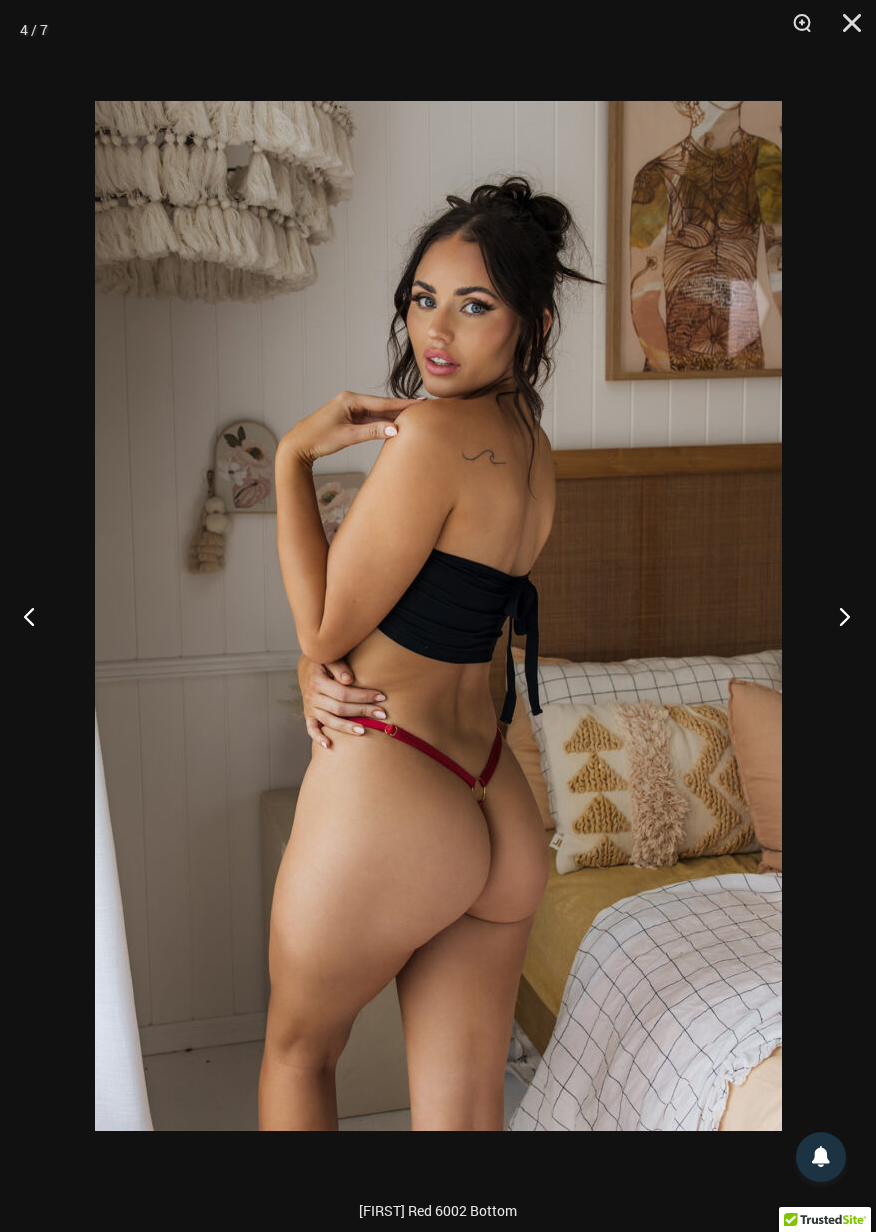 click at bounding box center (838, 616) 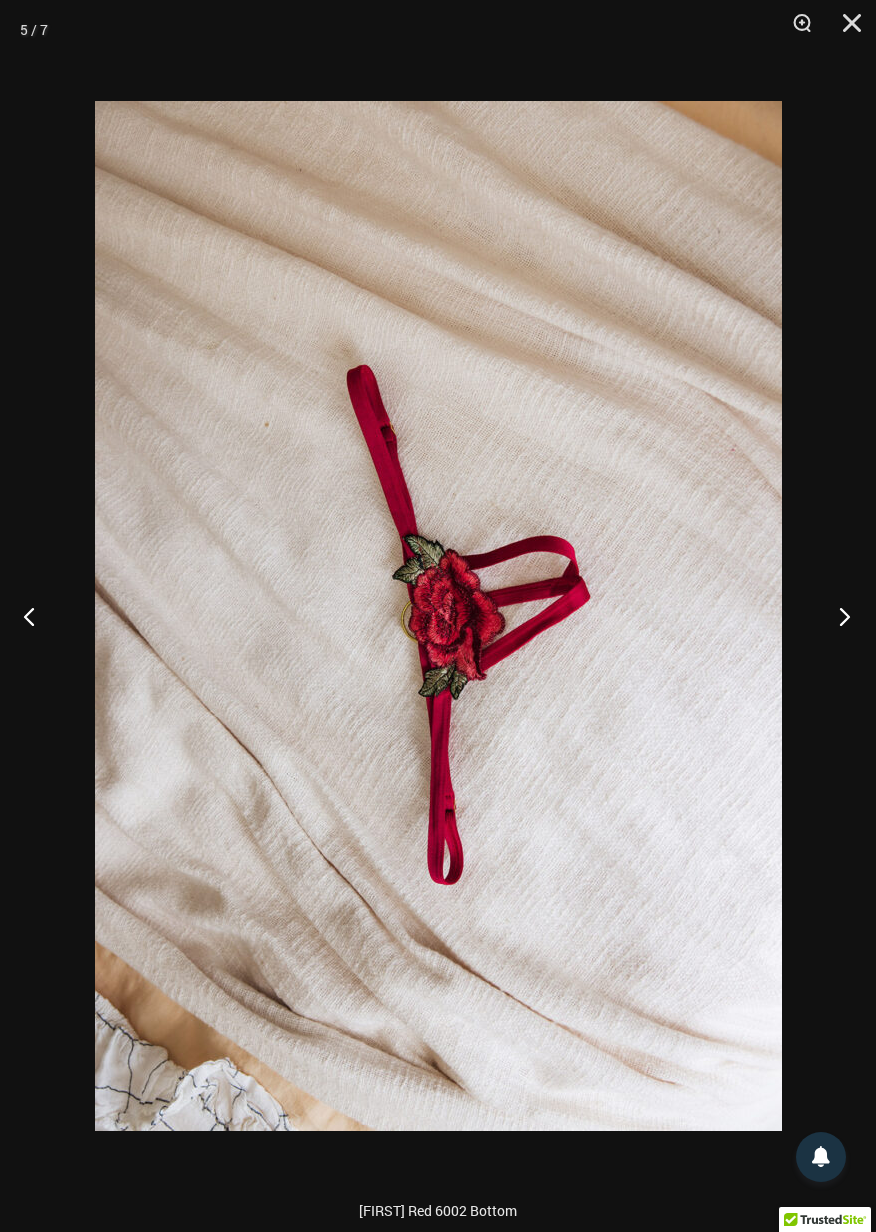 click at bounding box center [838, 616] 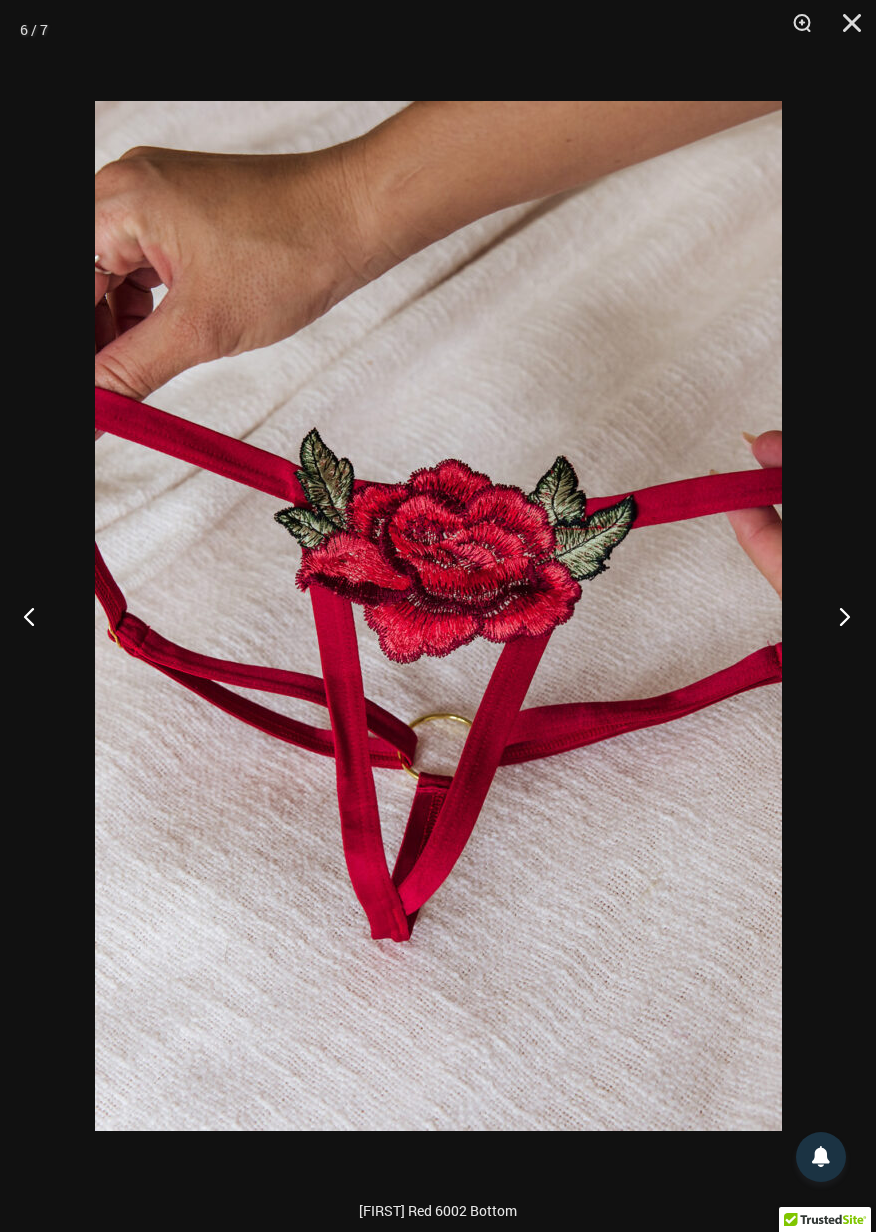 click at bounding box center (838, 616) 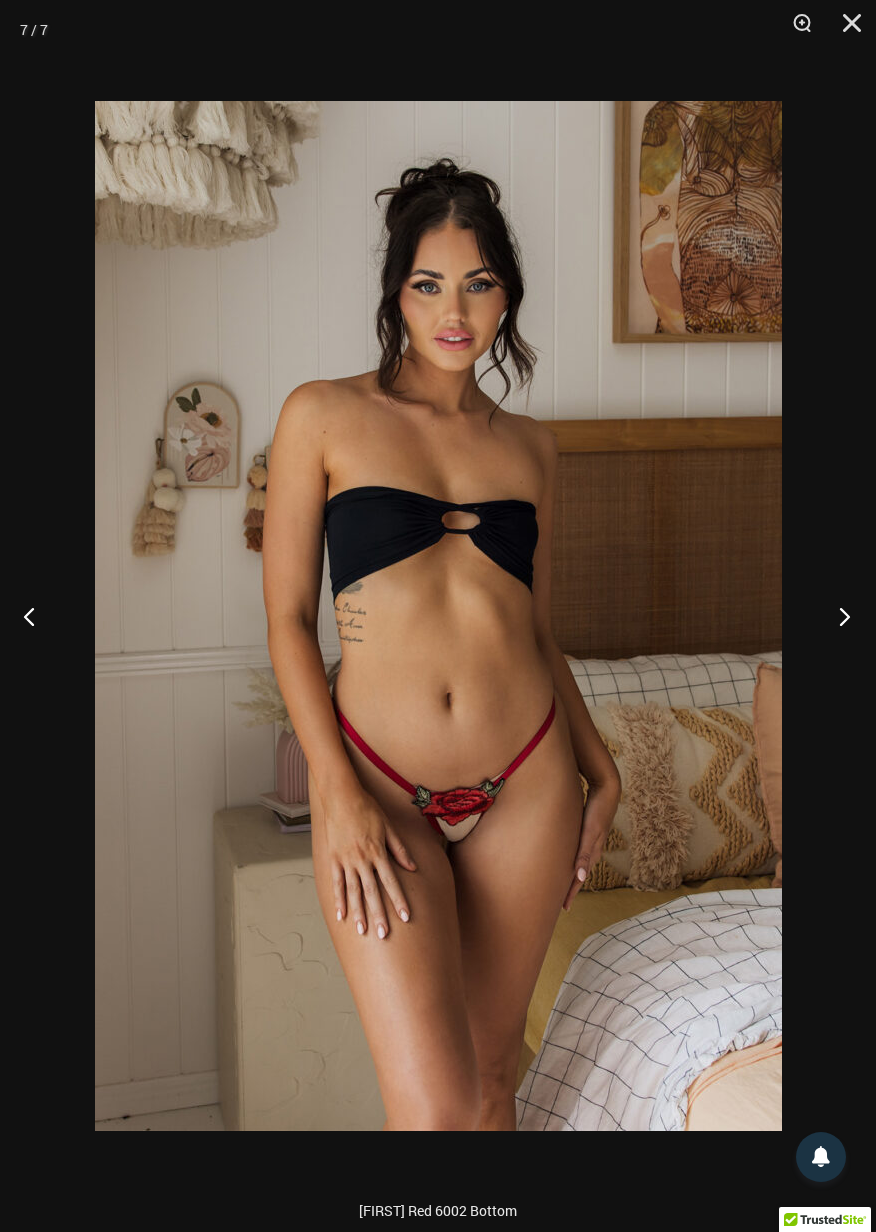 click at bounding box center [838, 616] 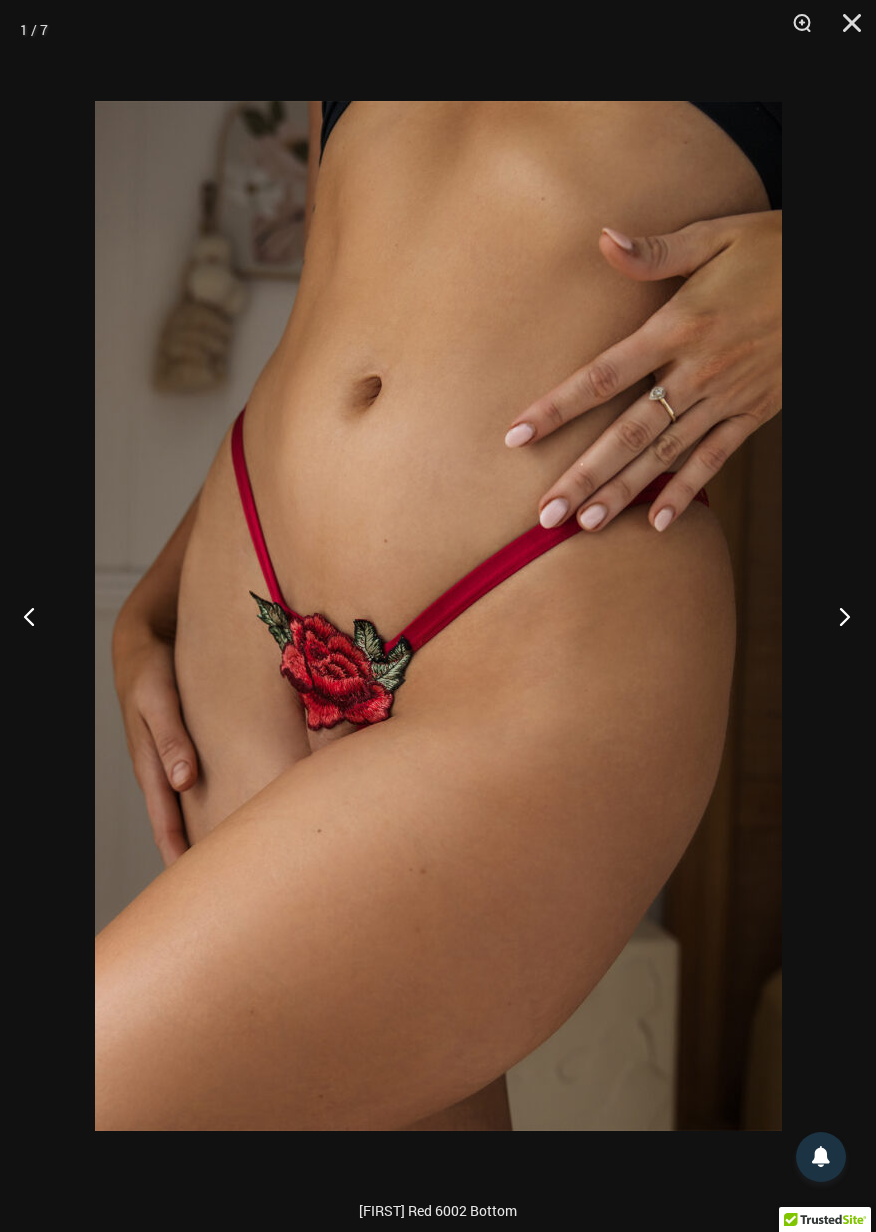 click at bounding box center (838, 616) 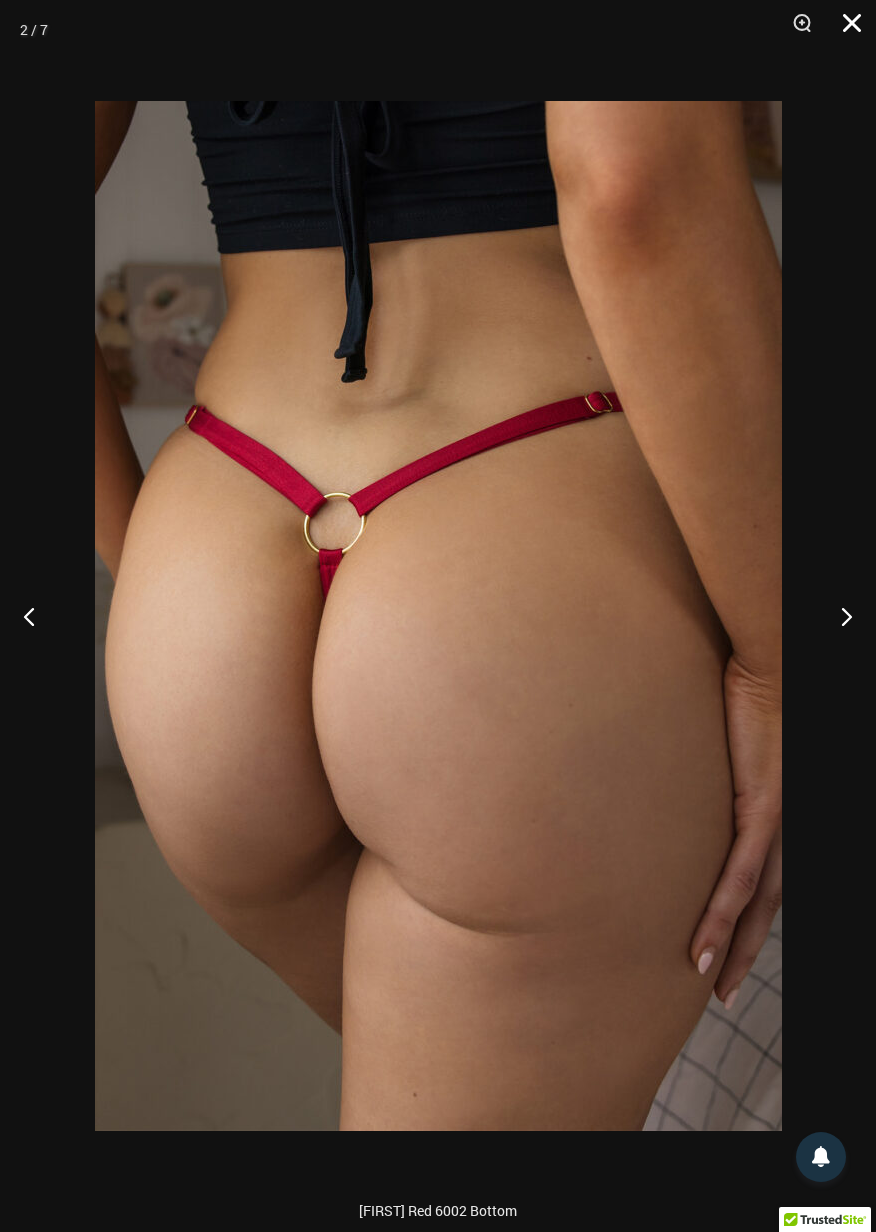 click at bounding box center [845, 30] 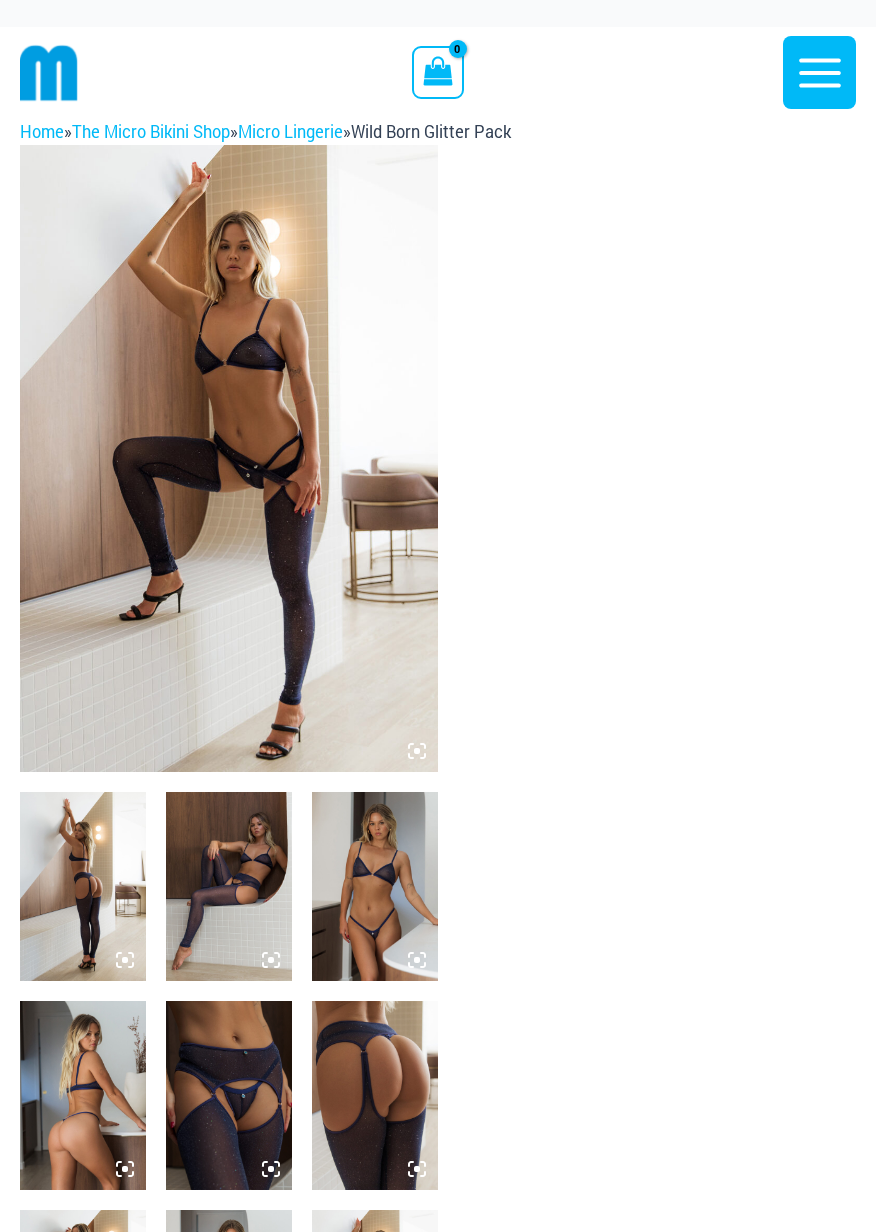 scroll, scrollTop: 0, scrollLeft: 0, axis: both 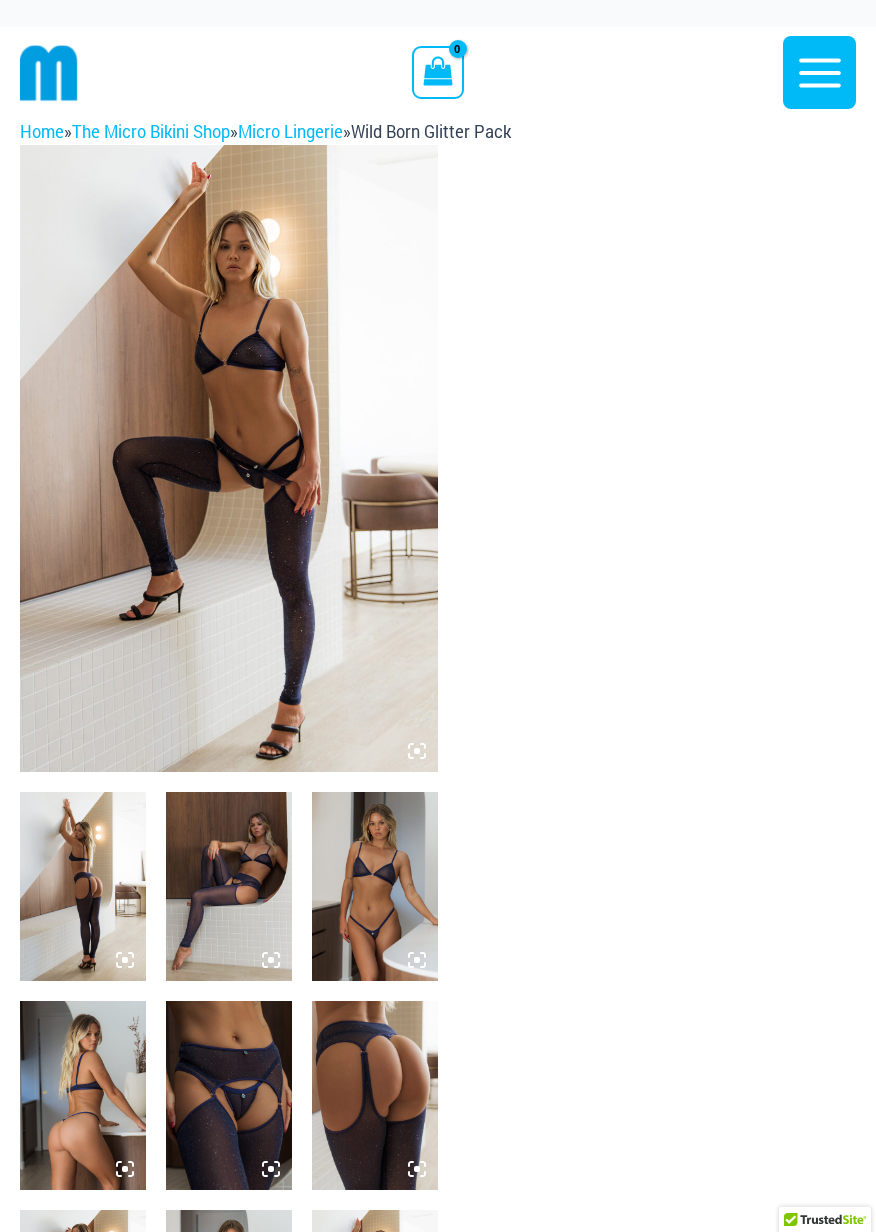 click 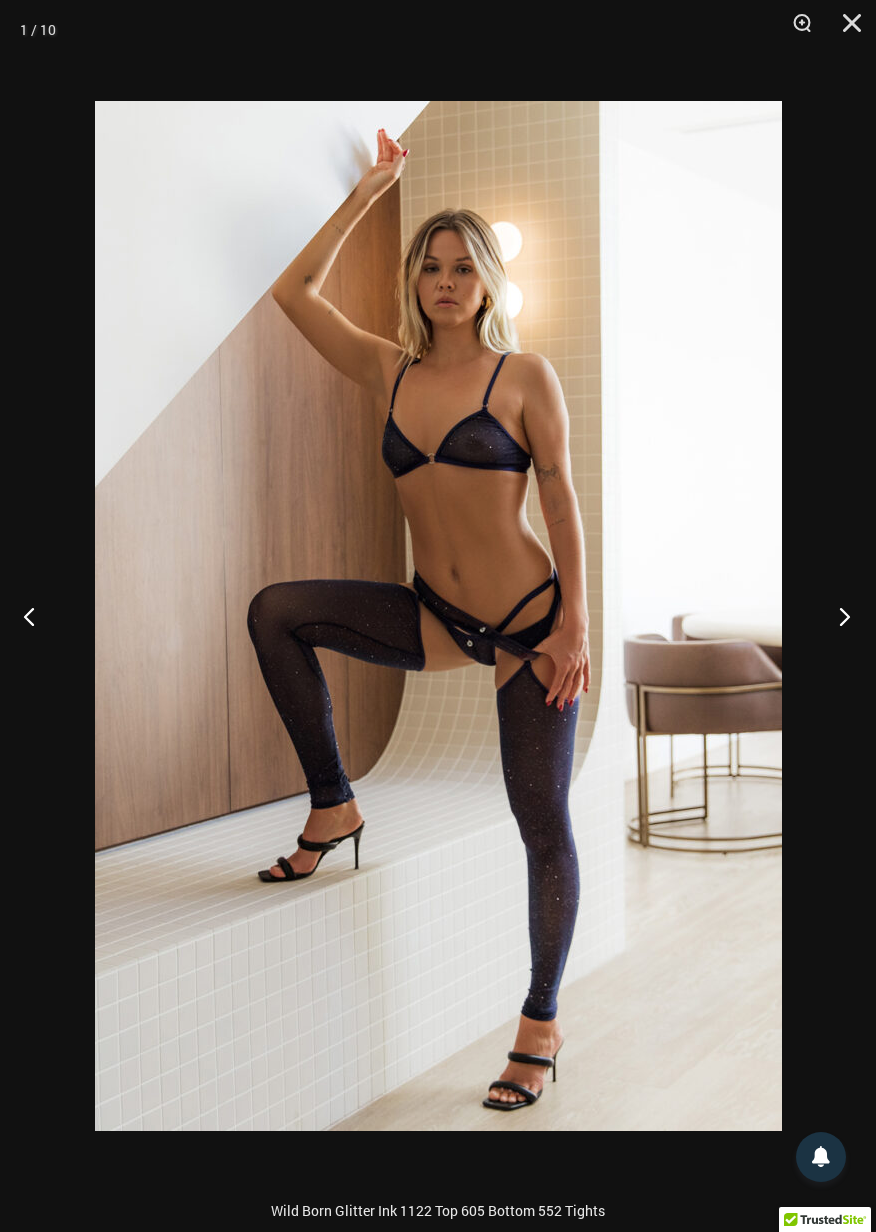 click at bounding box center [838, 616] 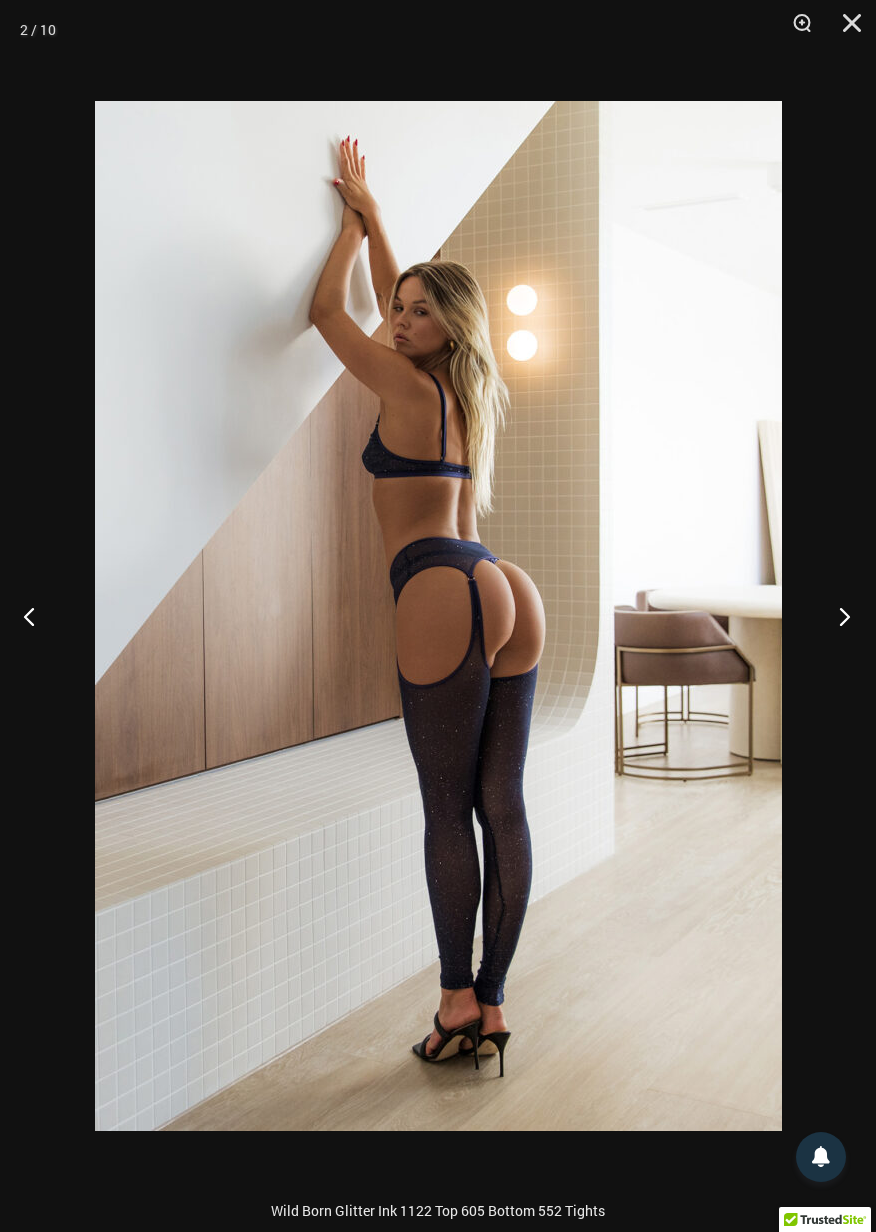 click at bounding box center [838, 616] 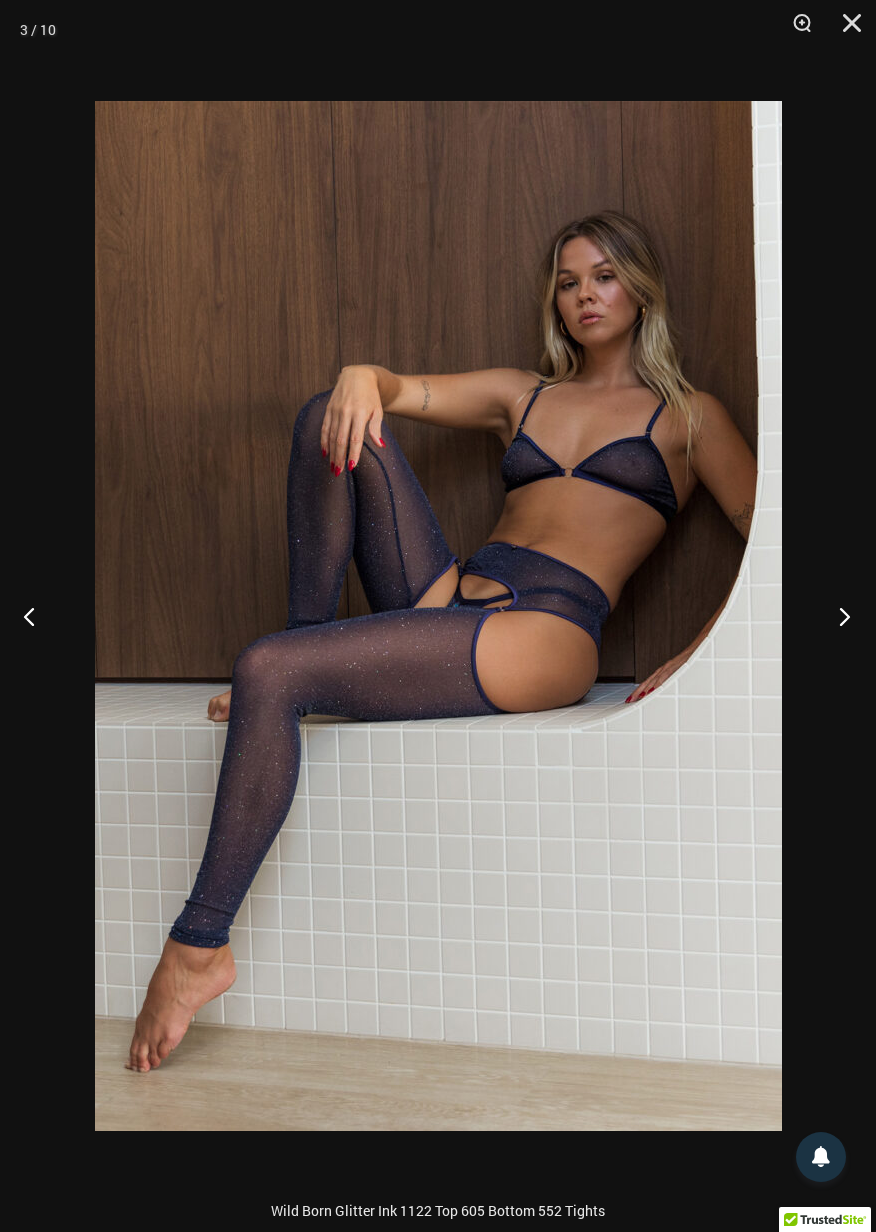 click at bounding box center [838, 616] 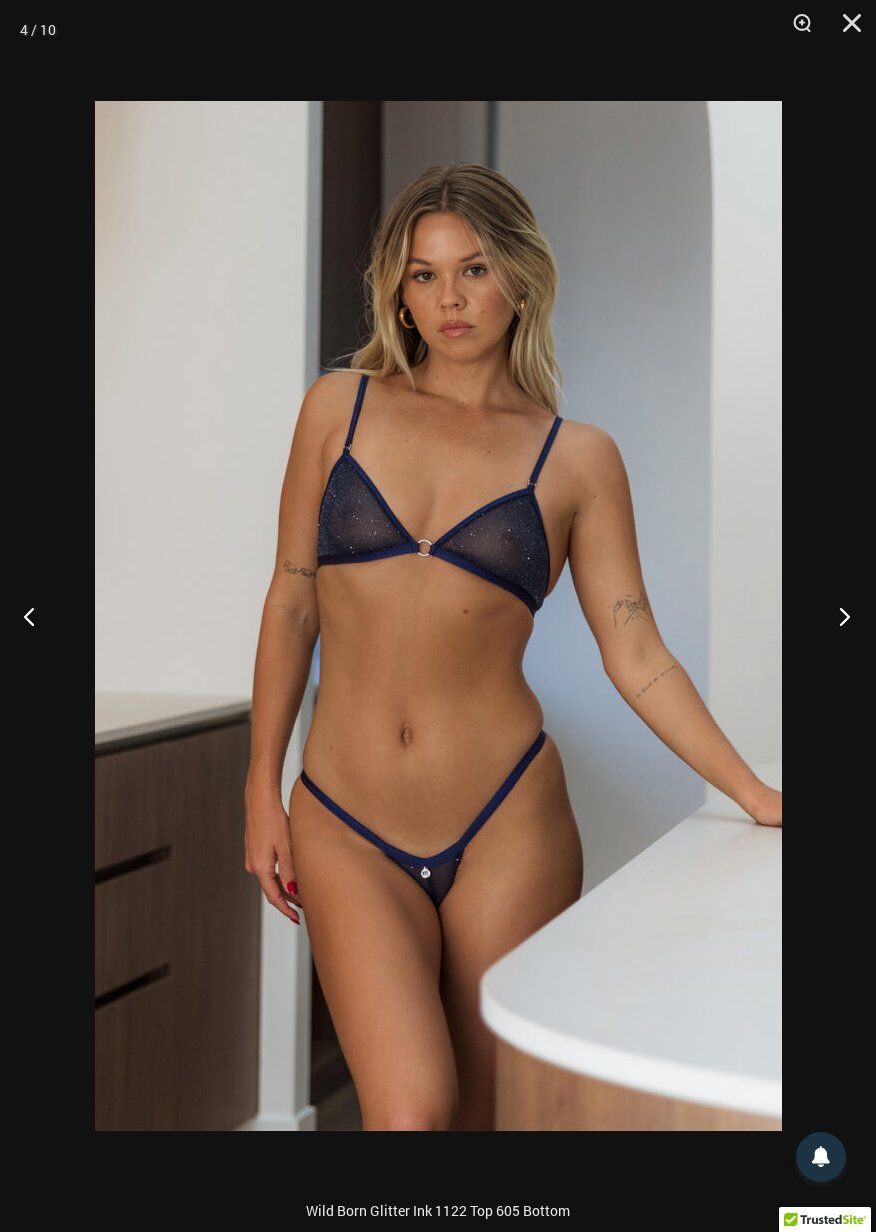 click at bounding box center [838, 616] 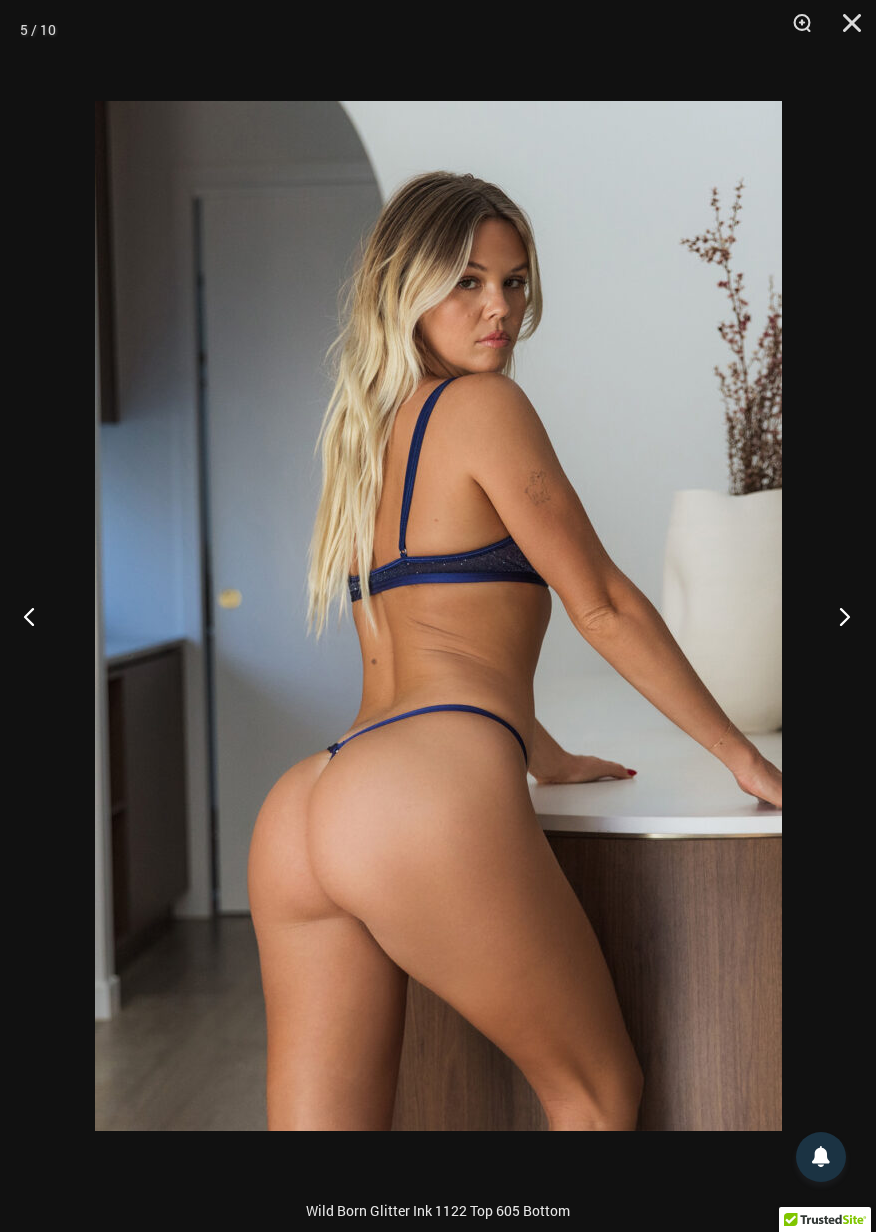 click at bounding box center [838, 616] 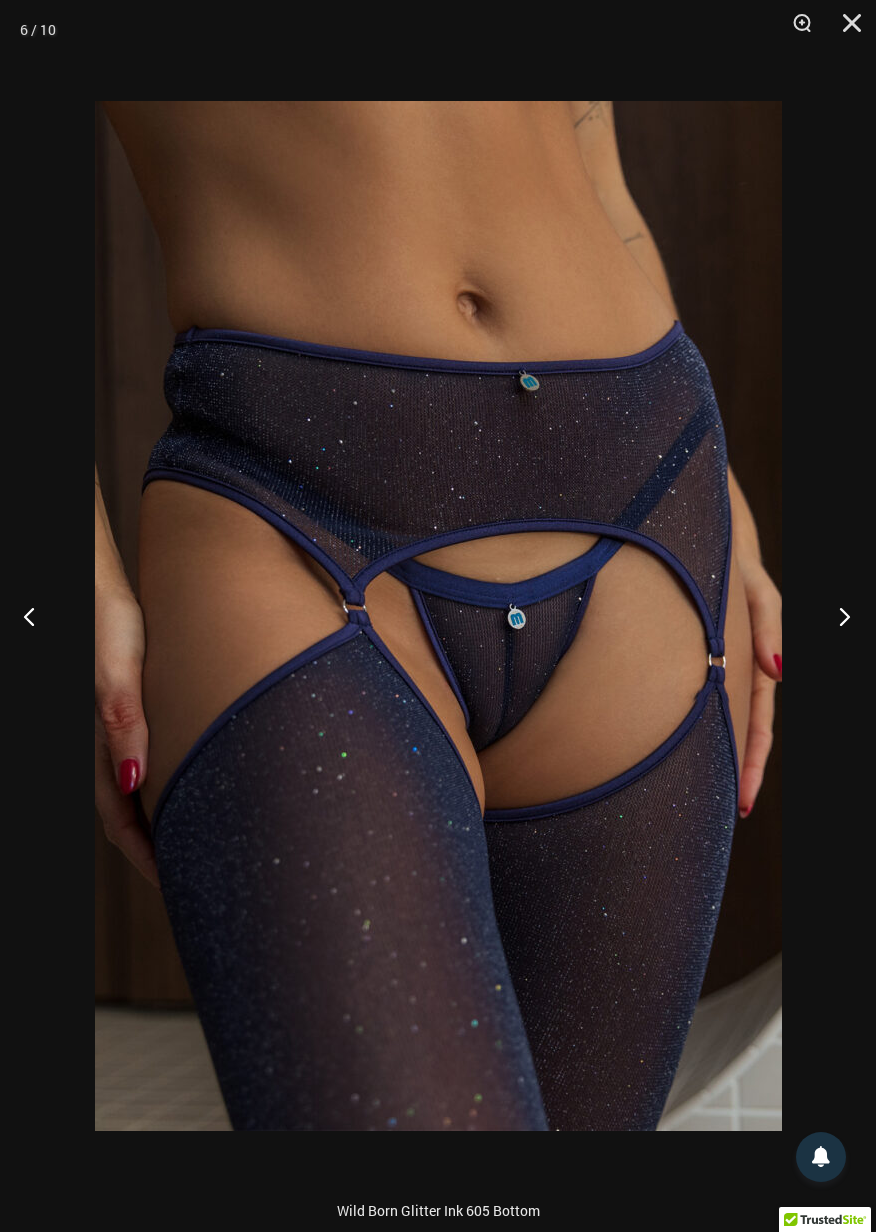 click at bounding box center [838, 616] 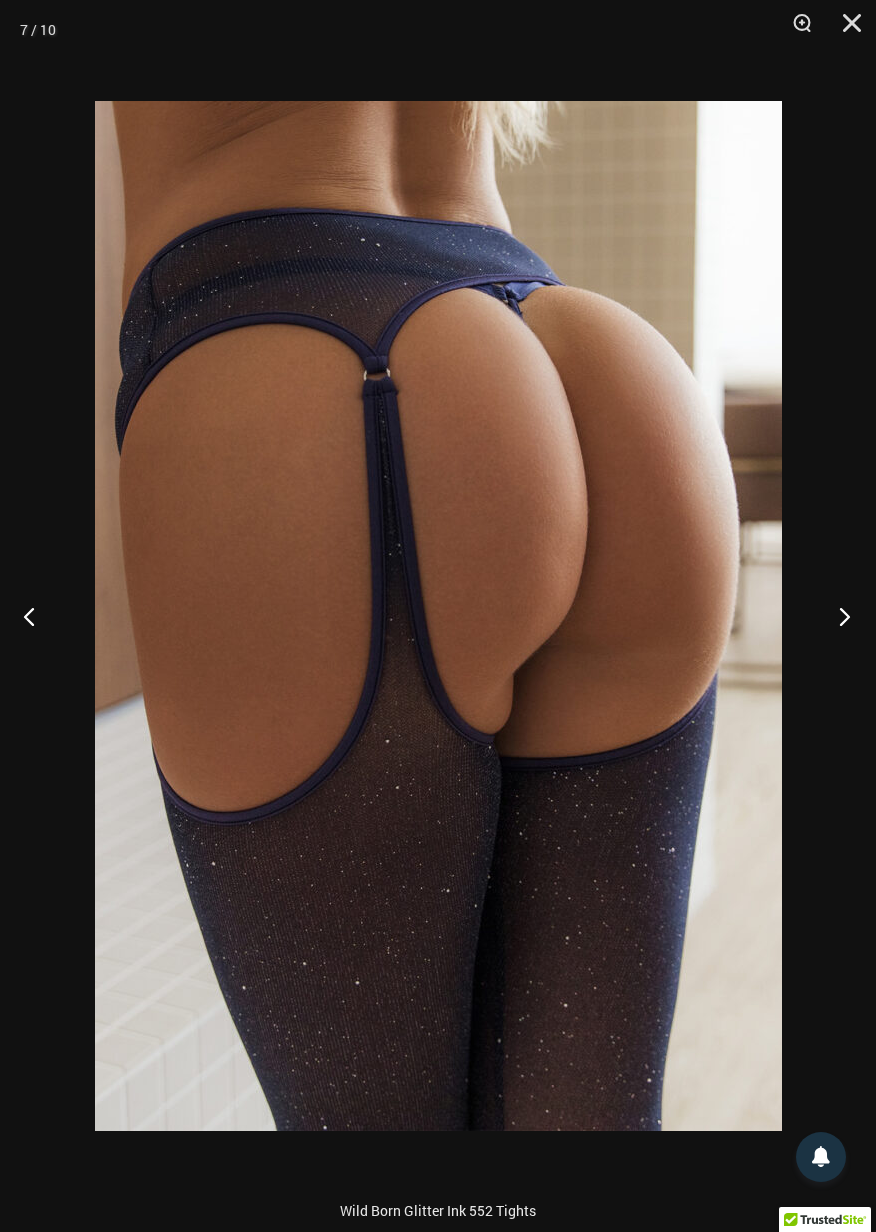 click at bounding box center [838, 616] 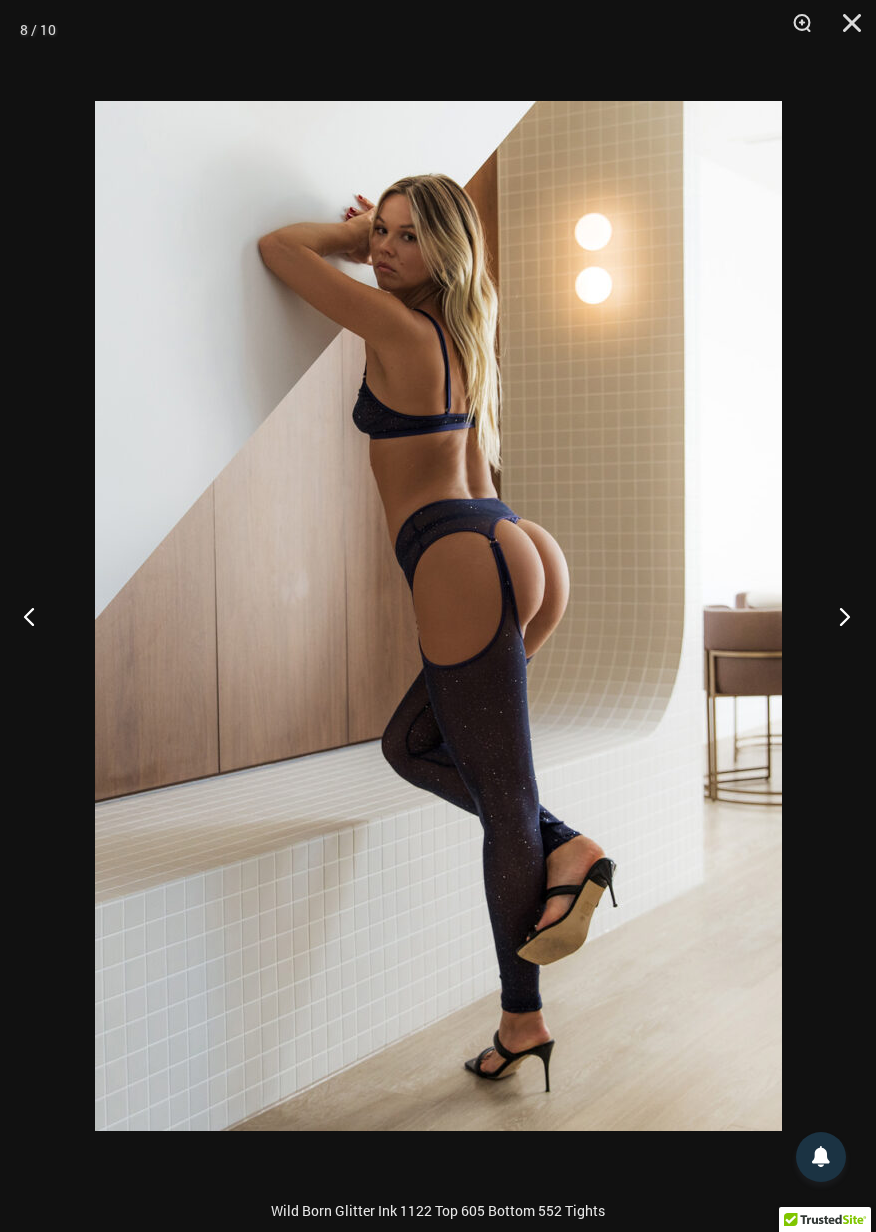 click at bounding box center (838, 616) 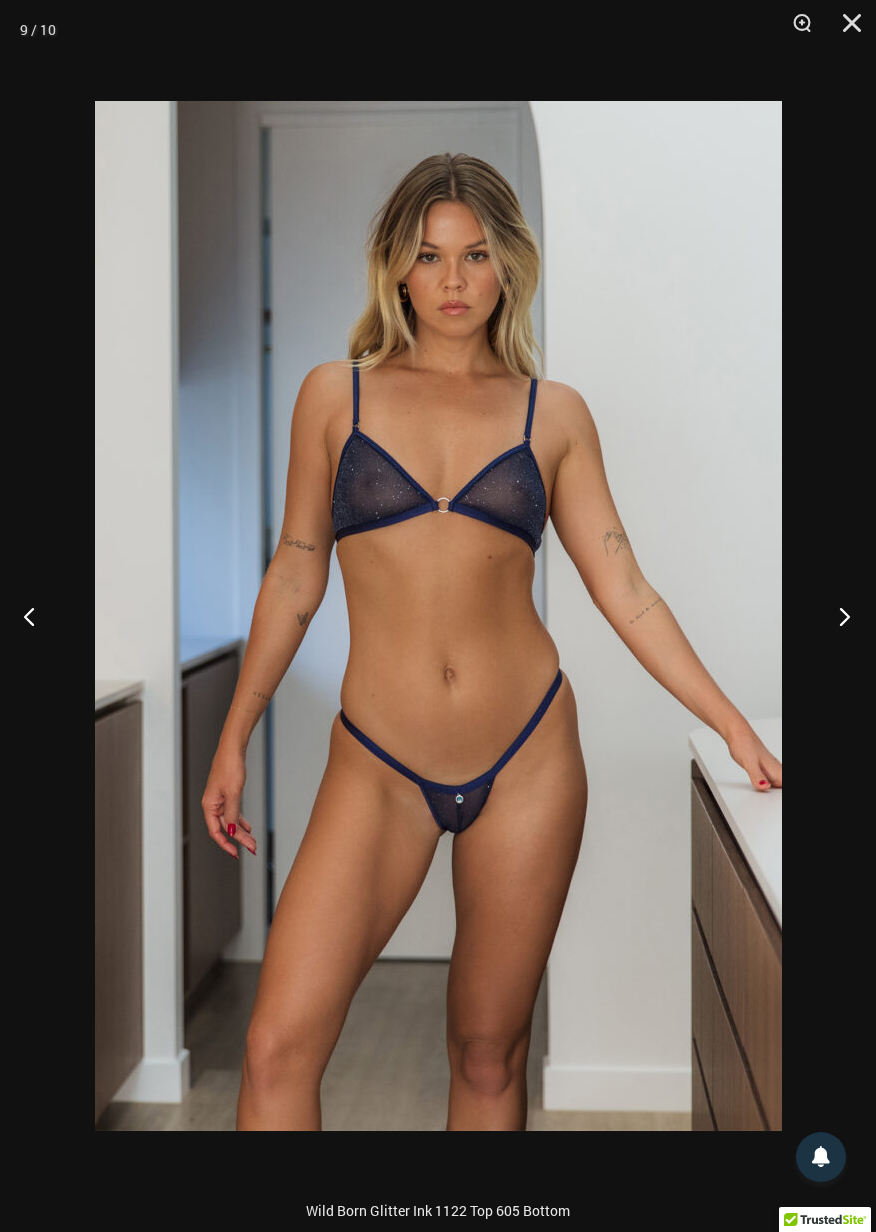 click at bounding box center [838, 616] 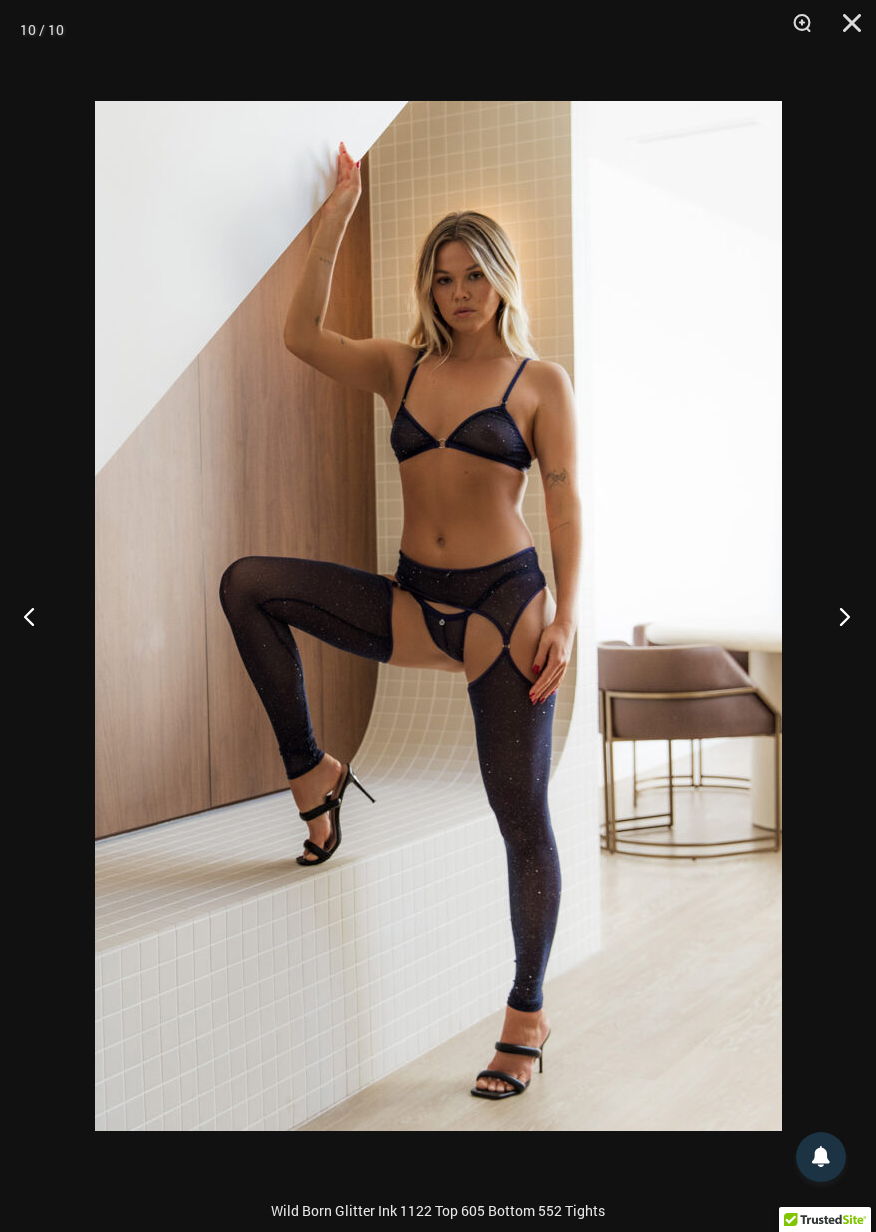 click at bounding box center (838, 616) 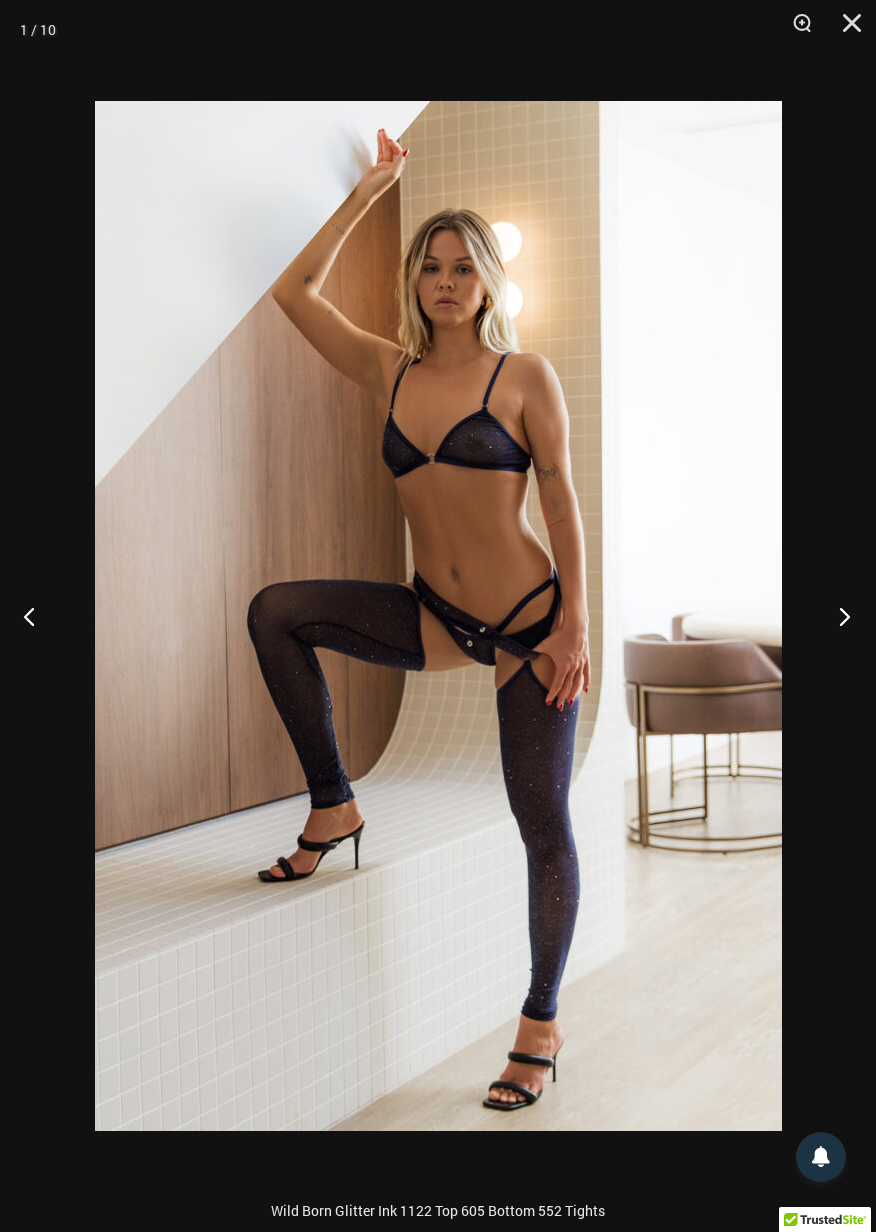 click at bounding box center (838, 616) 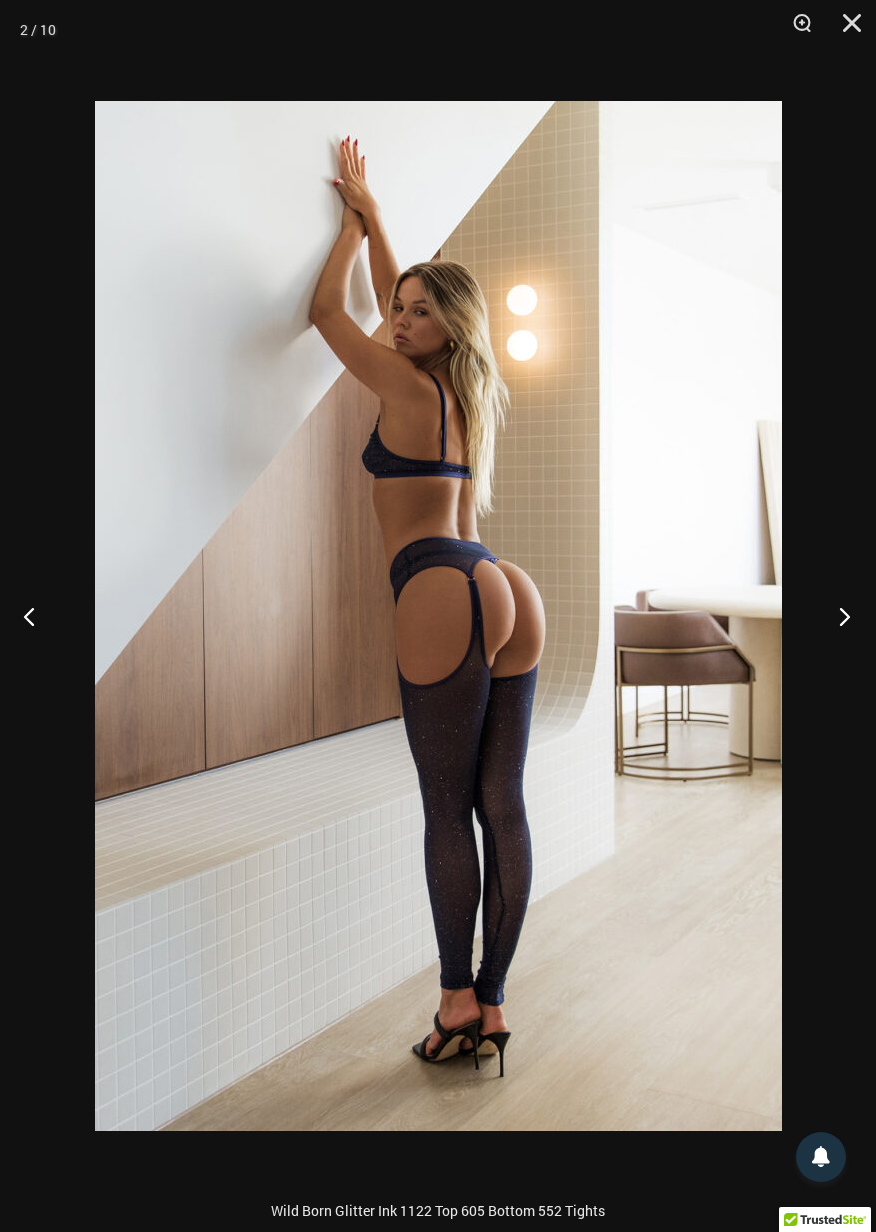 click at bounding box center [838, 616] 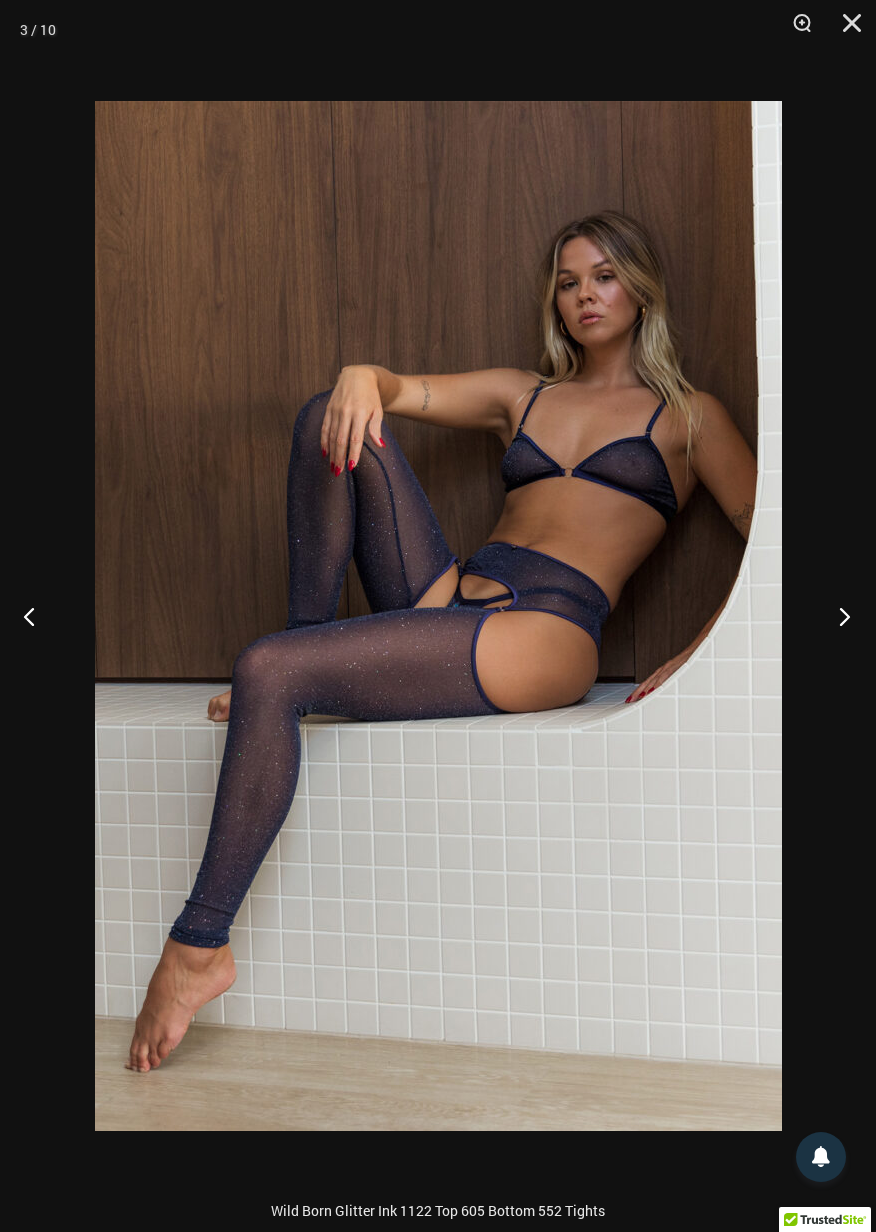 click at bounding box center [838, 616] 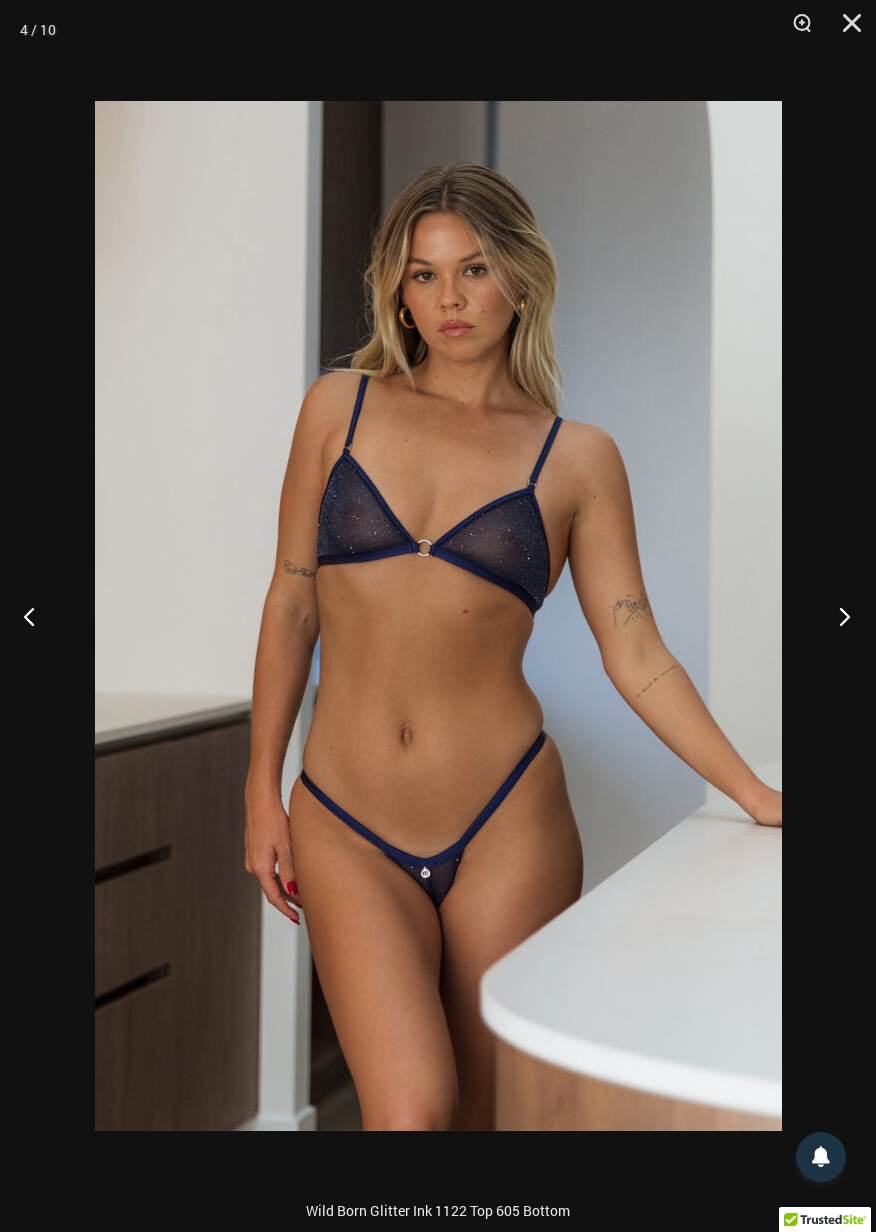 click at bounding box center (838, 616) 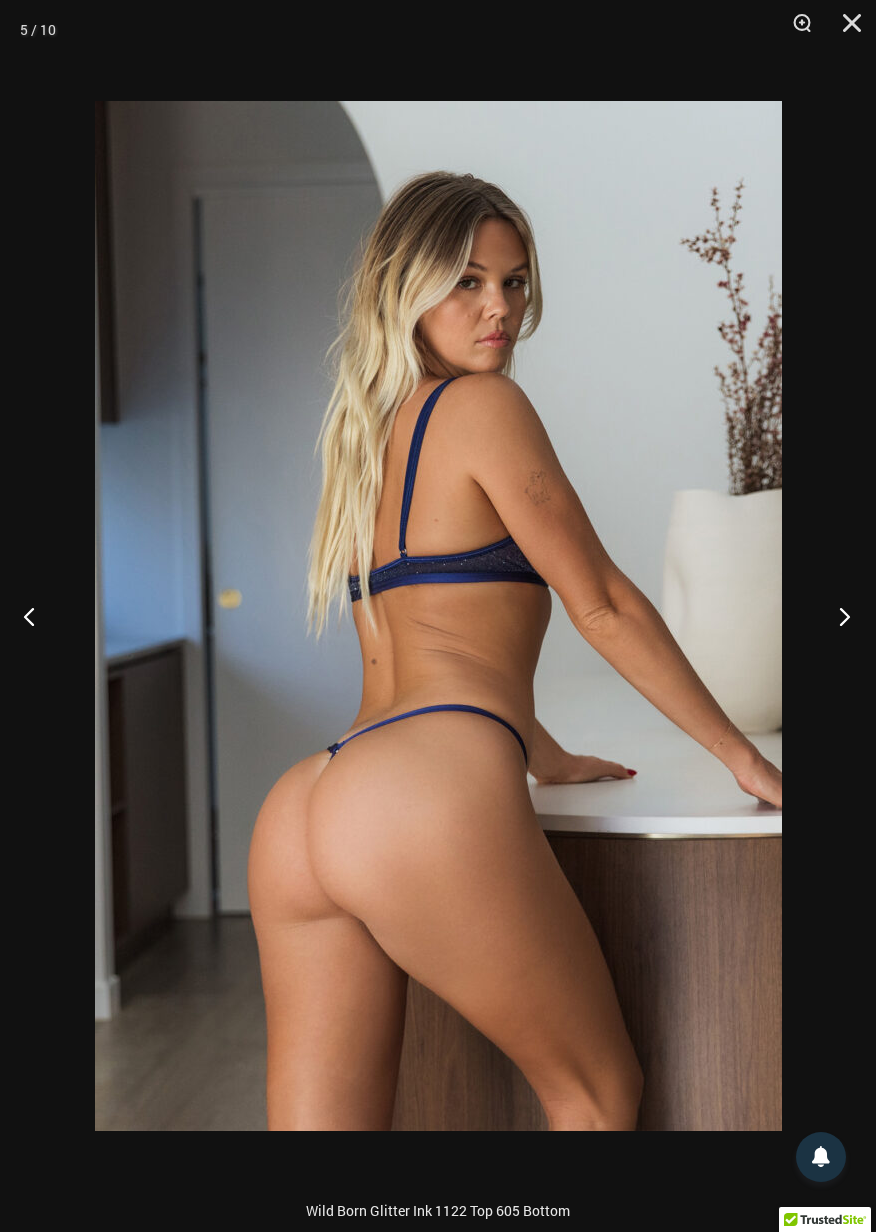 click at bounding box center (838, 616) 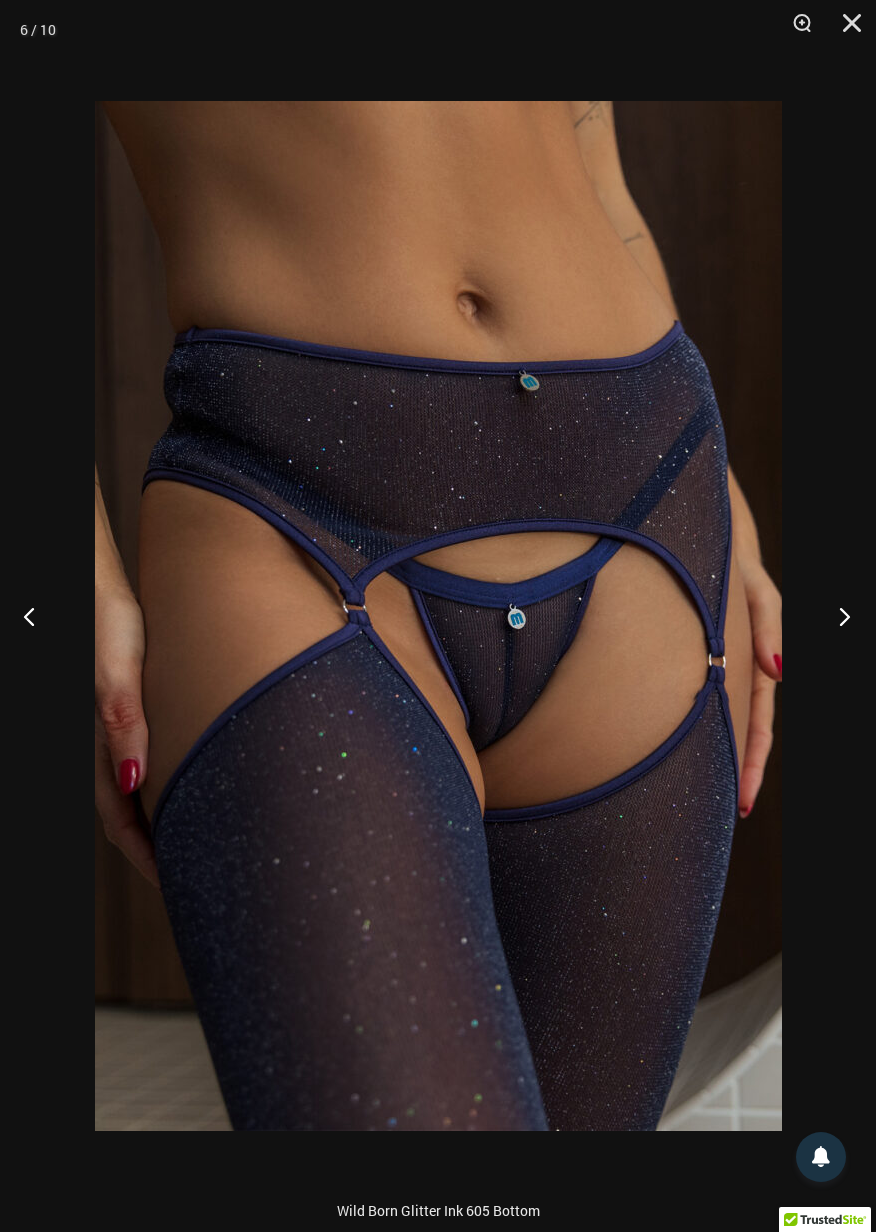 click at bounding box center [838, 616] 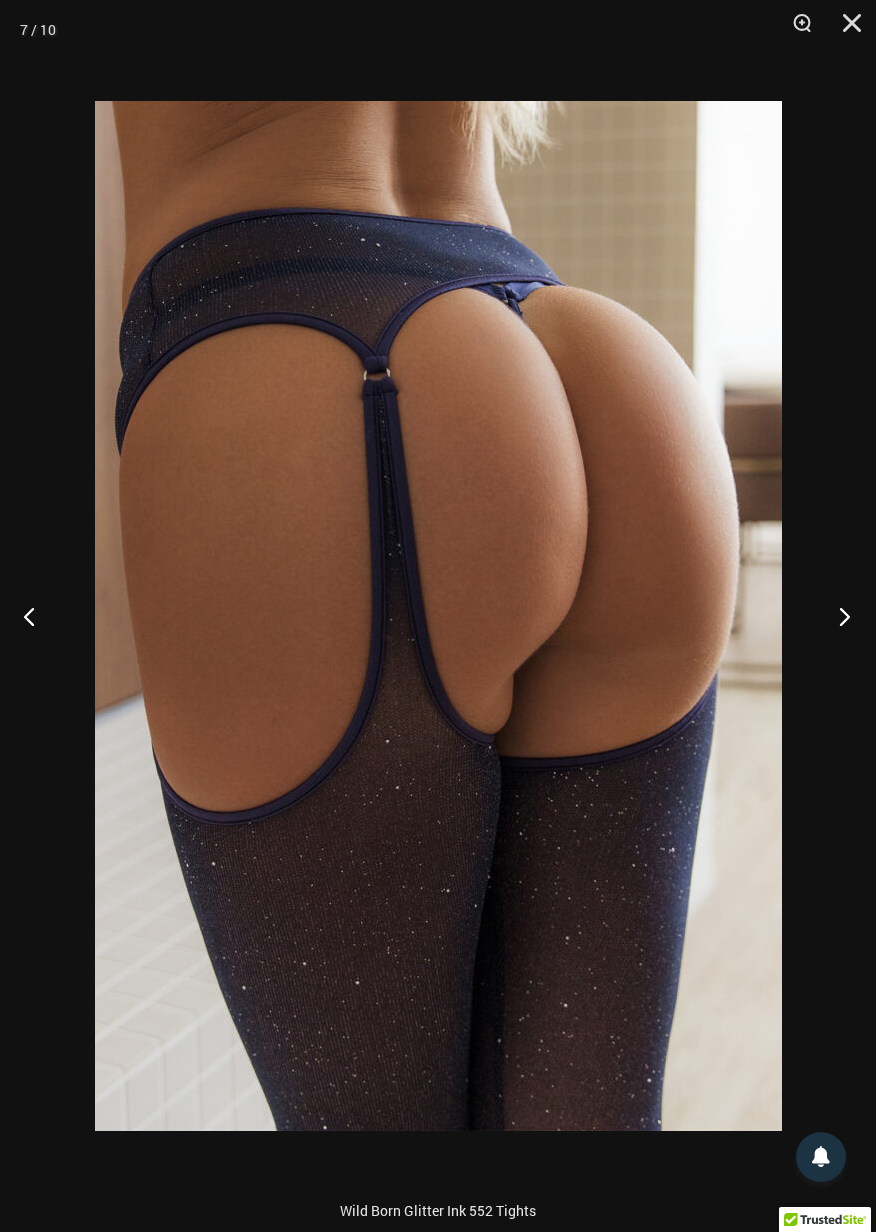 click at bounding box center (838, 616) 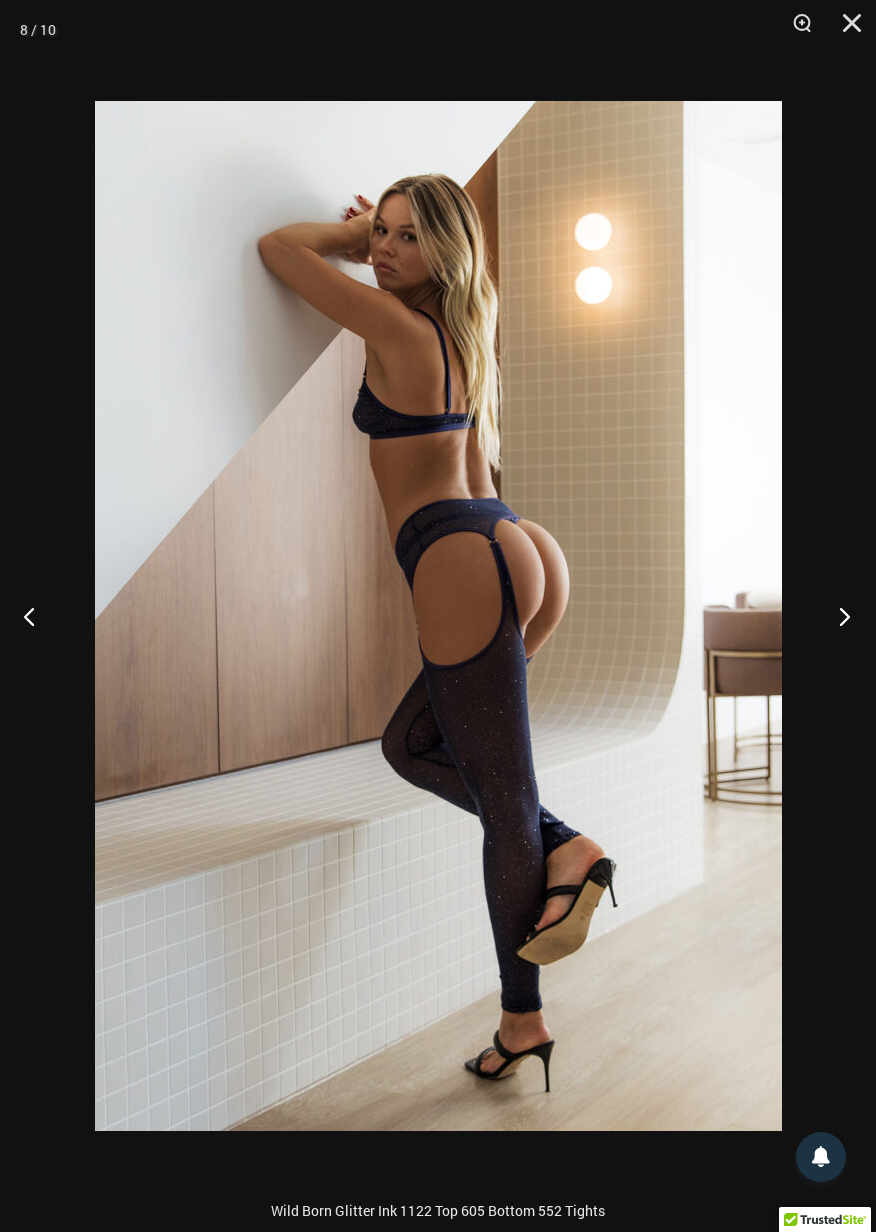 click at bounding box center [838, 616] 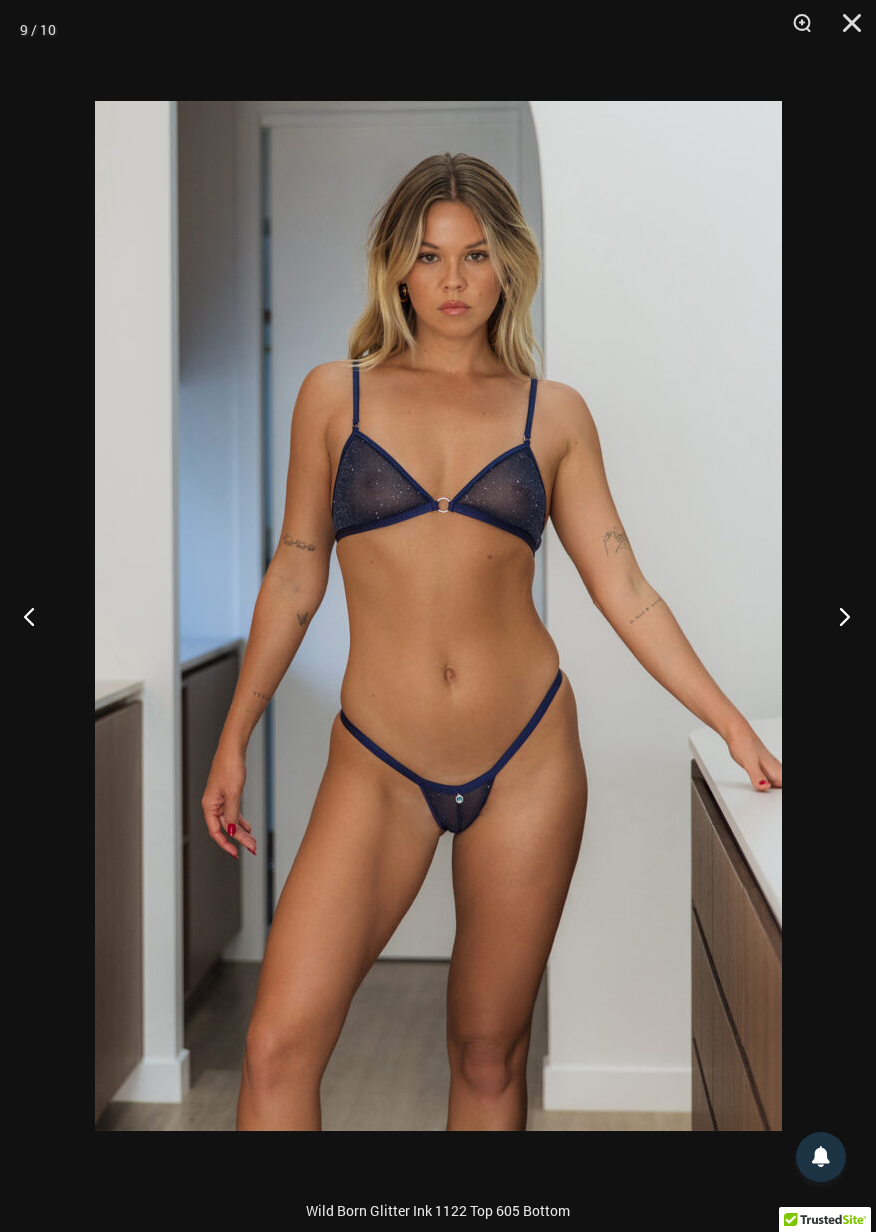 click at bounding box center [838, 616] 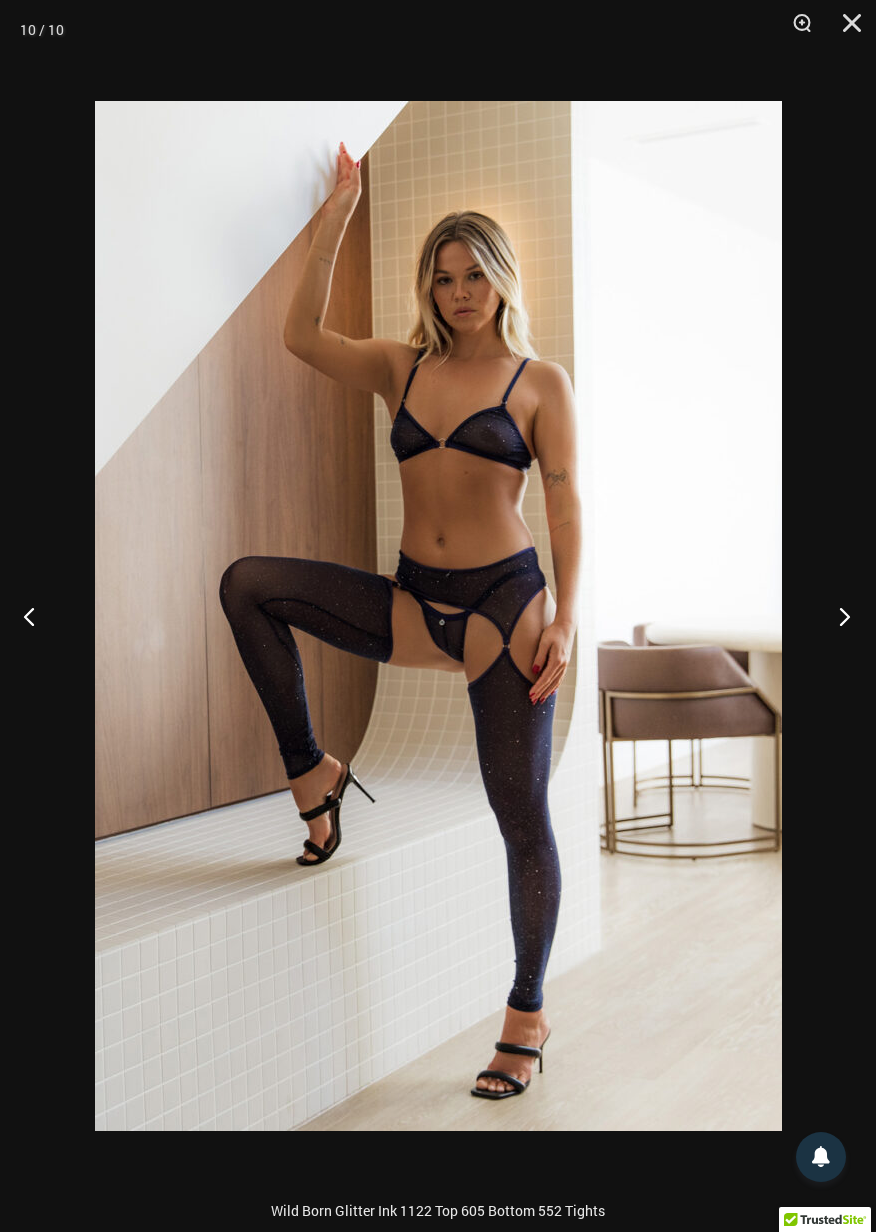 click at bounding box center (838, 616) 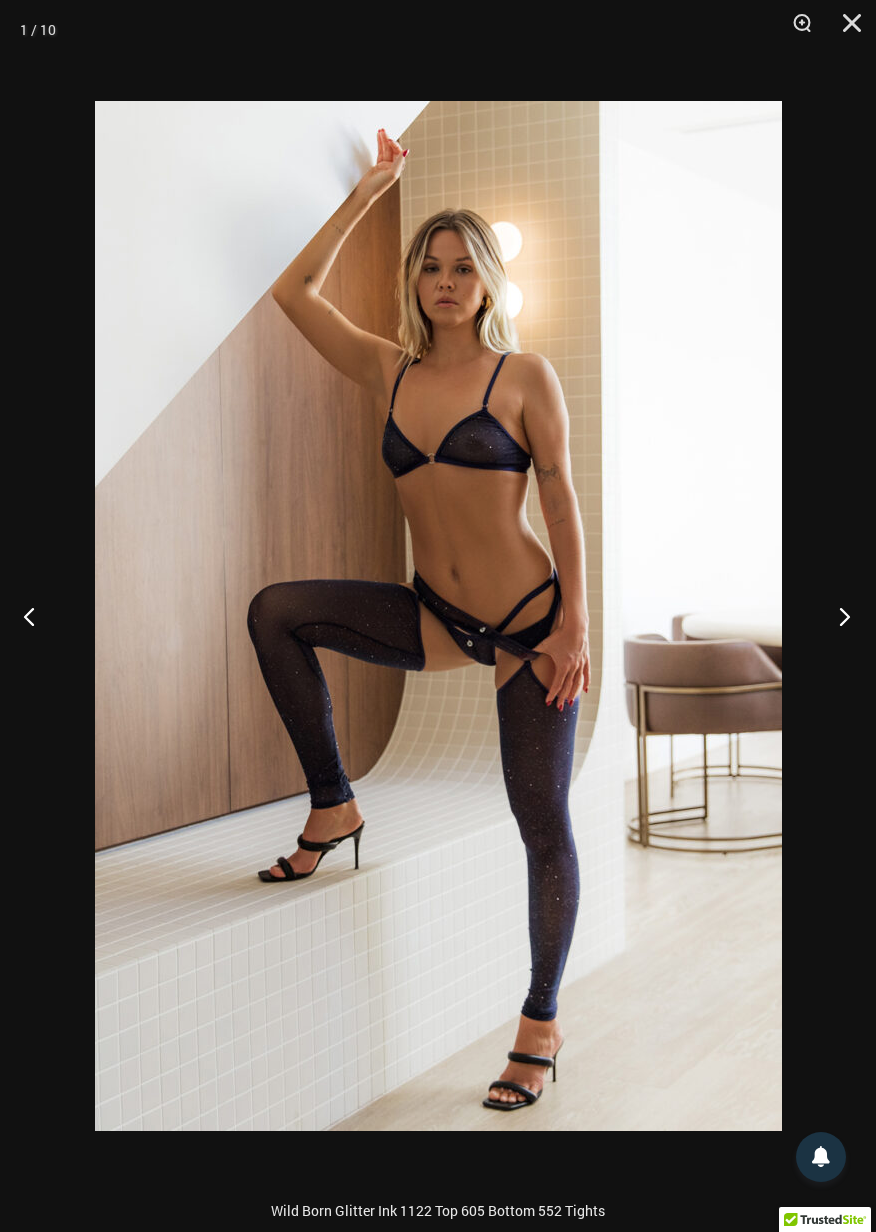 click at bounding box center (838, 616) 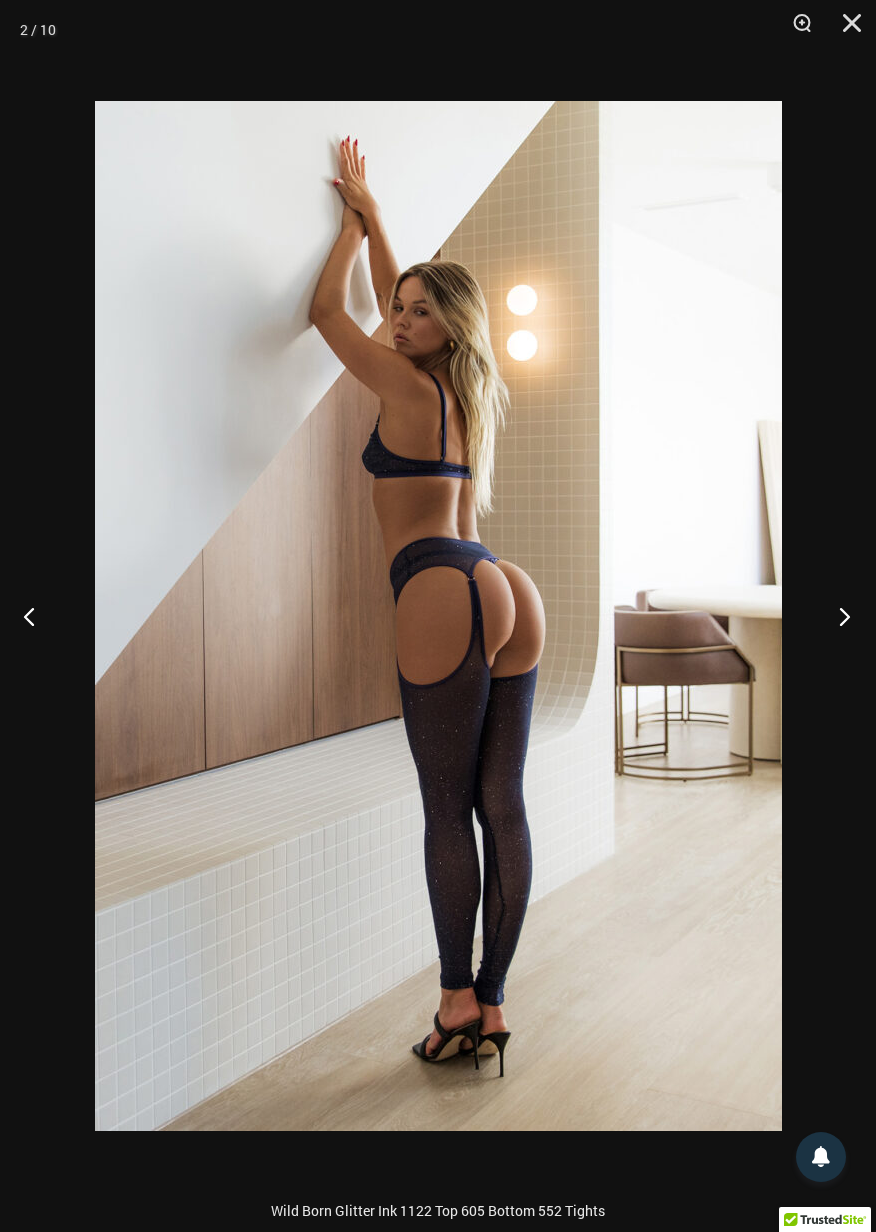 click at bounding box center (838, 616) 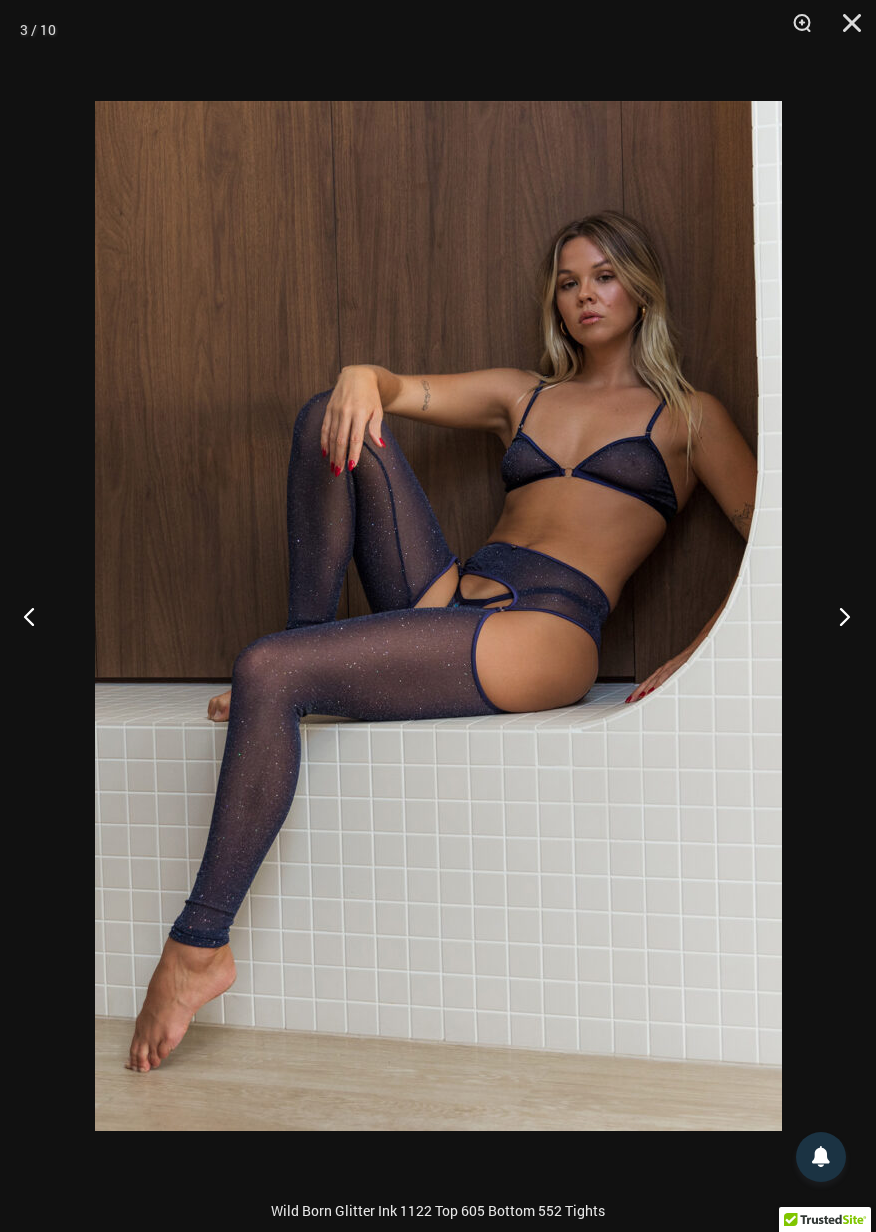 click at bounding box center (838, 616) 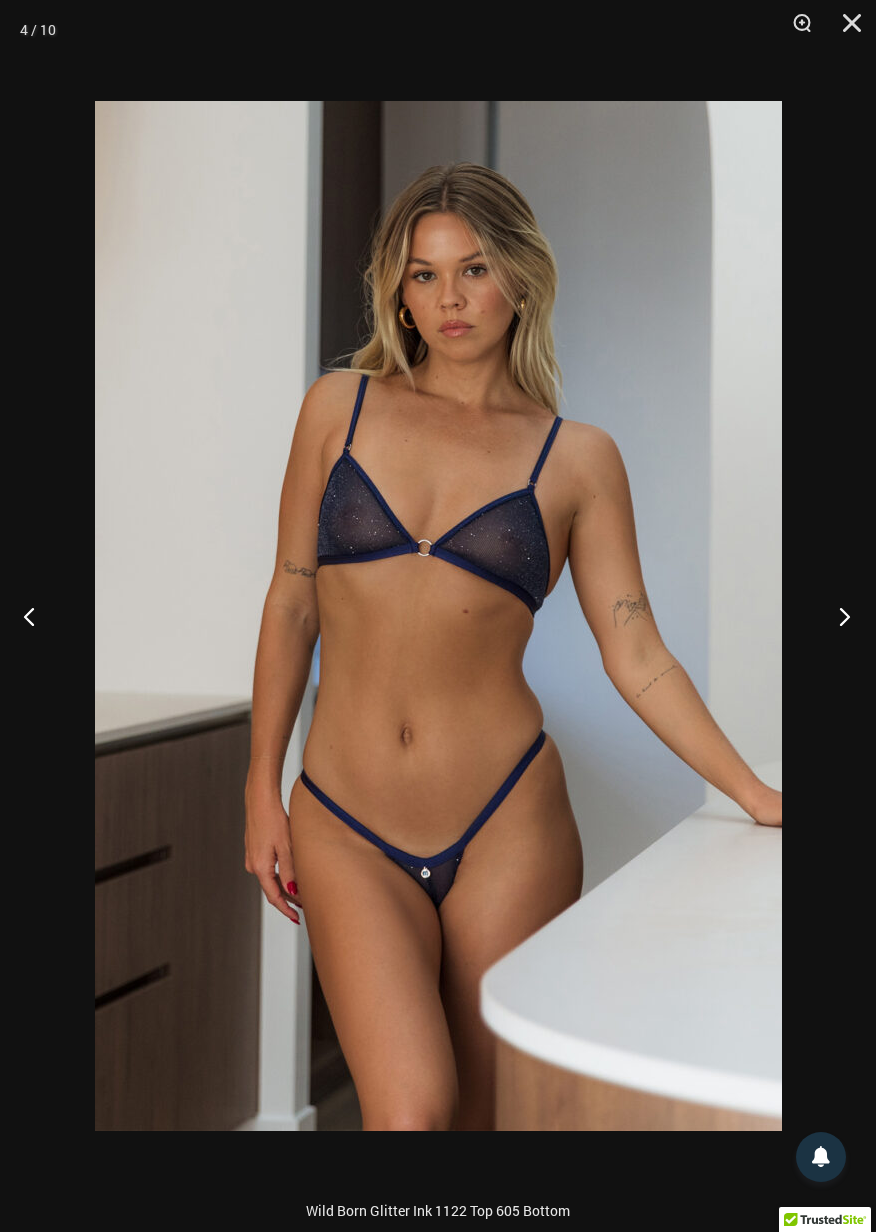 click at bounding box center (838, 616) 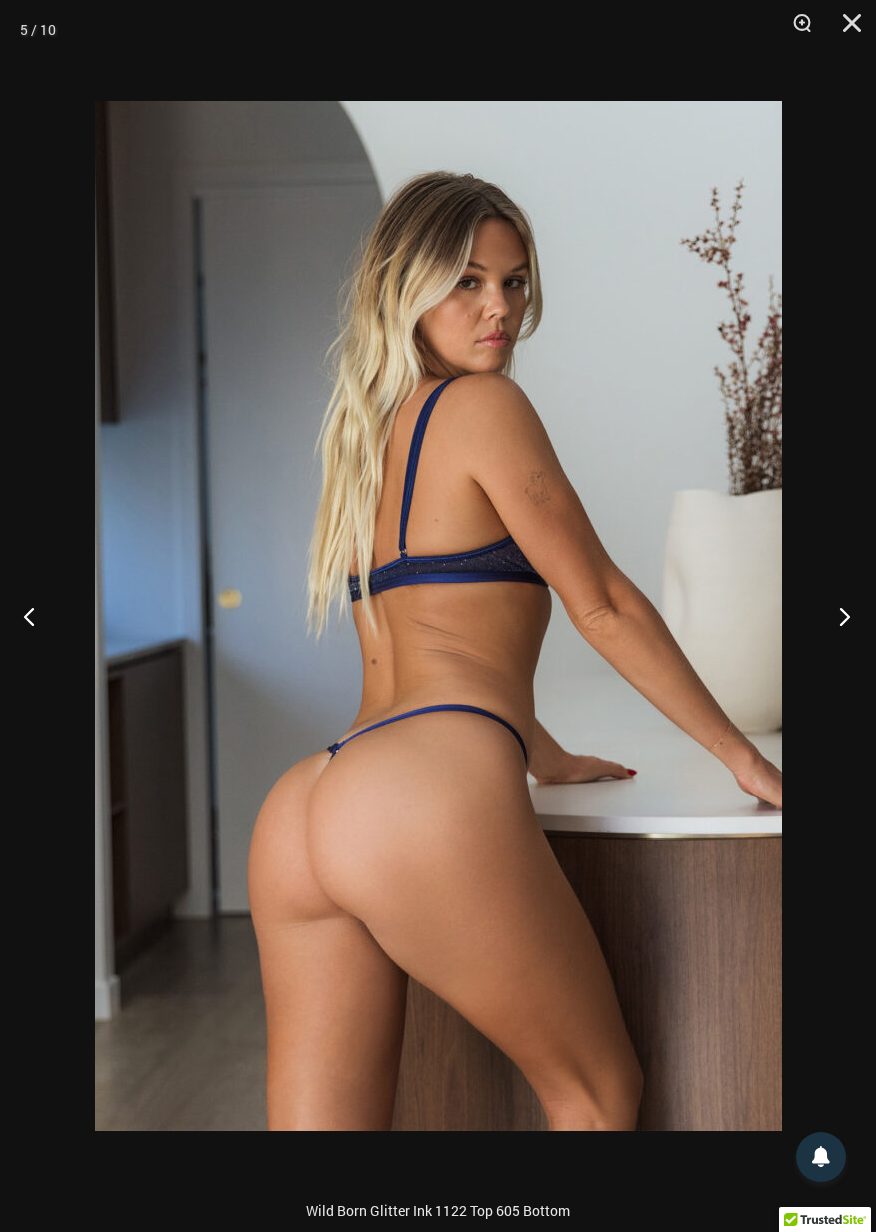 click at bounding box center [838, 616] 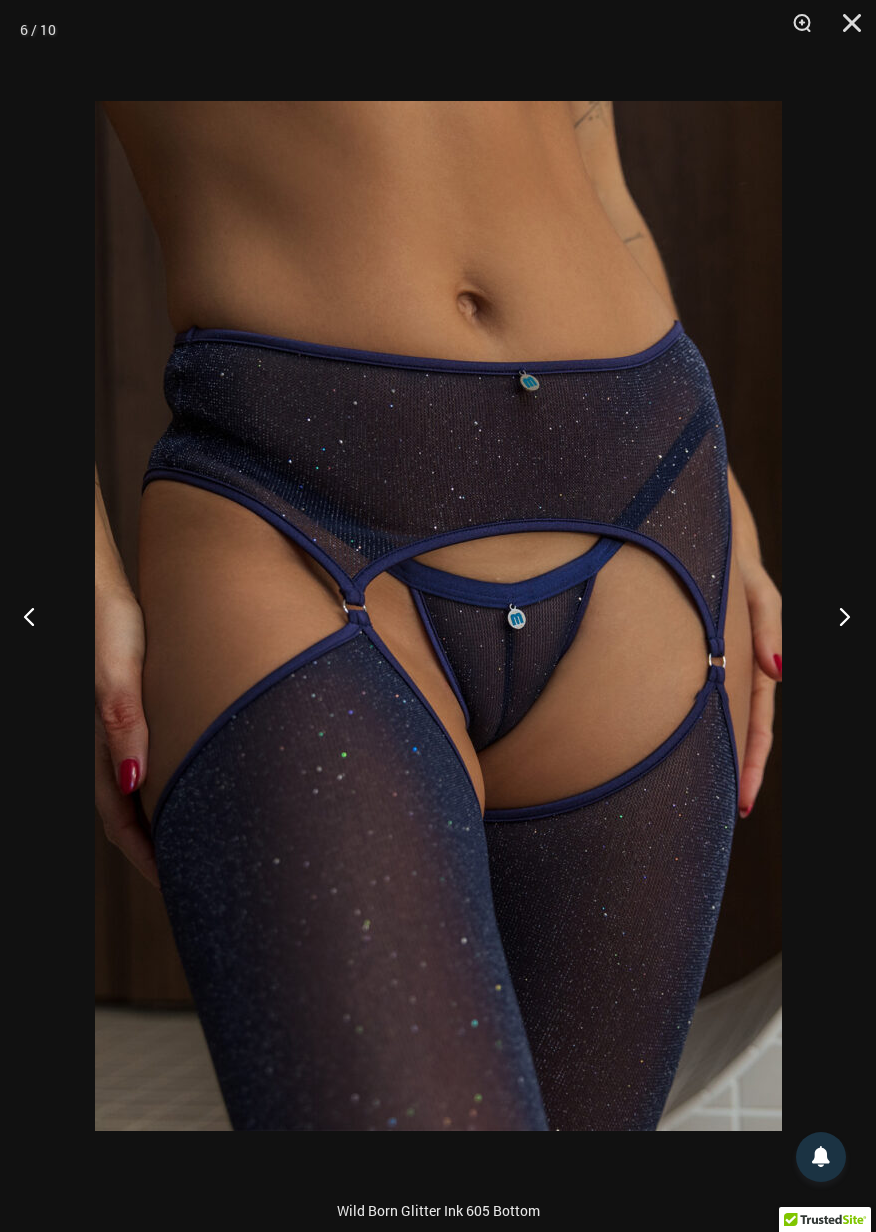 click at bounding box center [838, 616] 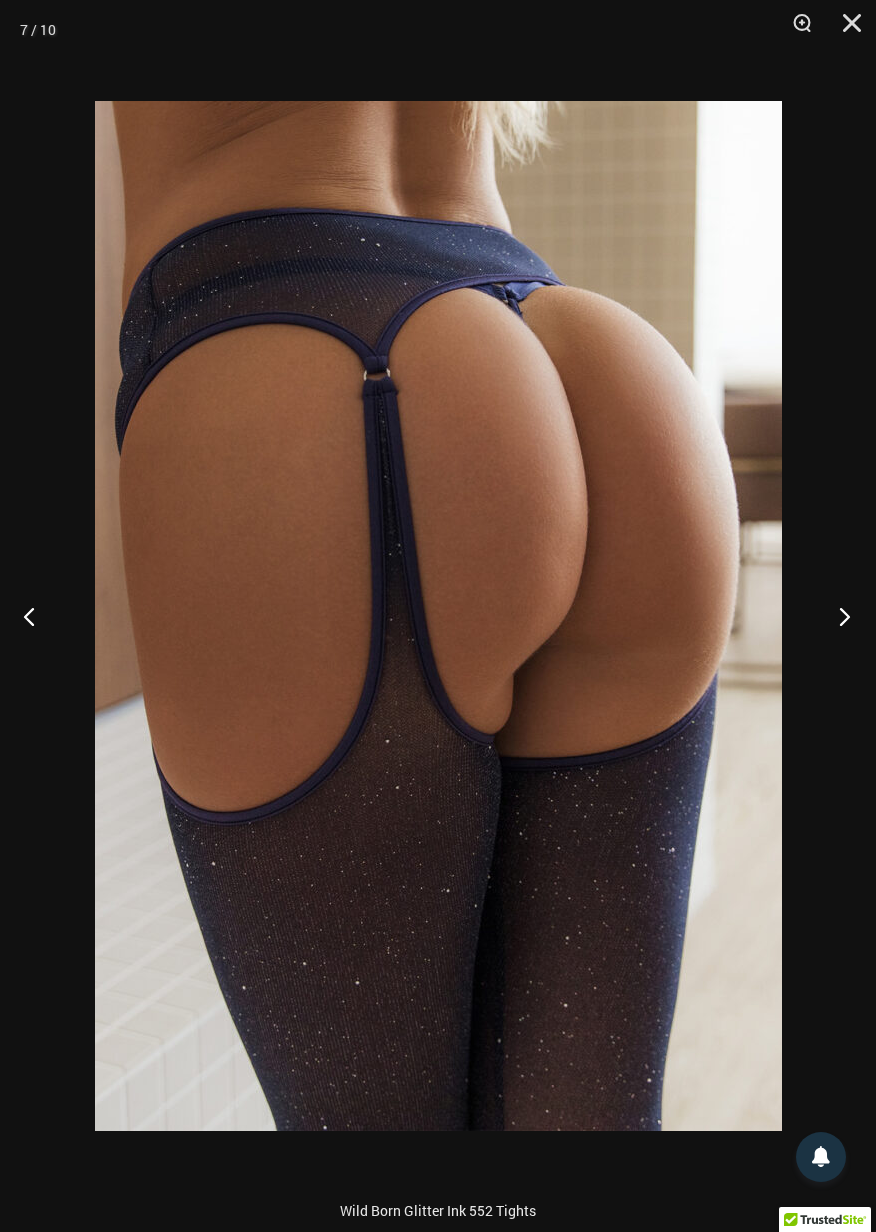 click at bounding box center [838, 616] 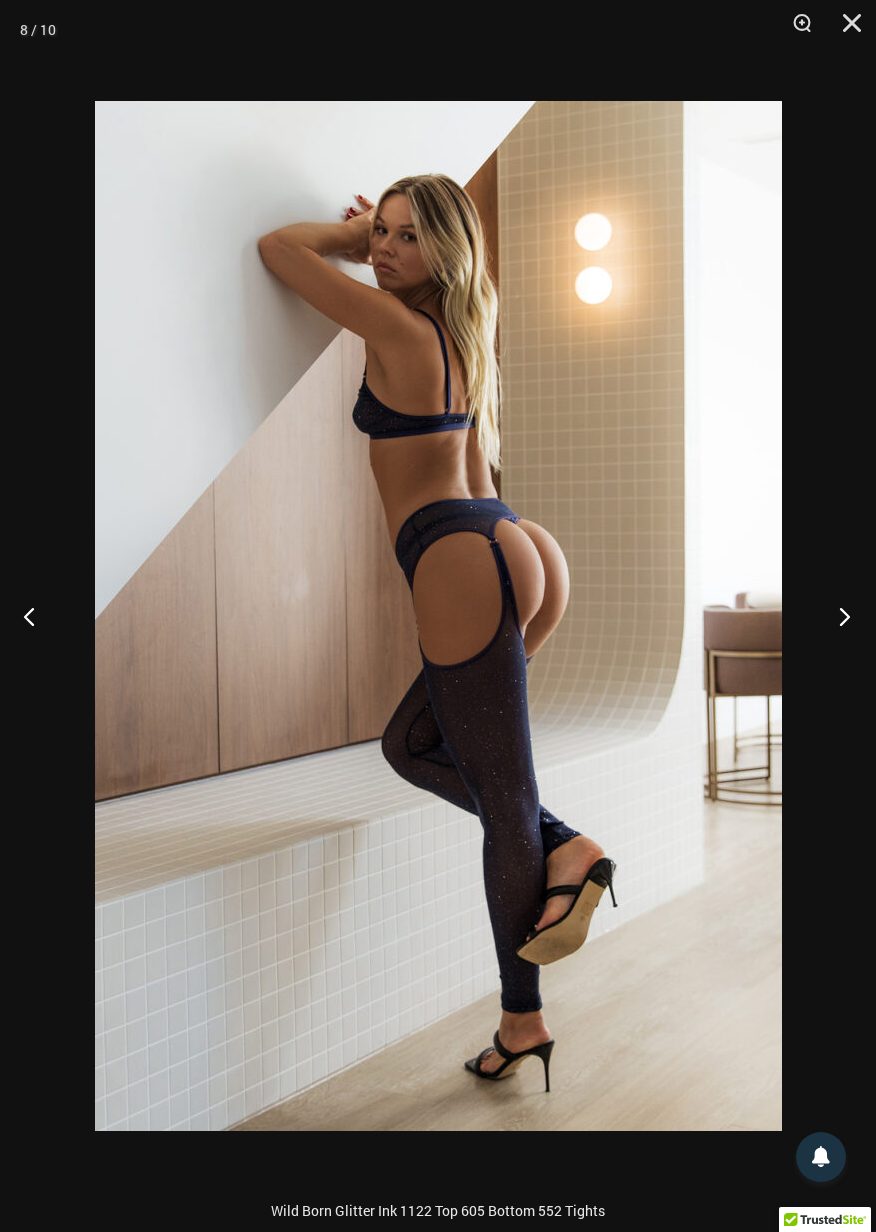 click at bounding box center (838, 616) 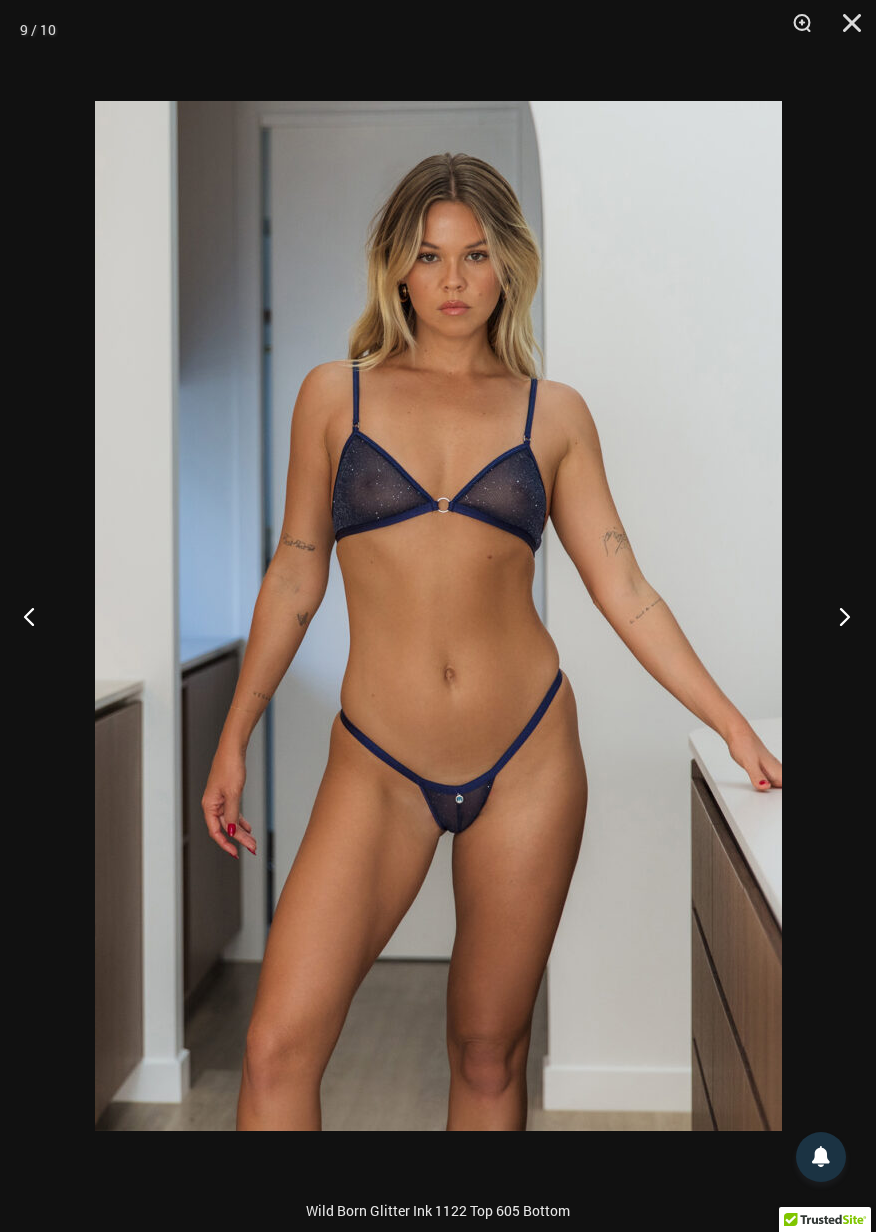 click at bounding box center [838, 616] 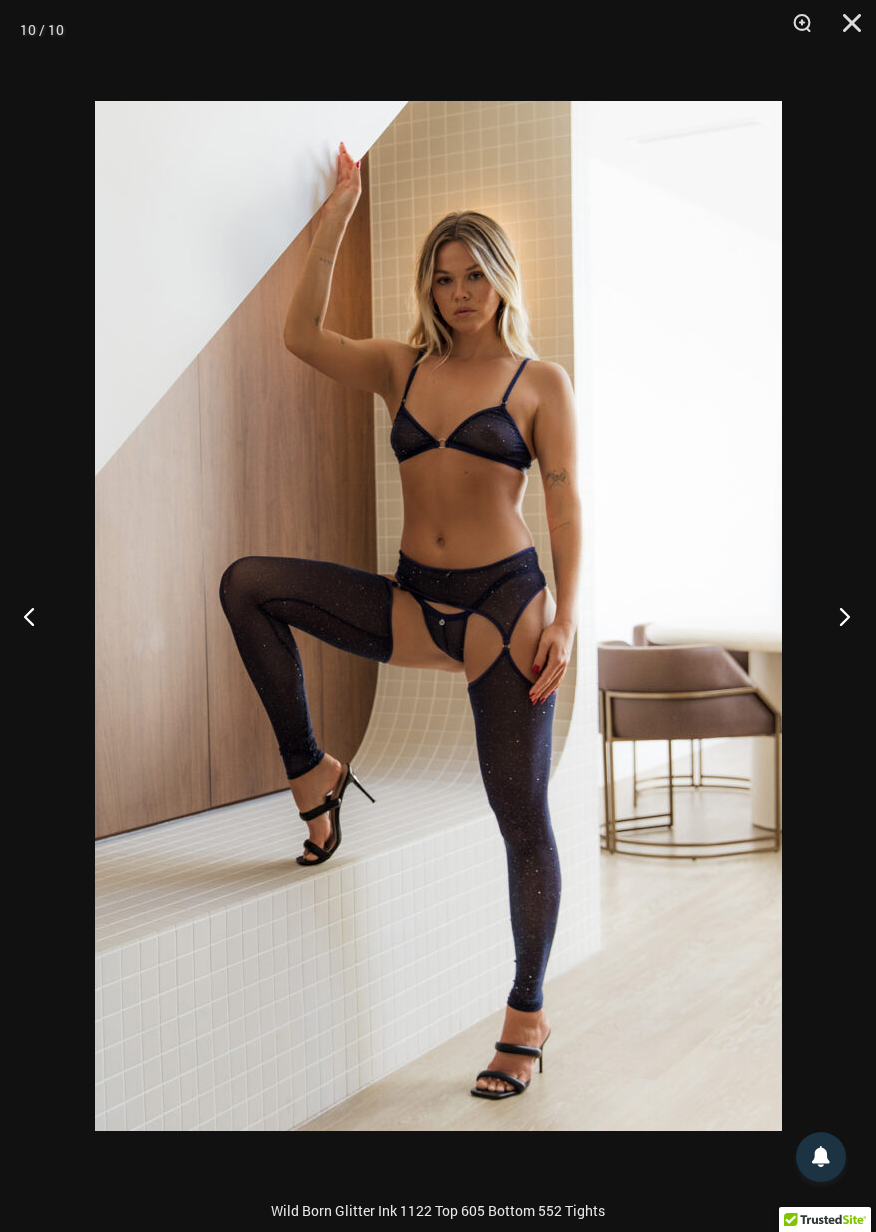click at bounding box center (838, 616) 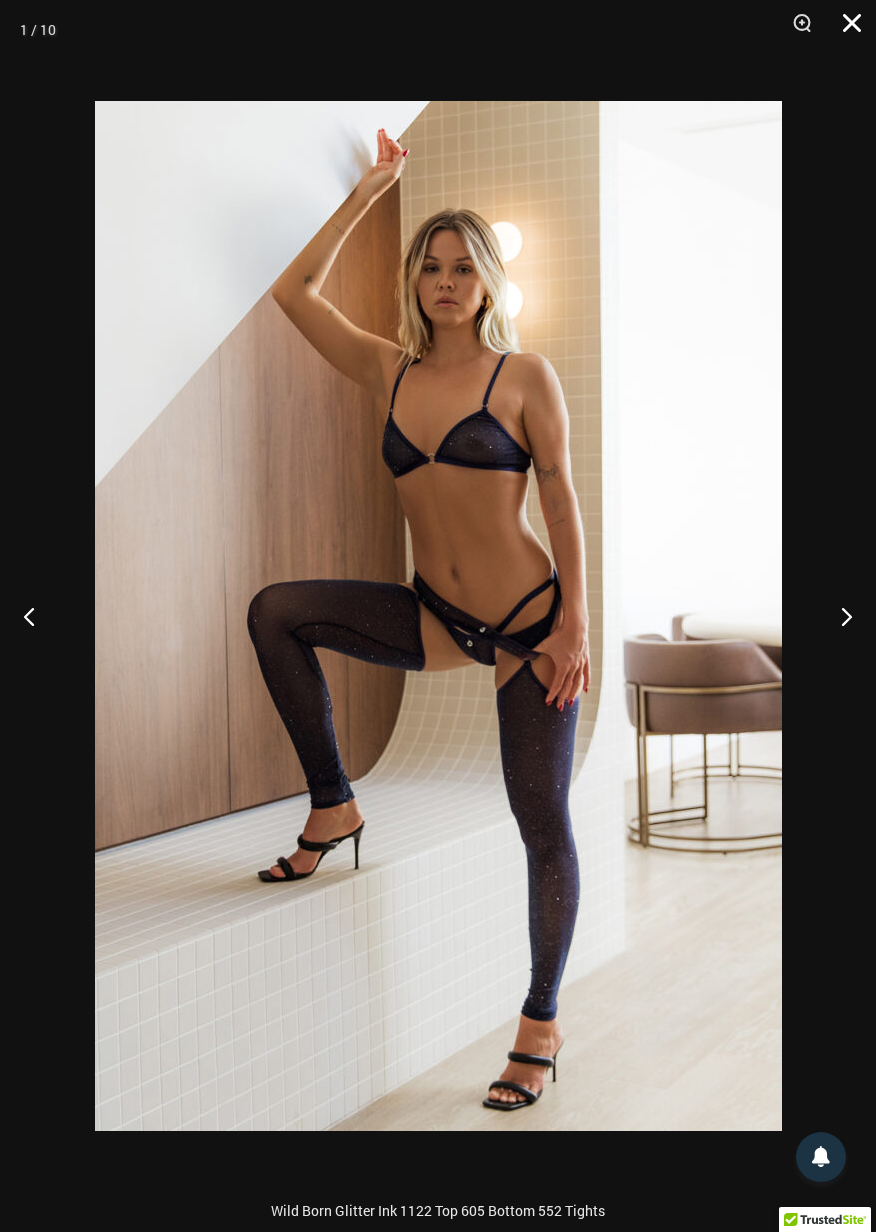 click at bounding box center [845, 30] 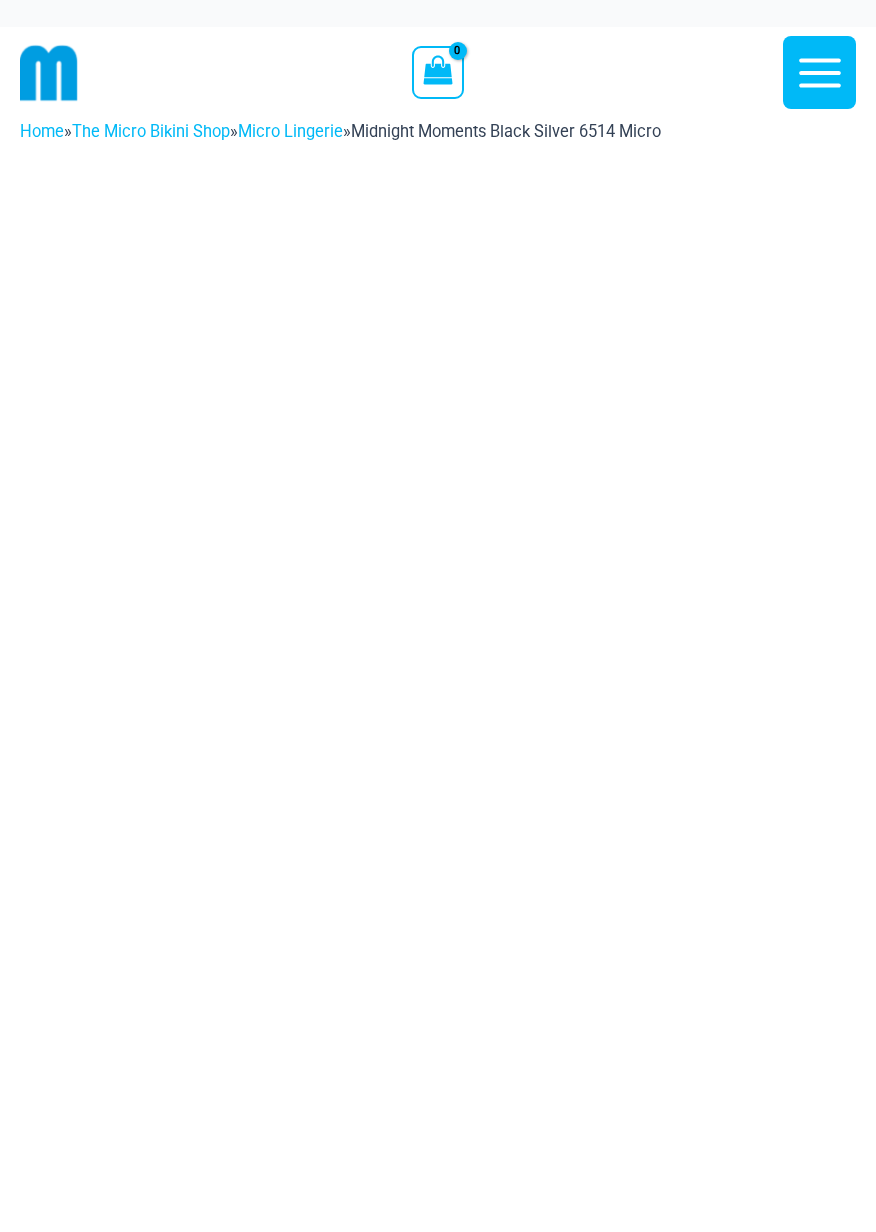 scroll, scrollTop: 0, scrollLeft: 0, axis: both 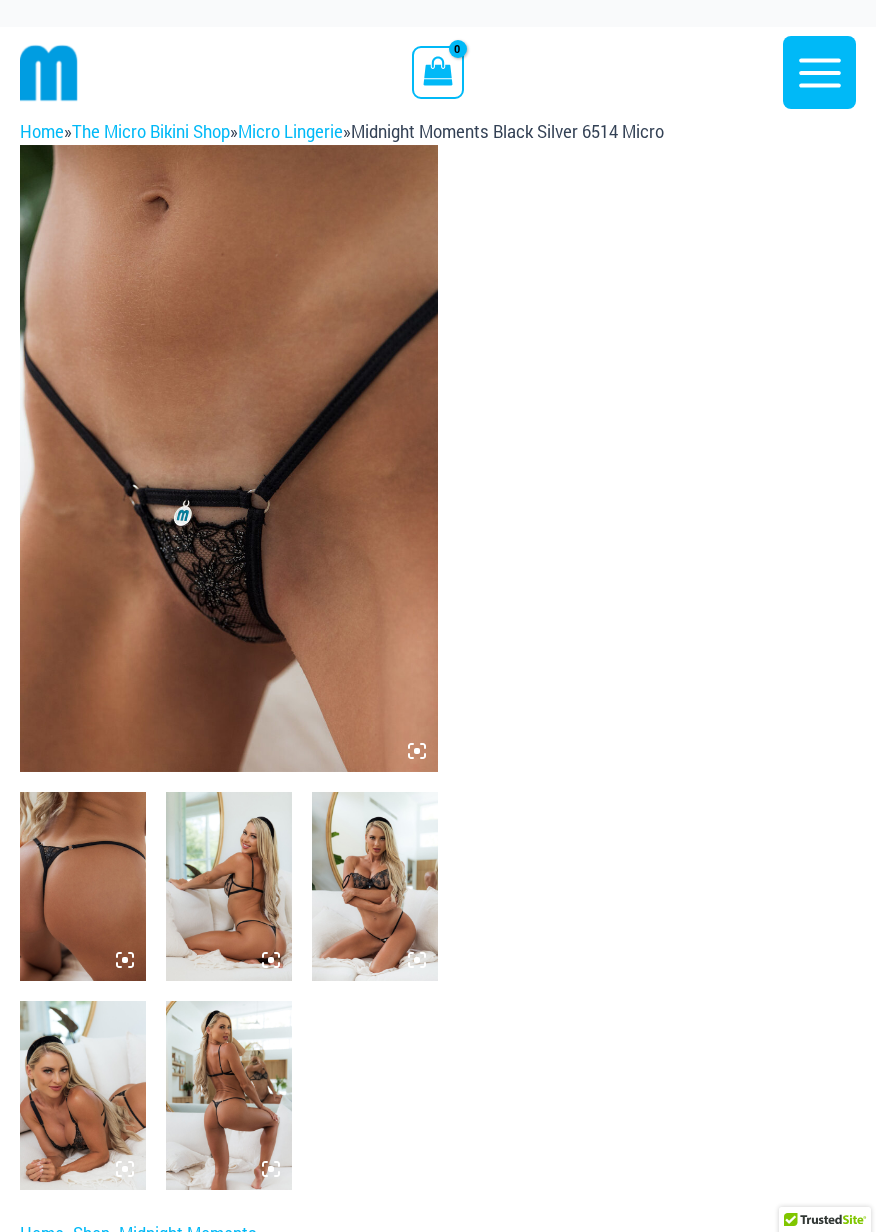 click 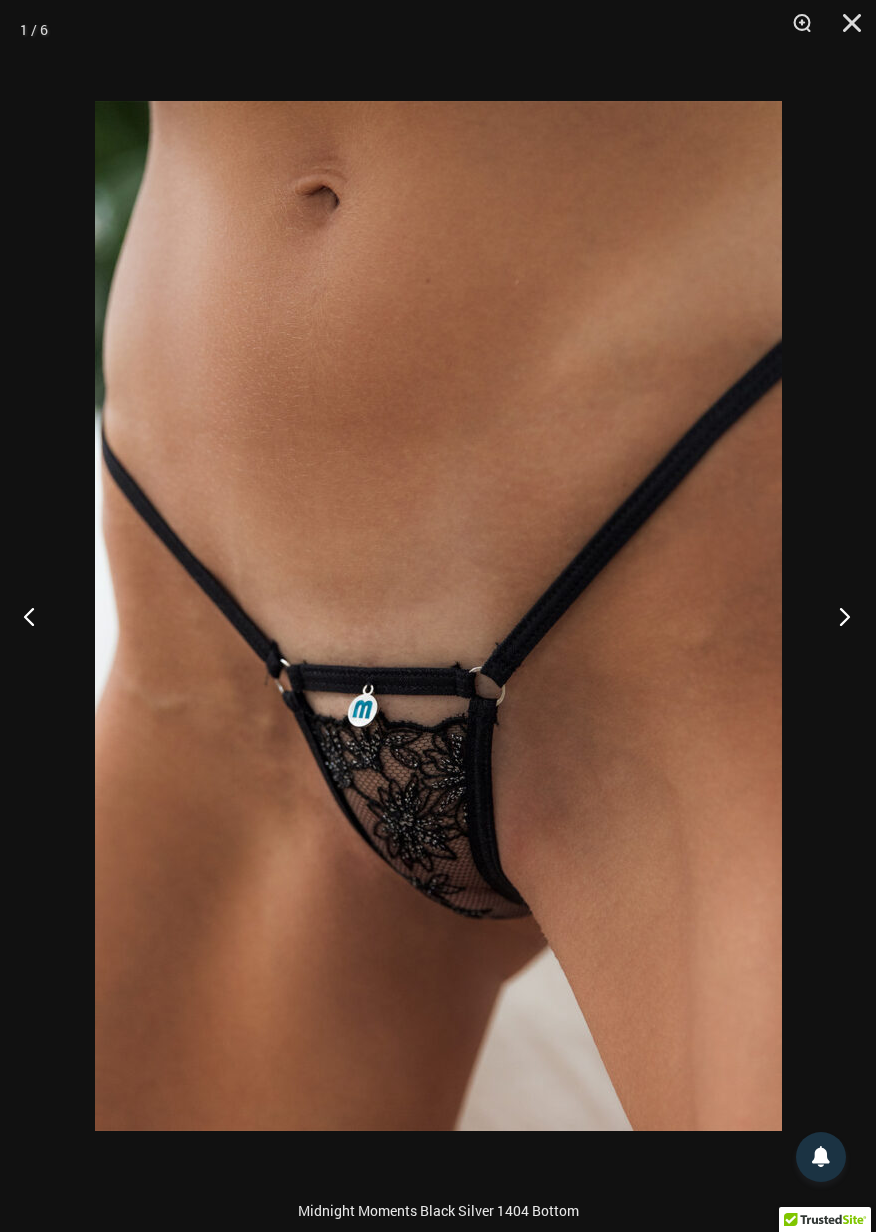 click at bounding box center [838, 616] 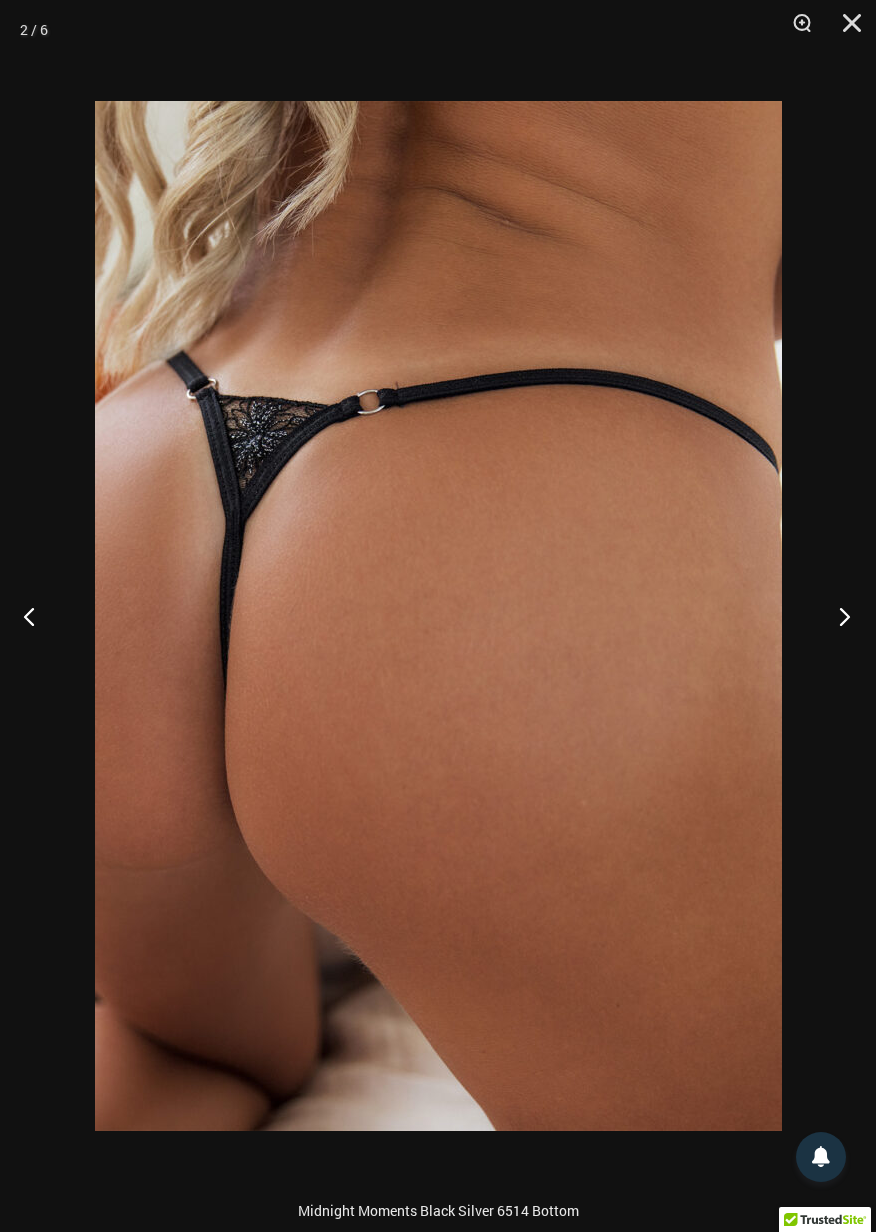 click at bounding box center [838, 616] 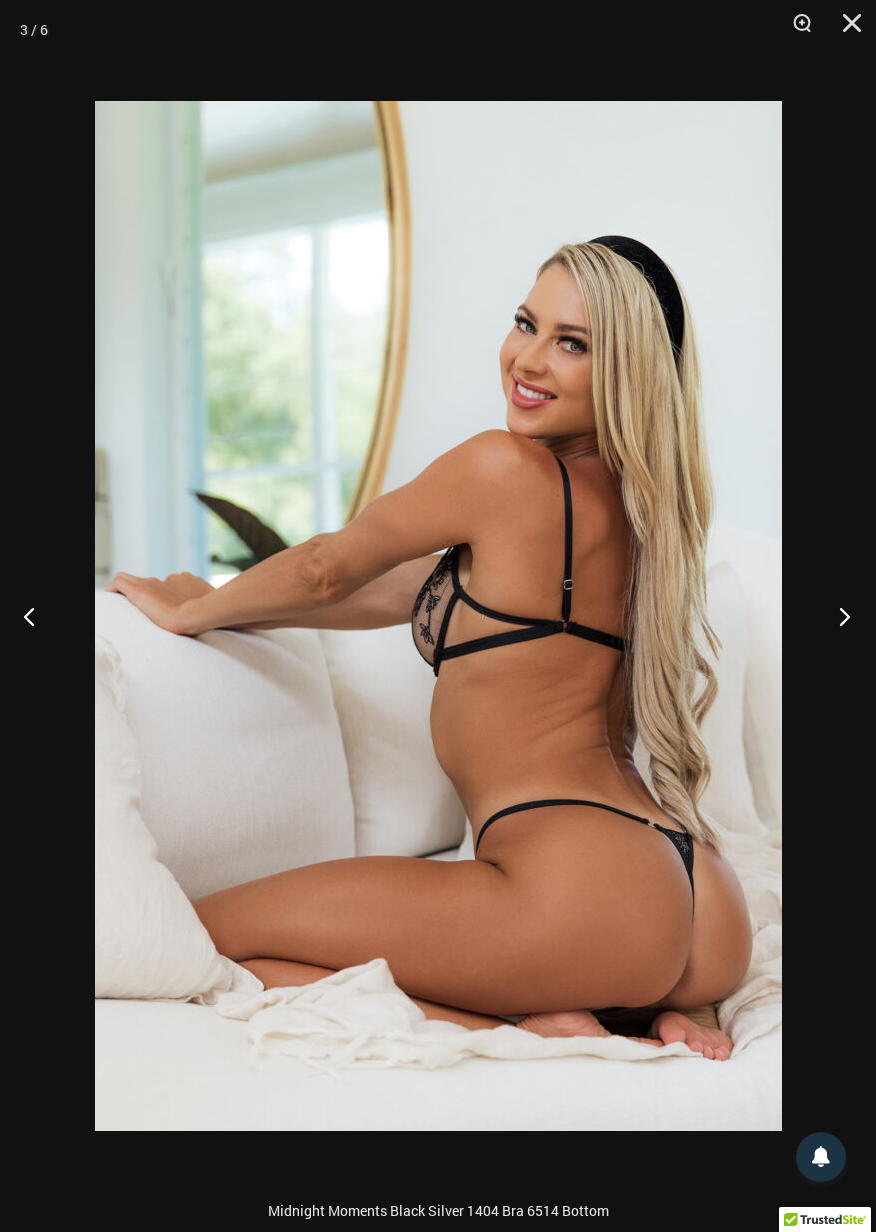 click at bounding box center [838, 616] 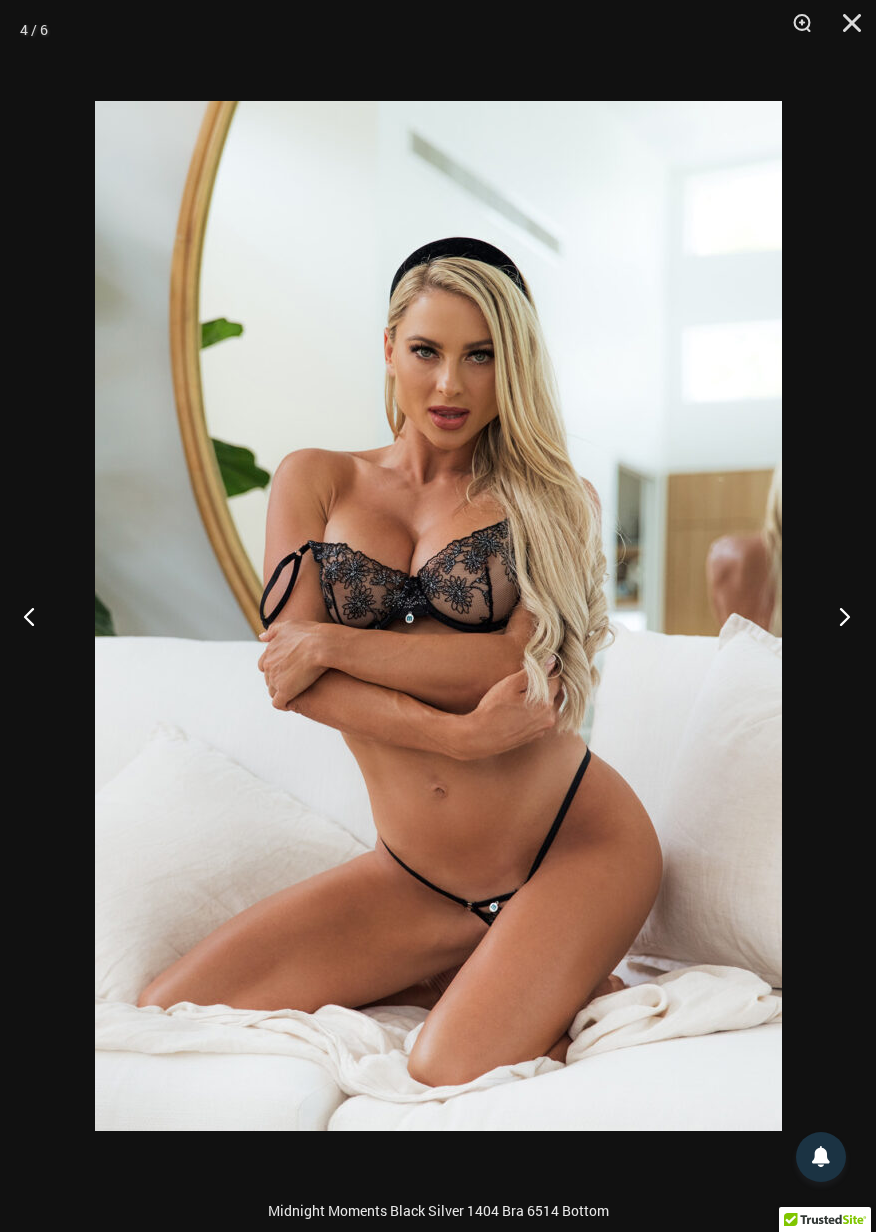 click at bounding box center [838, 616] 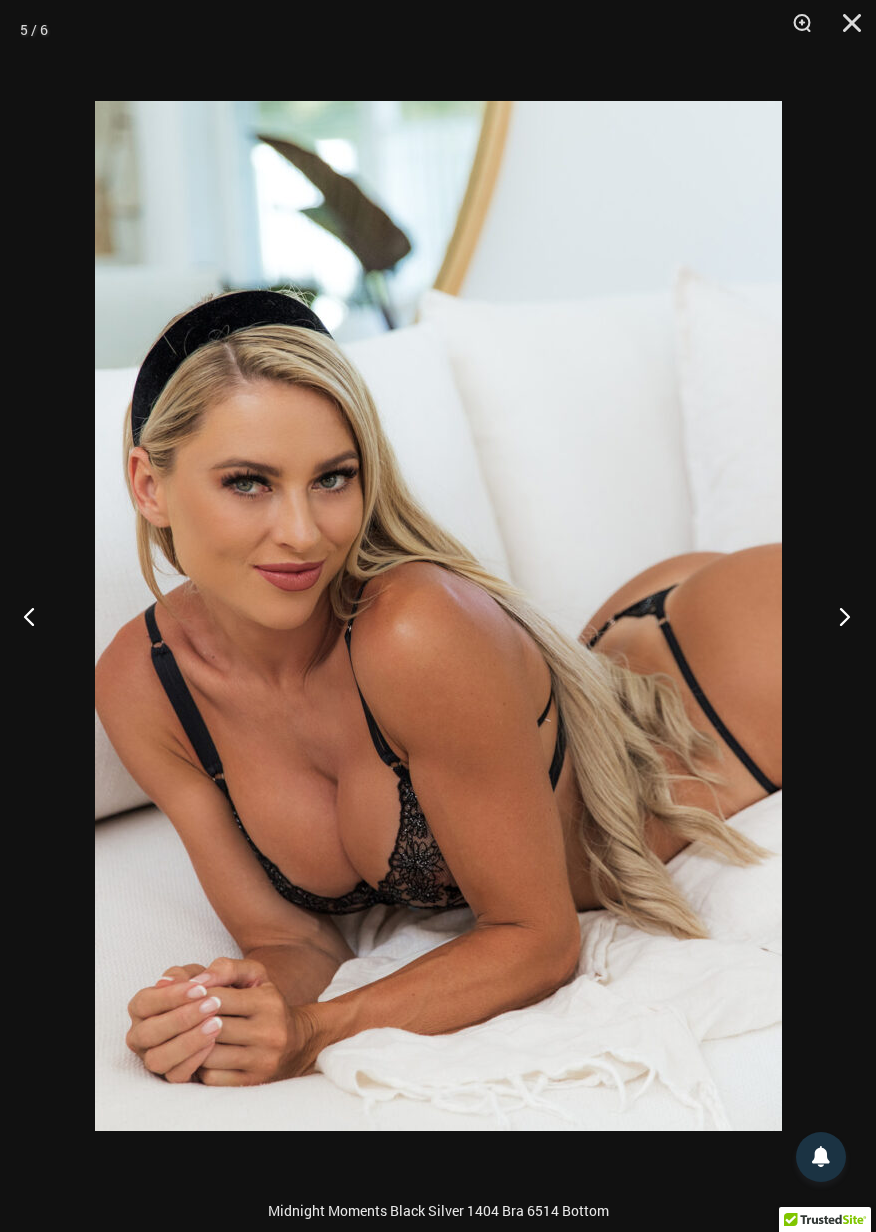 click at bounding box center (838, 616) 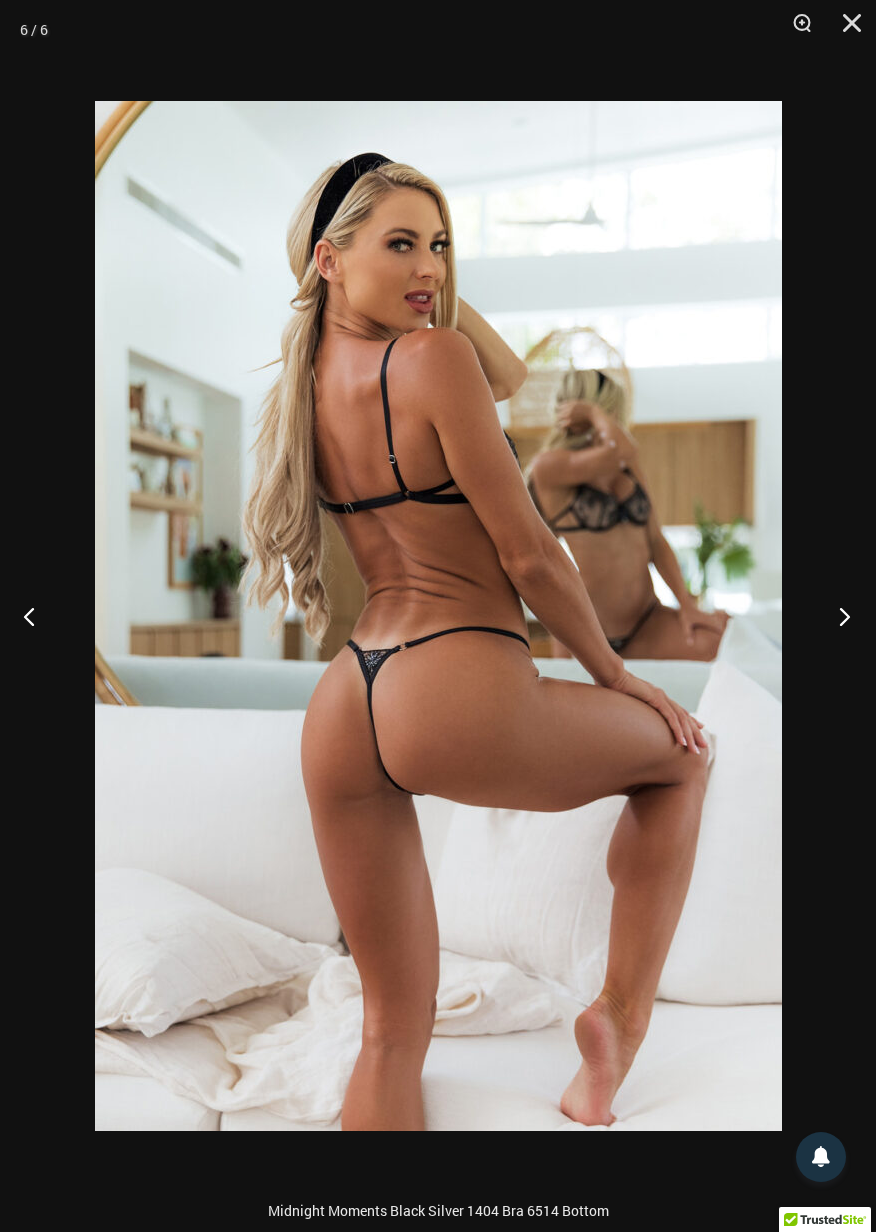 click at bounding box center (838, 616) 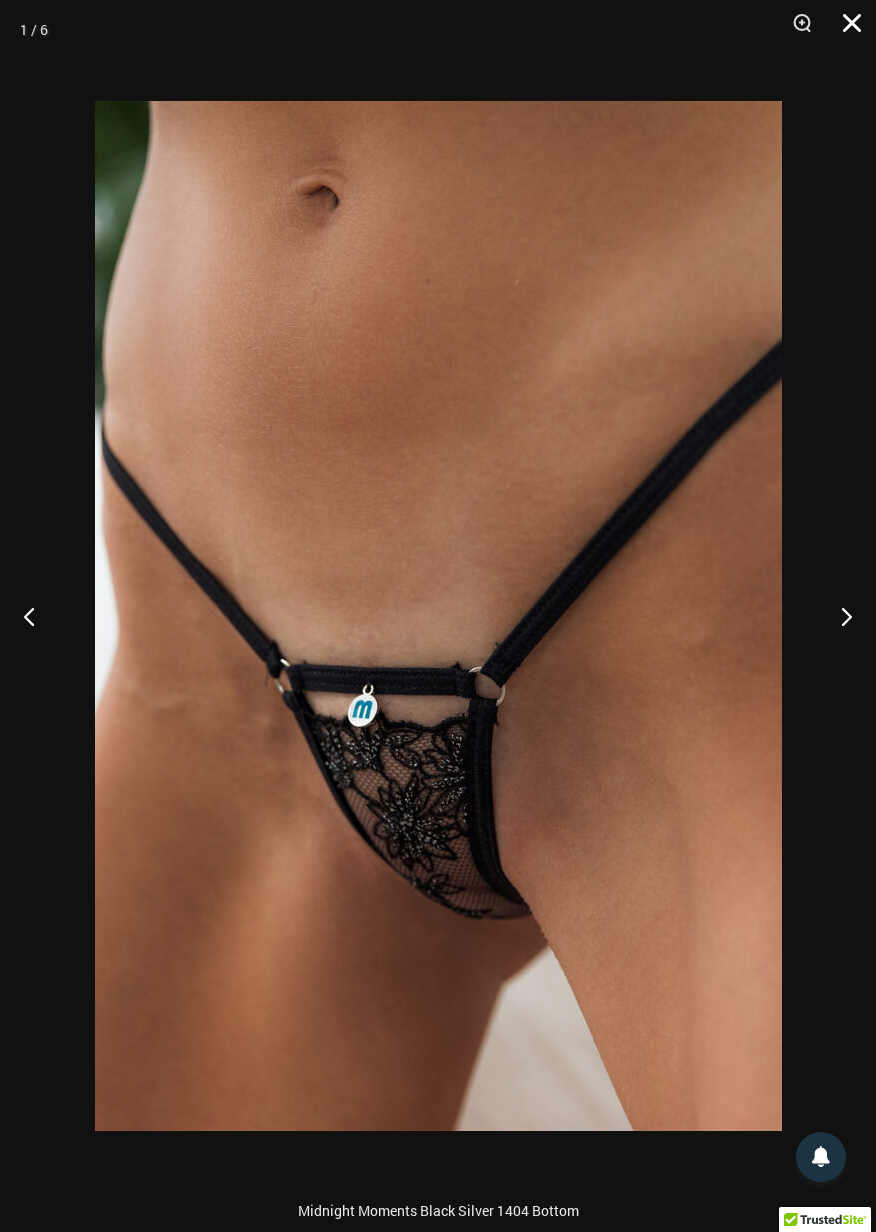 click at bounding box center (845, 30) 